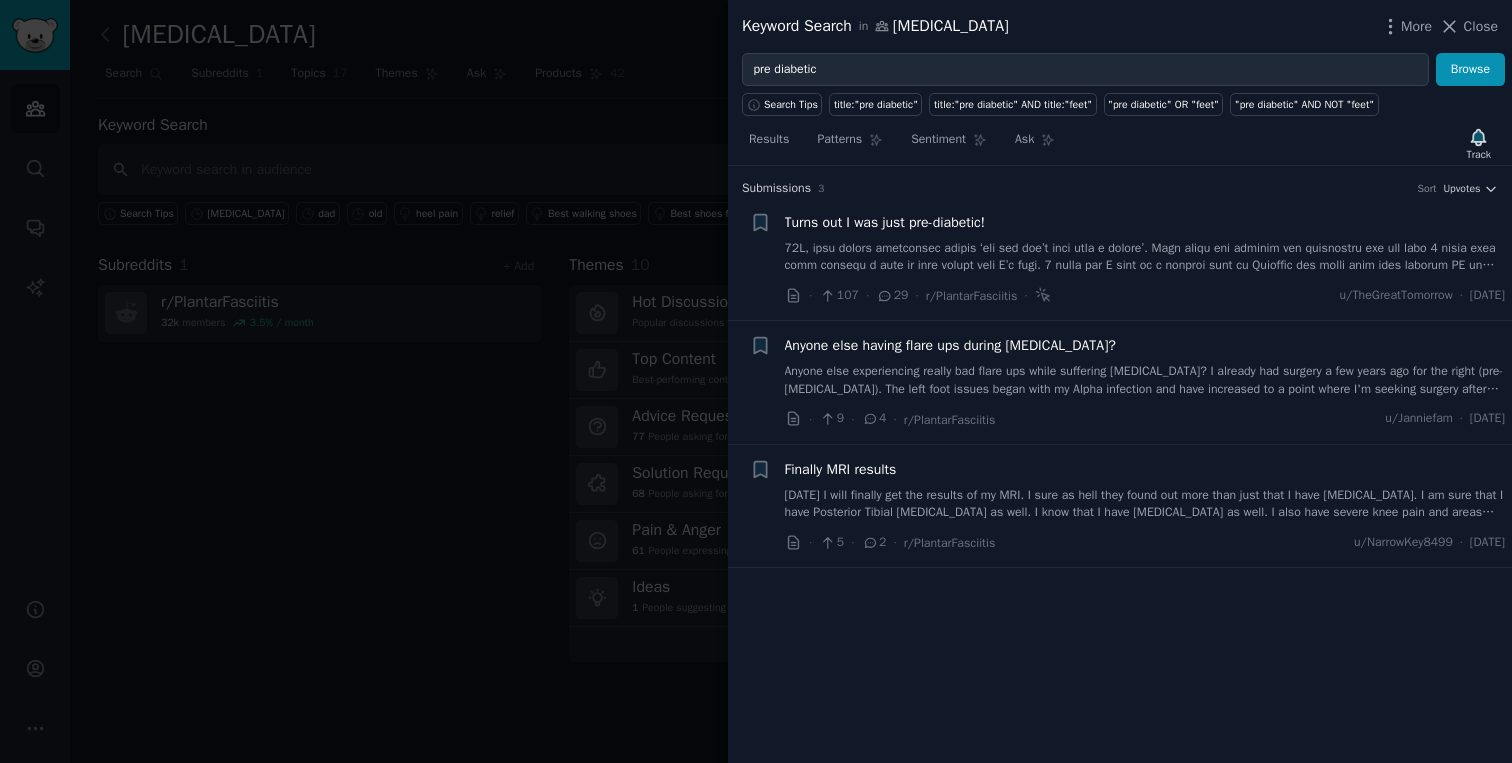 scroll, scrollTop: 0, scrollLeft: 0, axis: both 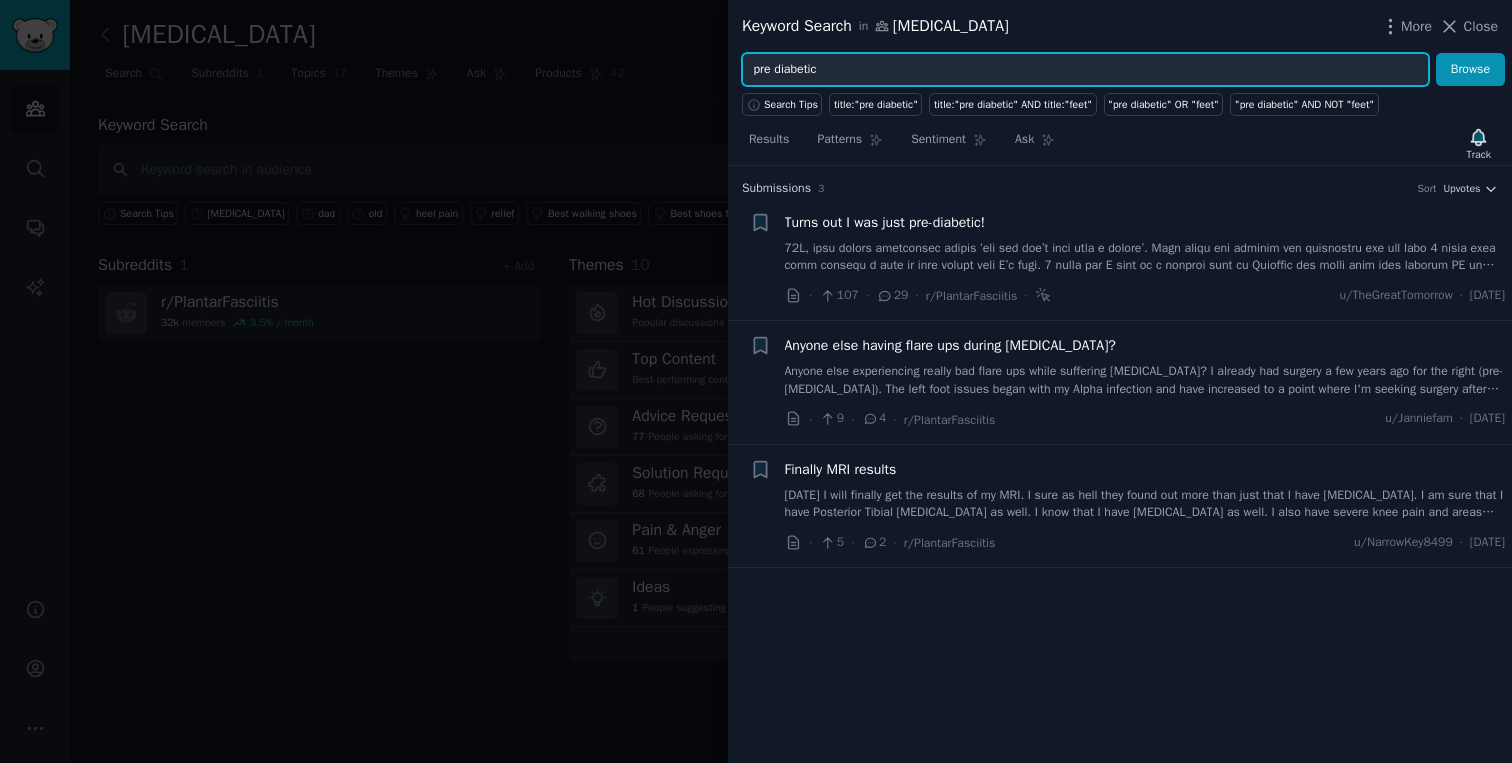 click on "pre diabetic" at bounding box center (1085, 70) 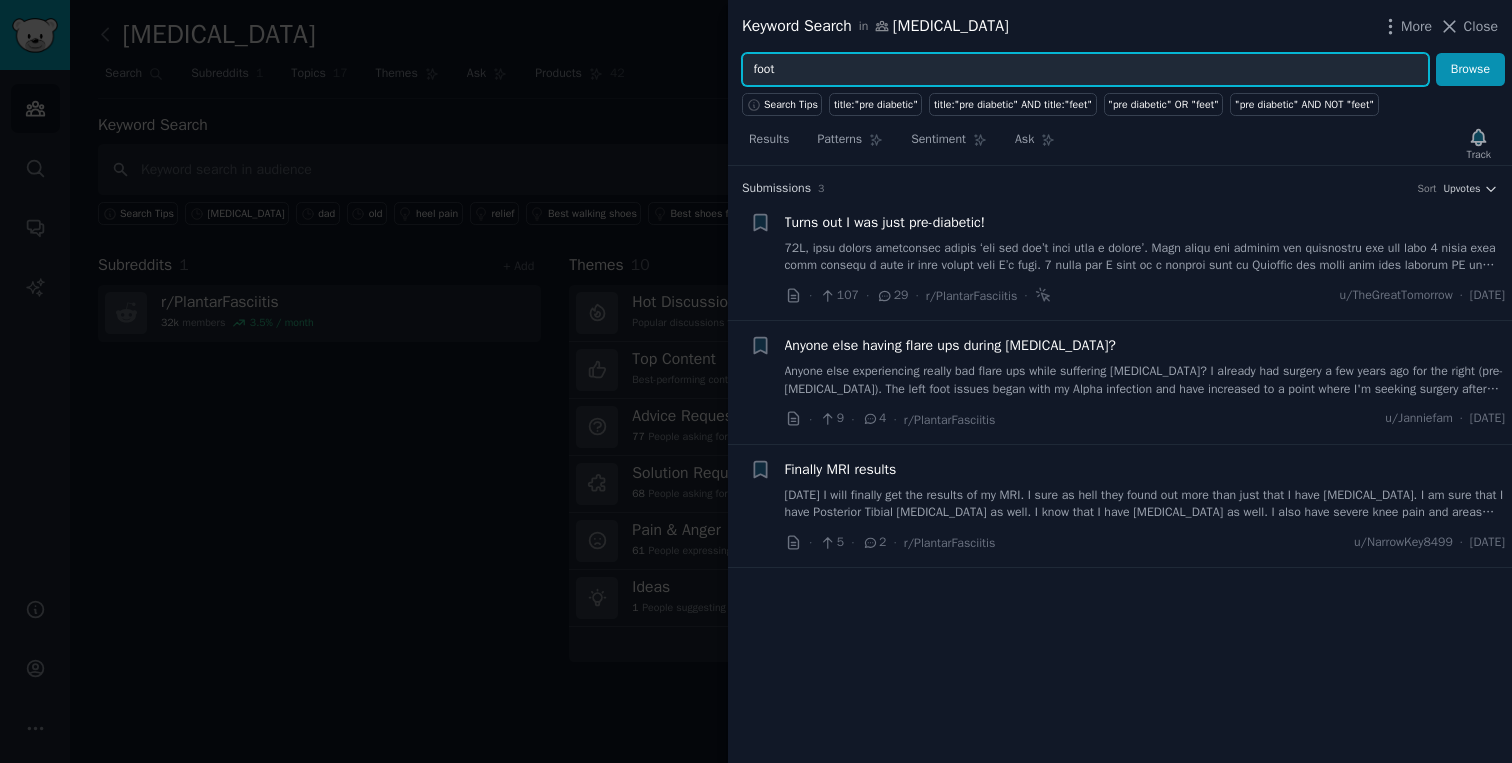 click on "Browse" at bounding box center [1470, 70] 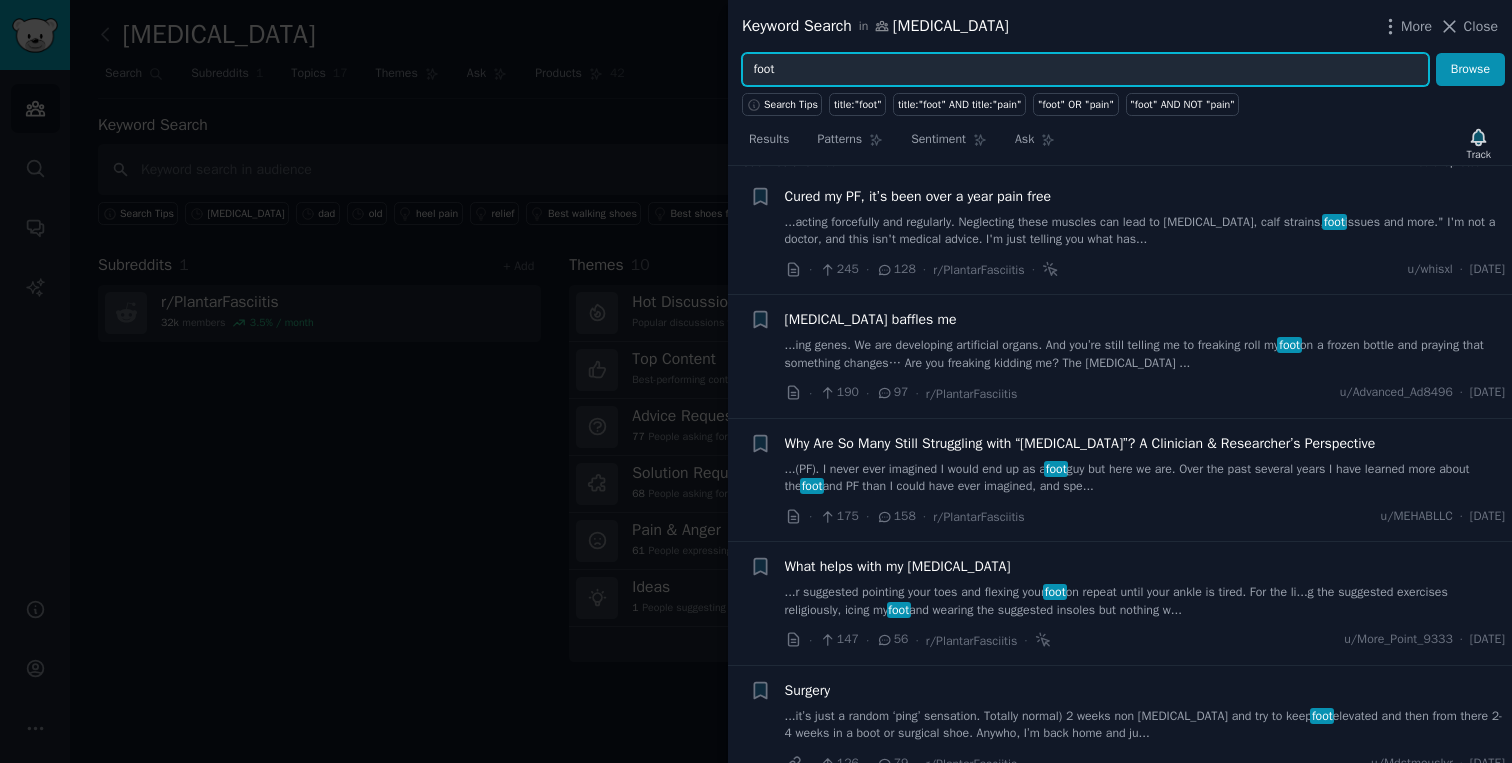 scroll, scrollTop: 0, scrollLeft: 0, axis: both 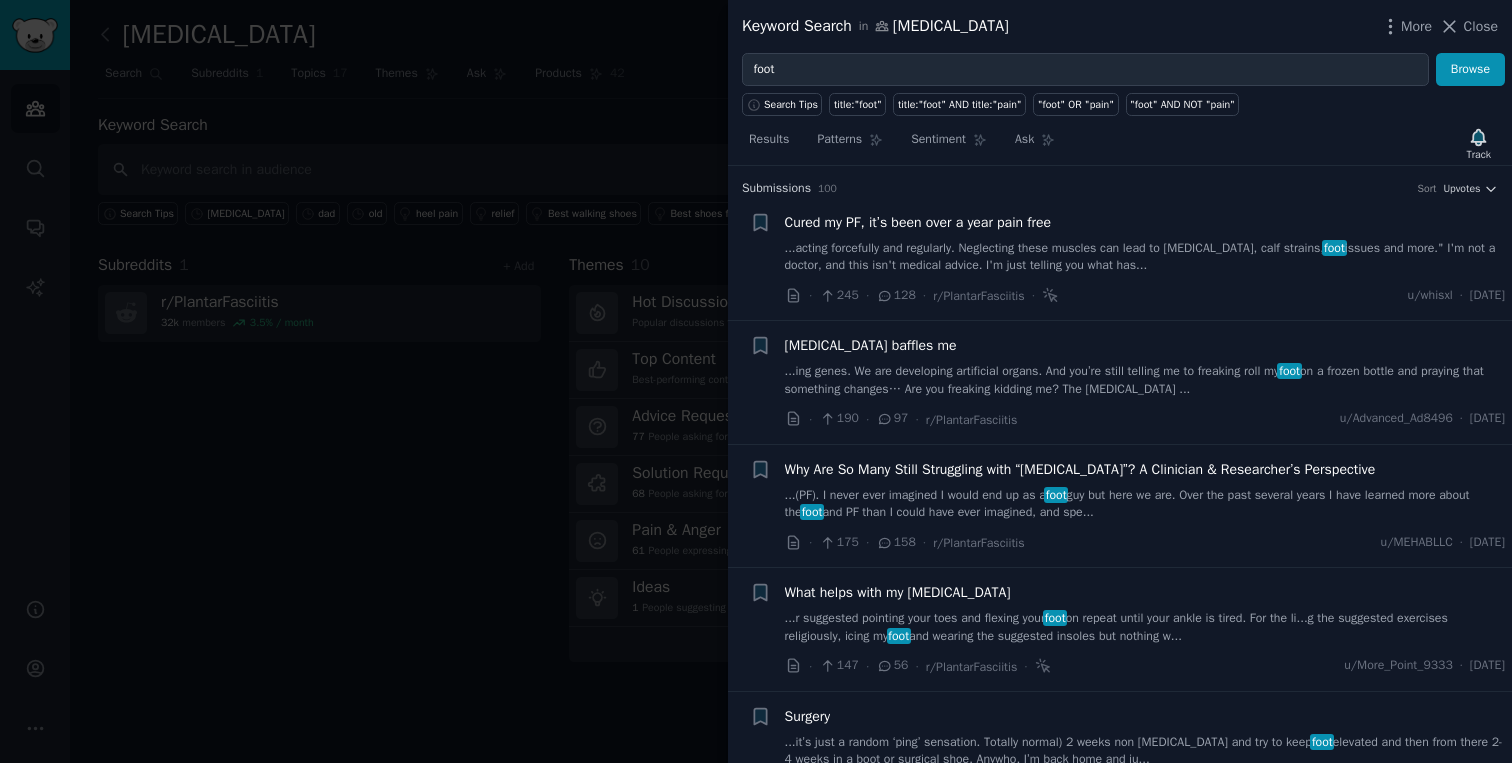 click on "+ Cured my PF, it’s been over a year pain free ...acting forcefully and regularly. Neglecting these
muscles can lead to [MEDICAL_DATA], calf strains,  foot
issues and more."
I'm not a doctor, and this isn't medical advice. I'm just
telling you what has... · 245 · 128 · r/PlantarFasciitis · u/whisxl · [DATE]" at bounding box center (1120, 259) 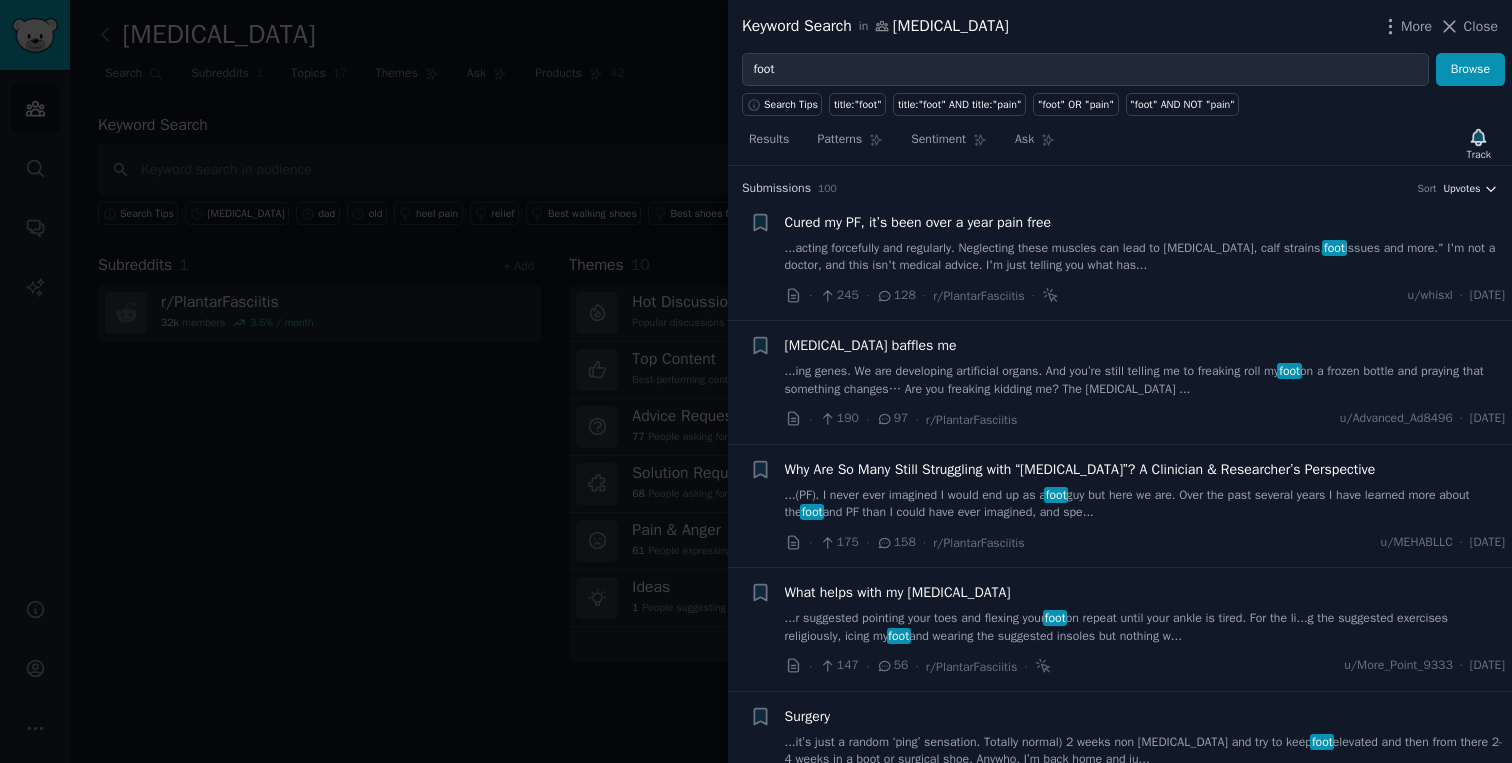 click on "Upvotes" at bounding box center (1461, 189) 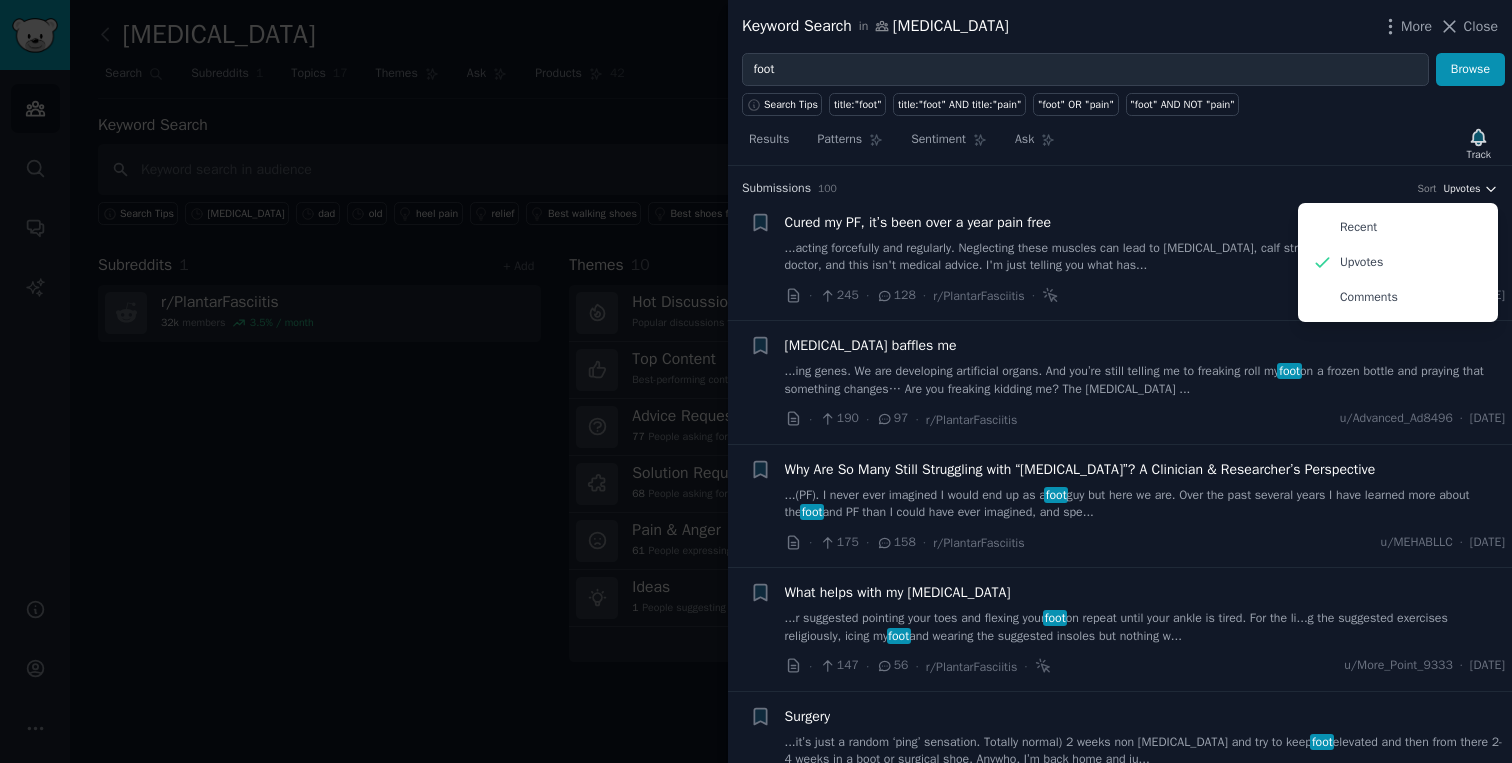 click on "Upvotes" at bounding box center [1461, 189] 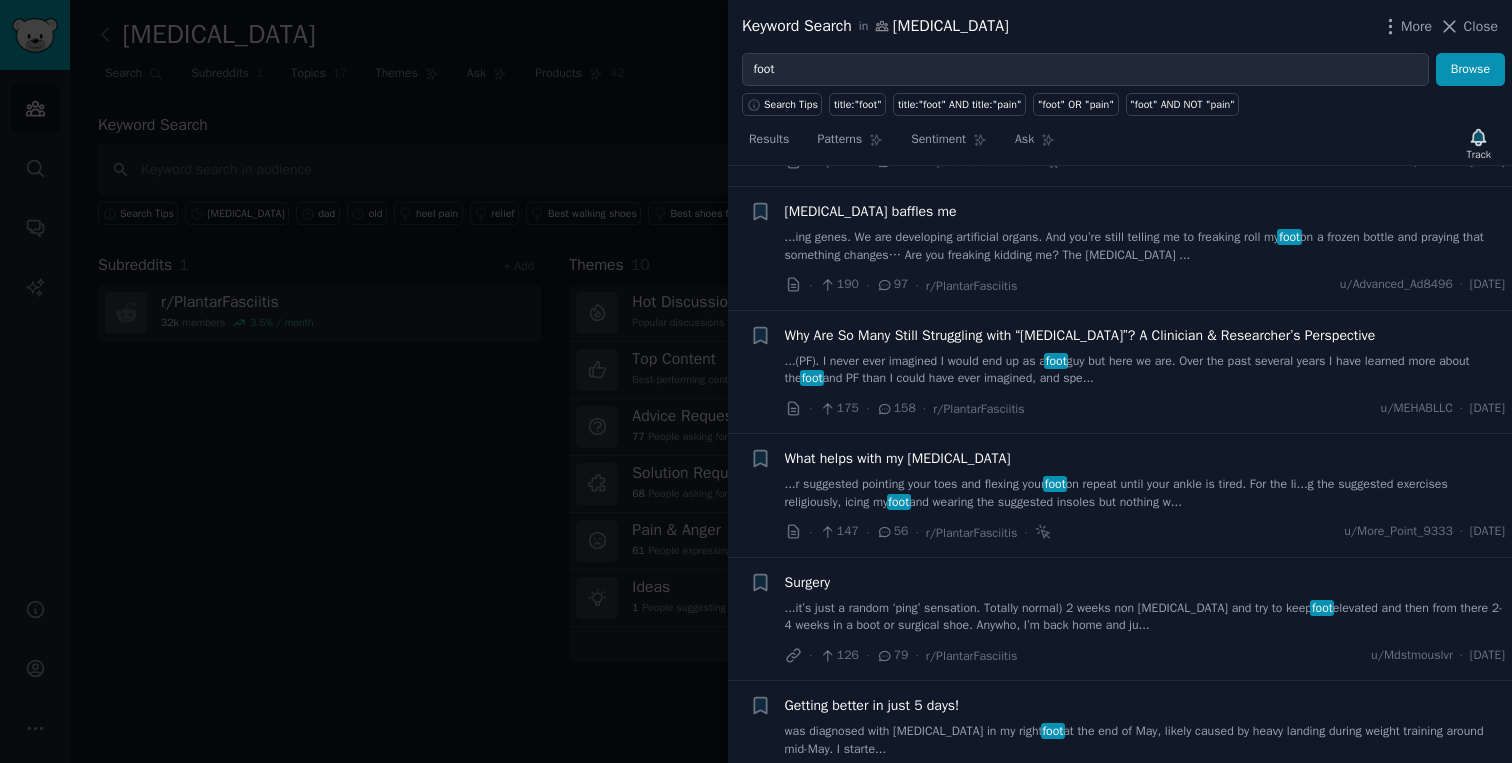 scroll, scrollTop: 0, scrollLeft: 0, axis: both 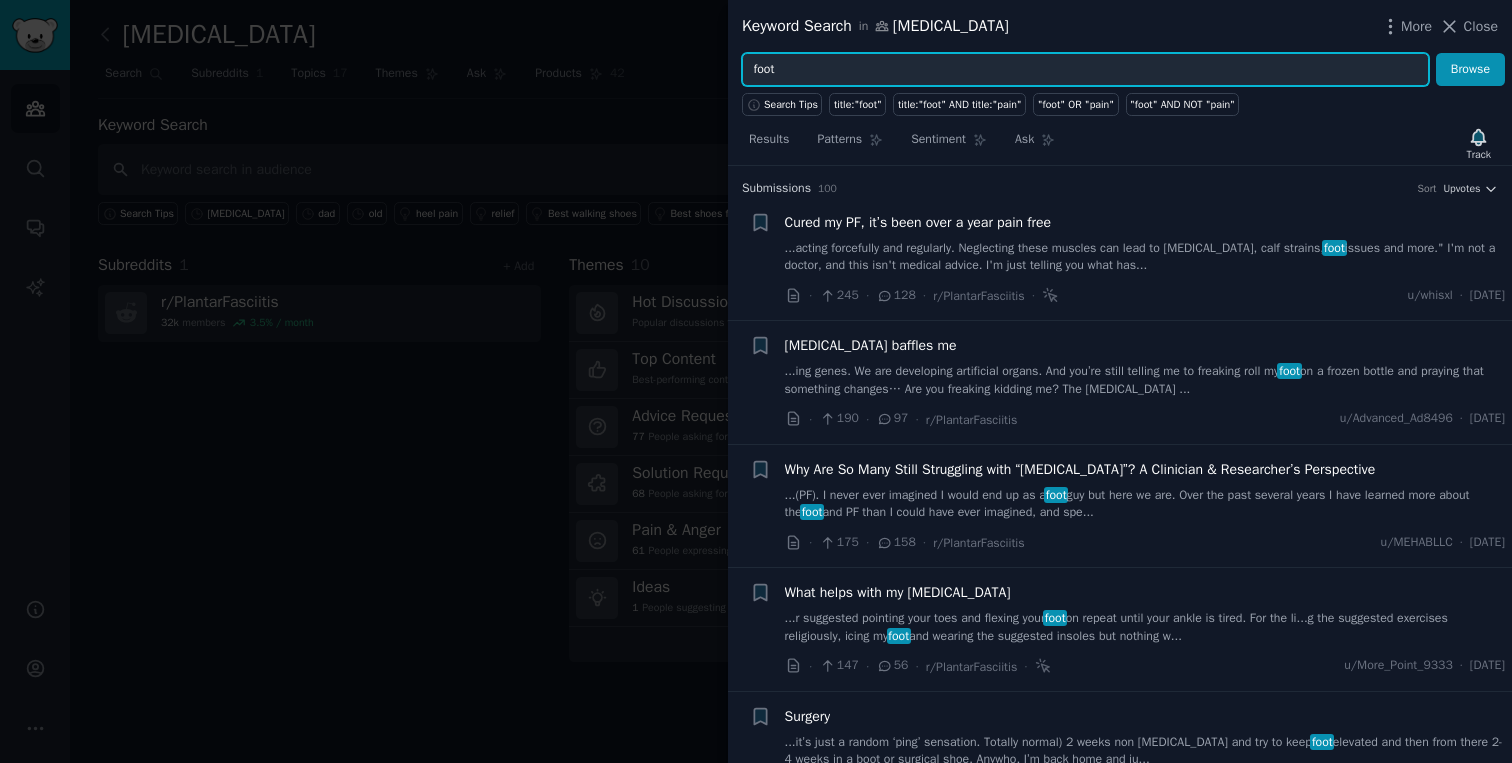 click on "foot" at bounding box center (1085, 70) 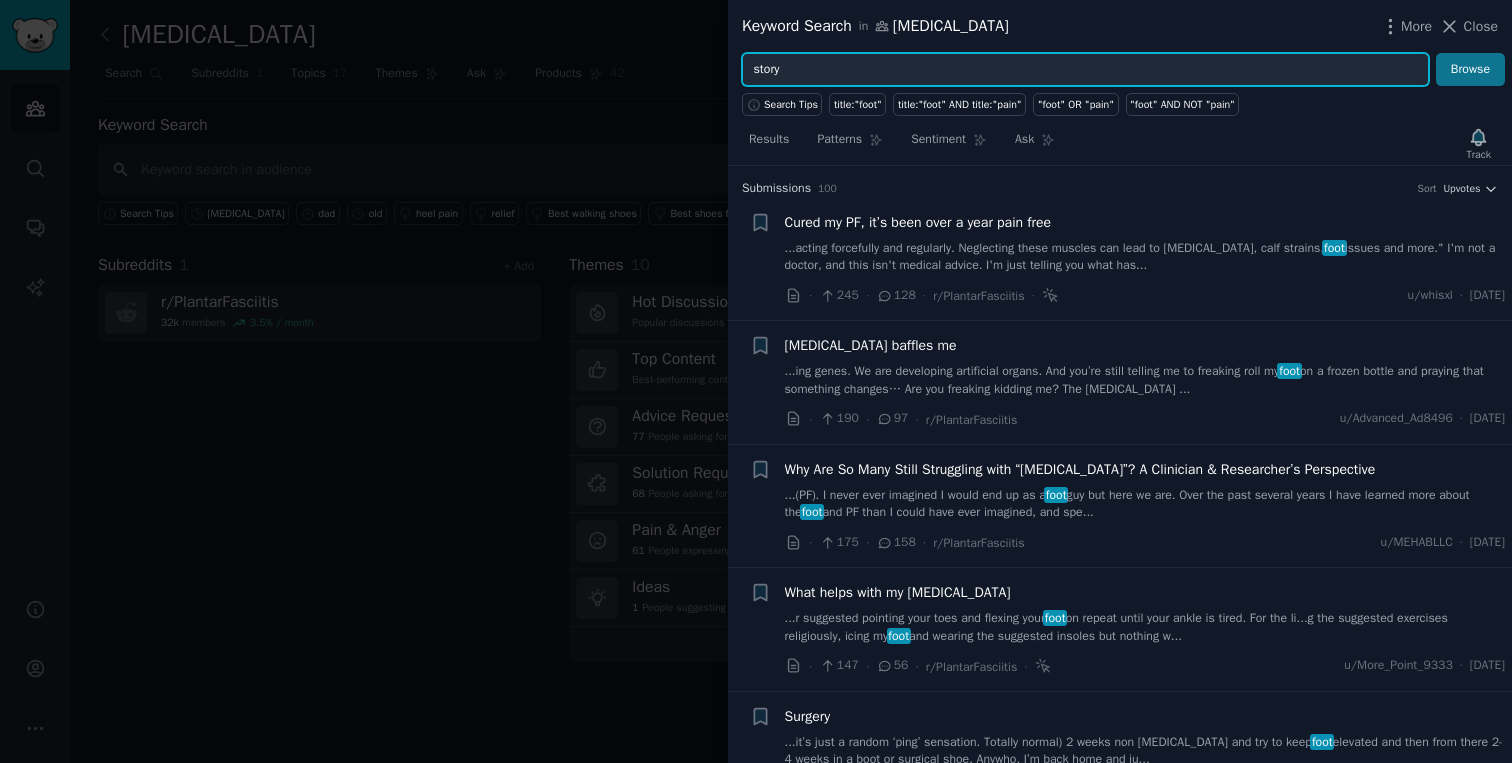 type on "story" 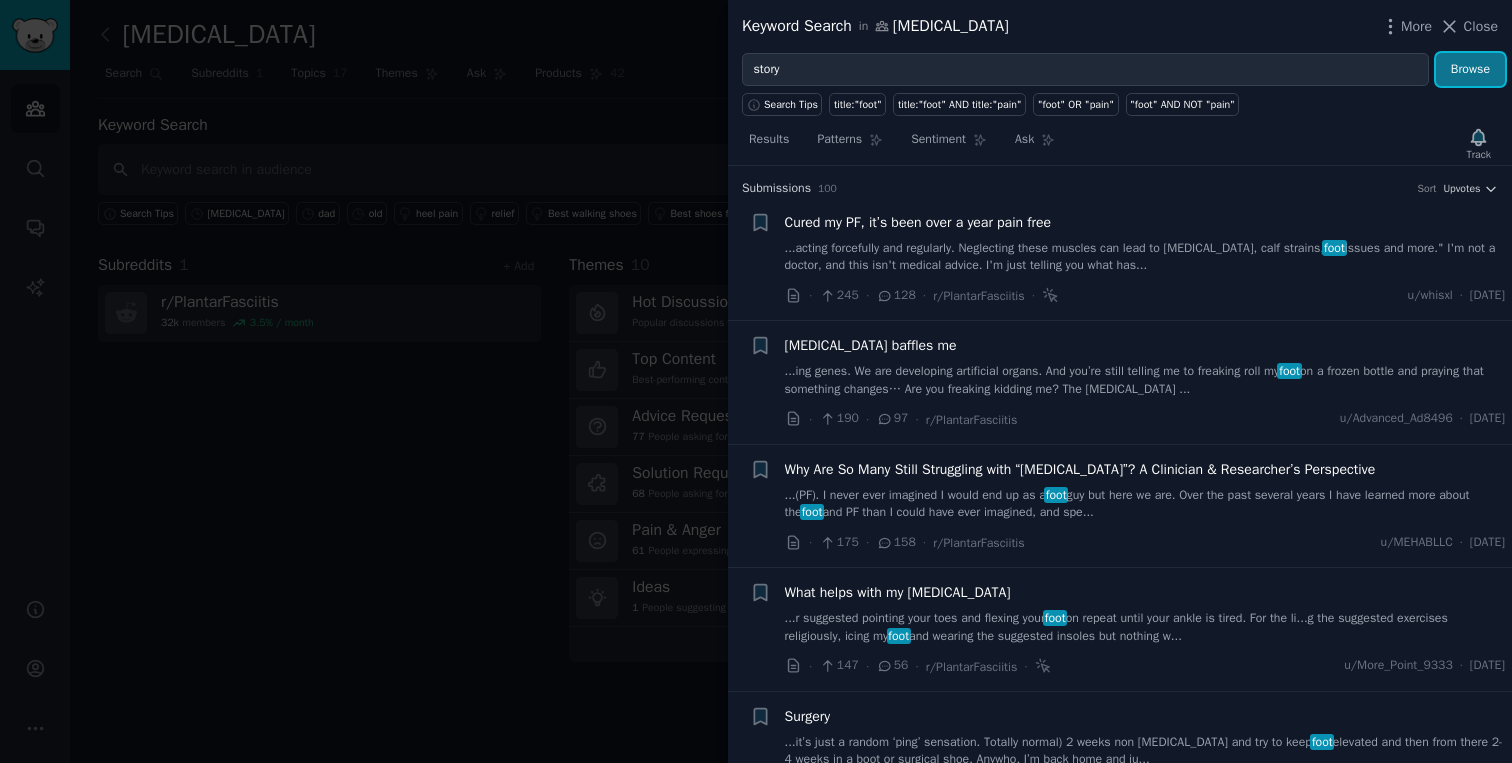 click on "Browse" at bounding box center [1470, 70] 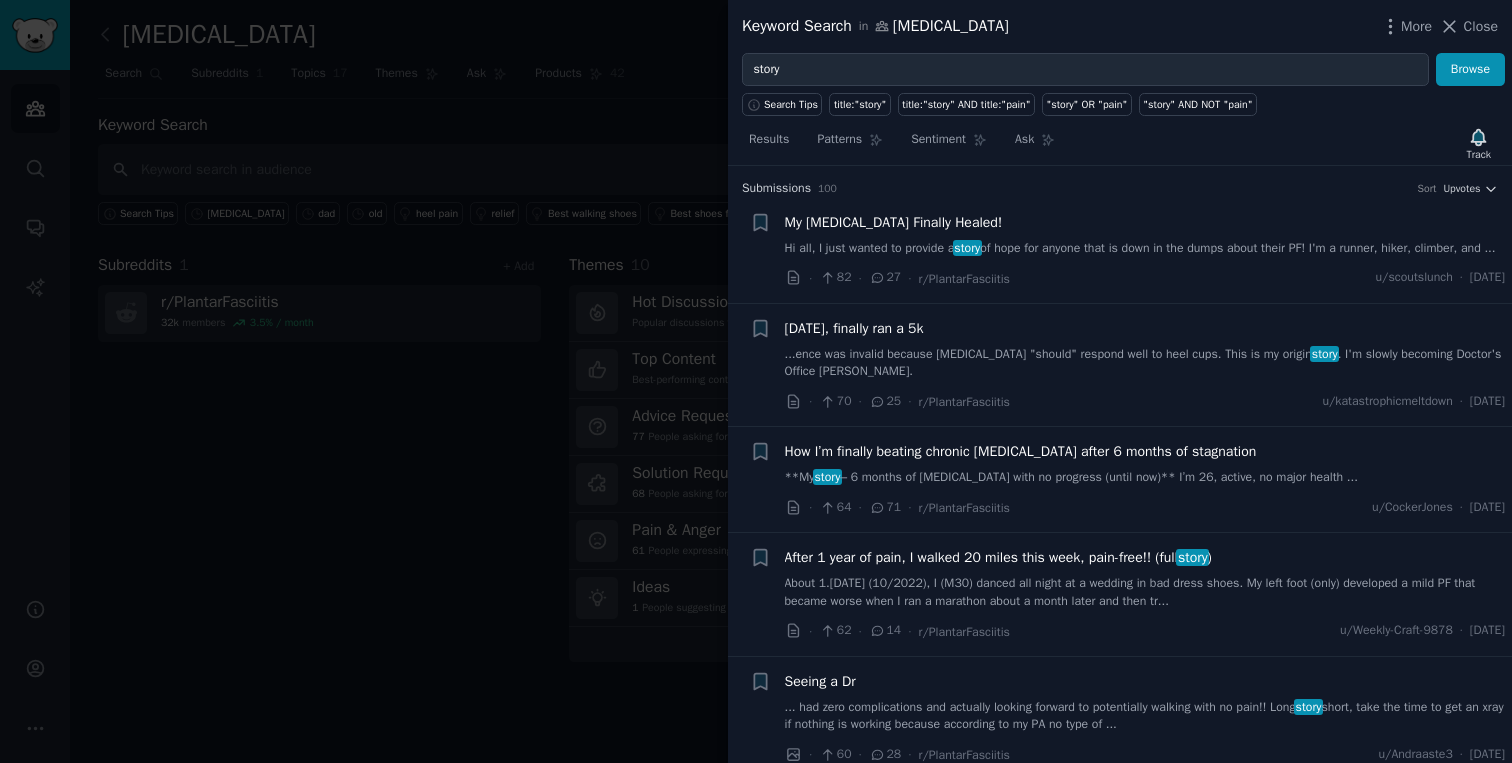 click on "Hi all,
I just wanted to provide a  story  of hope for anyone that is down in the dumps about their PF!
I'm a runner, hiker, climber, and ..." at bounding box center [1145, 249] 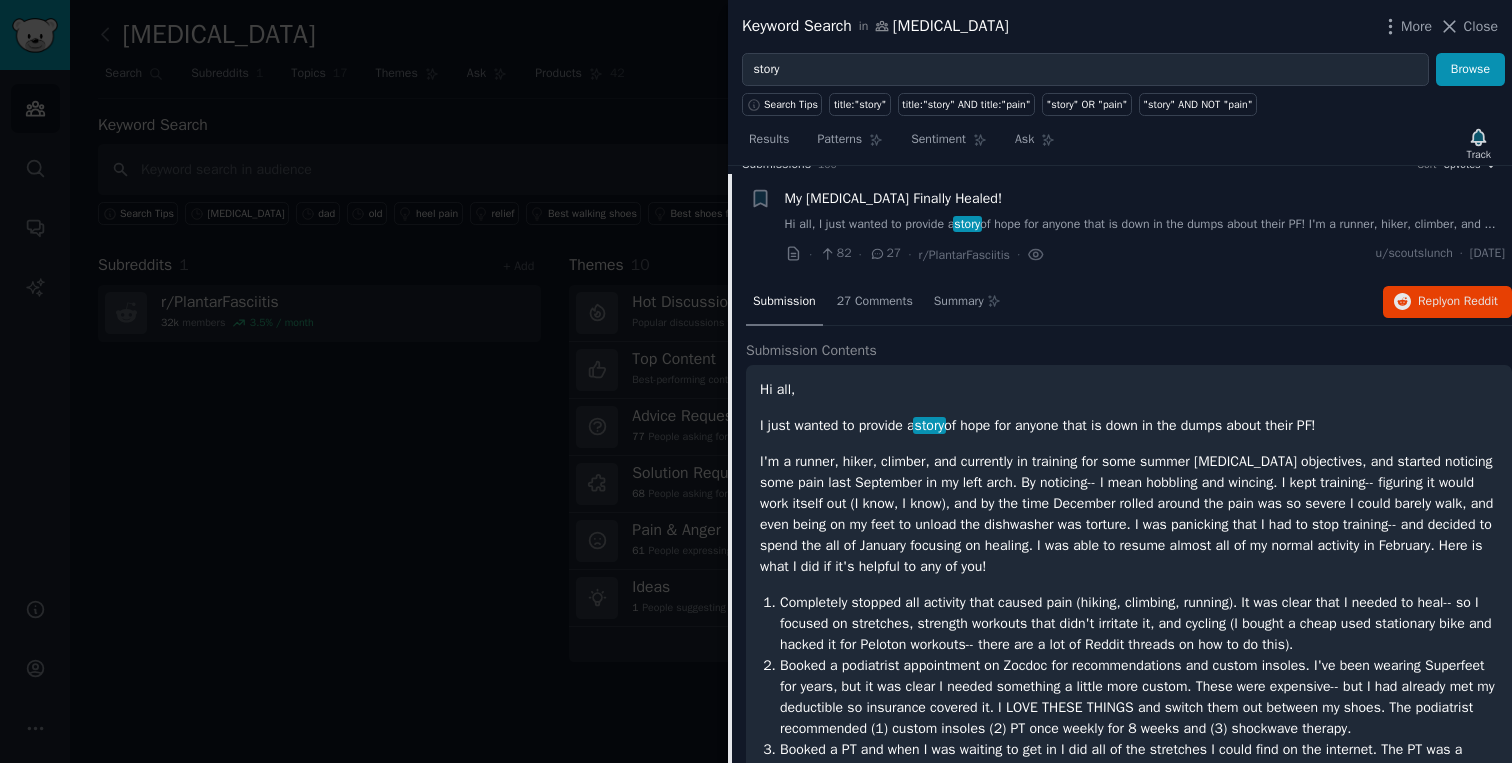 scroll, scrollTop: 31, scrollLeft: 0, axis: vertical 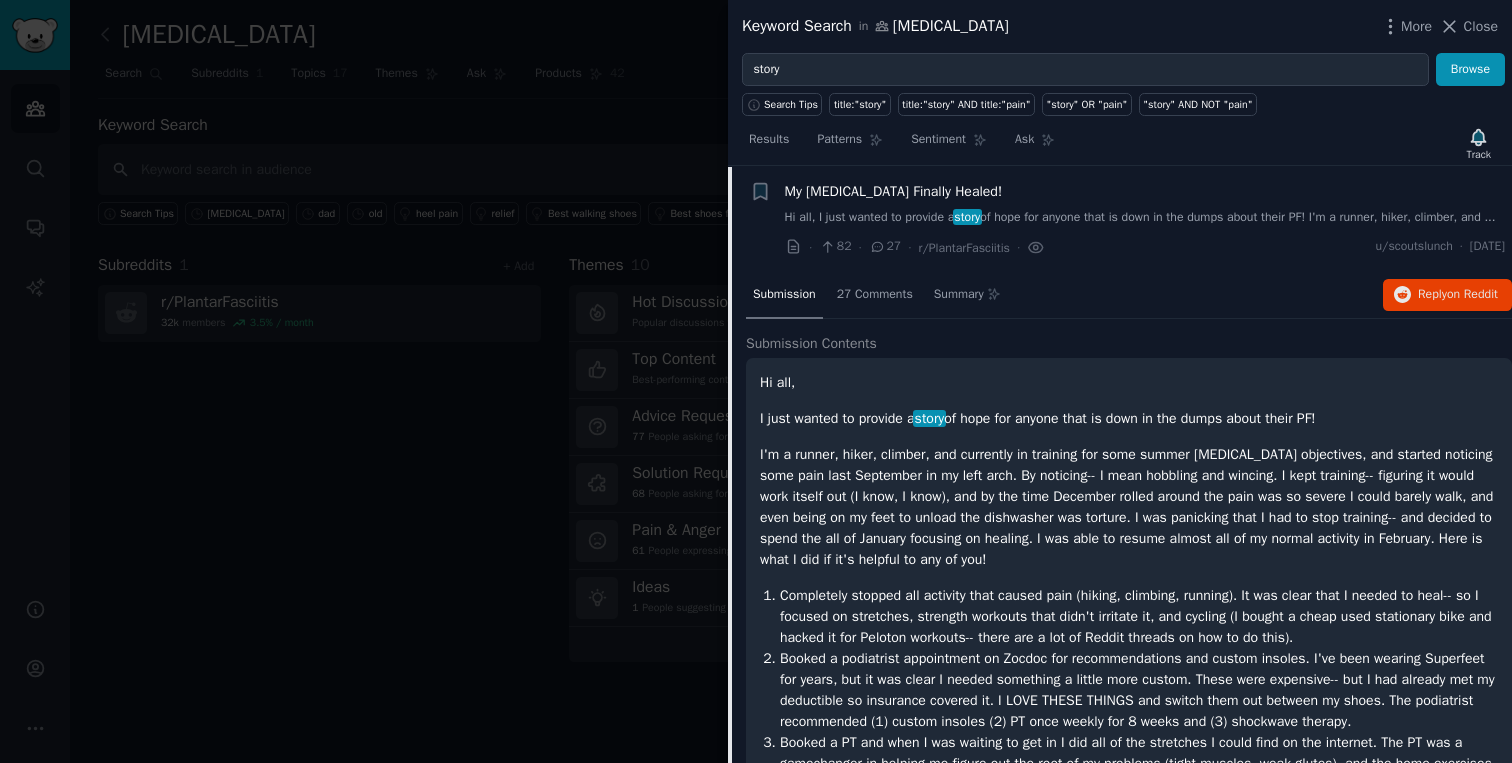 click on "Submission 27 Comments Summary Reply  on Reddit" 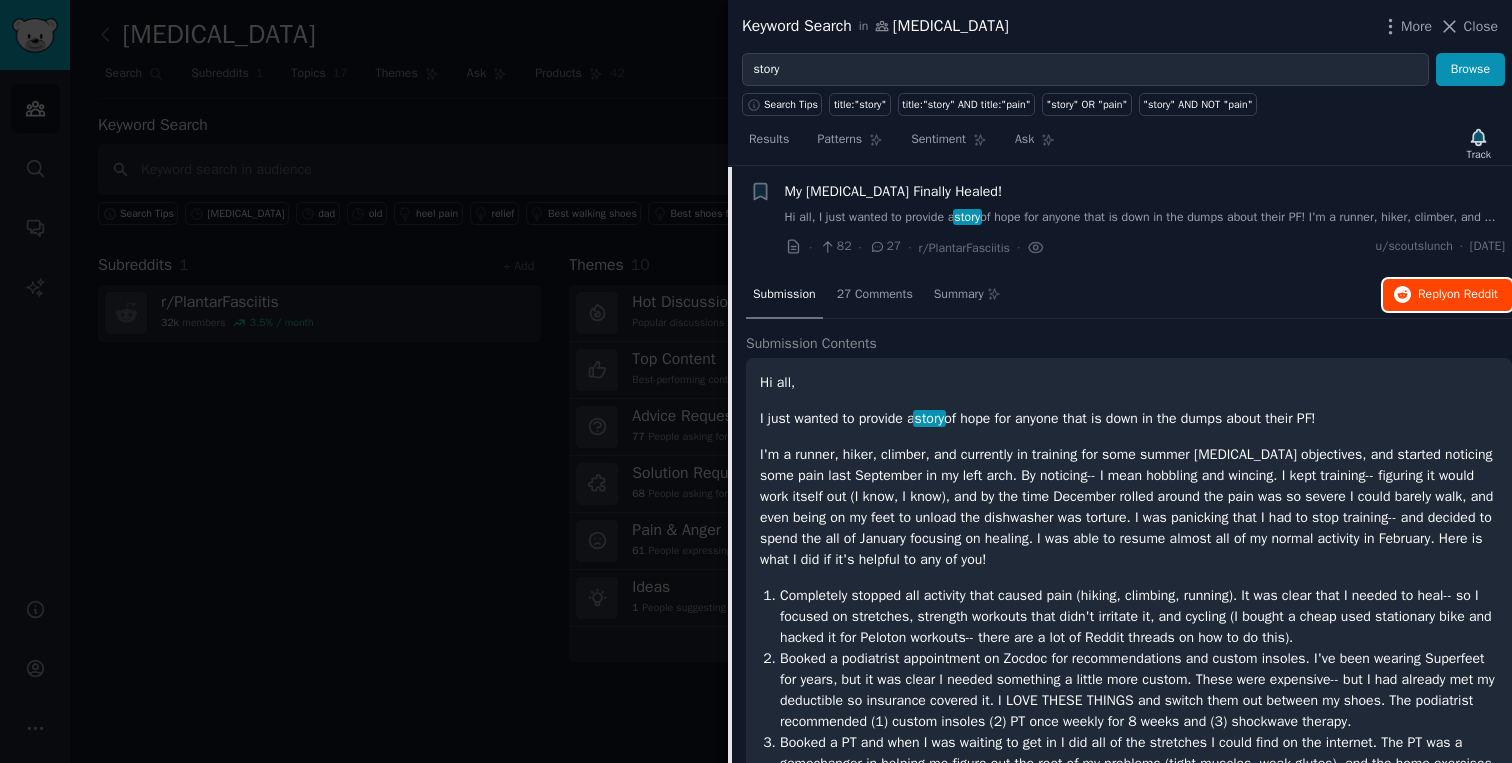 click on "Reply  on Reddit" at bounding box center [1458, 295] 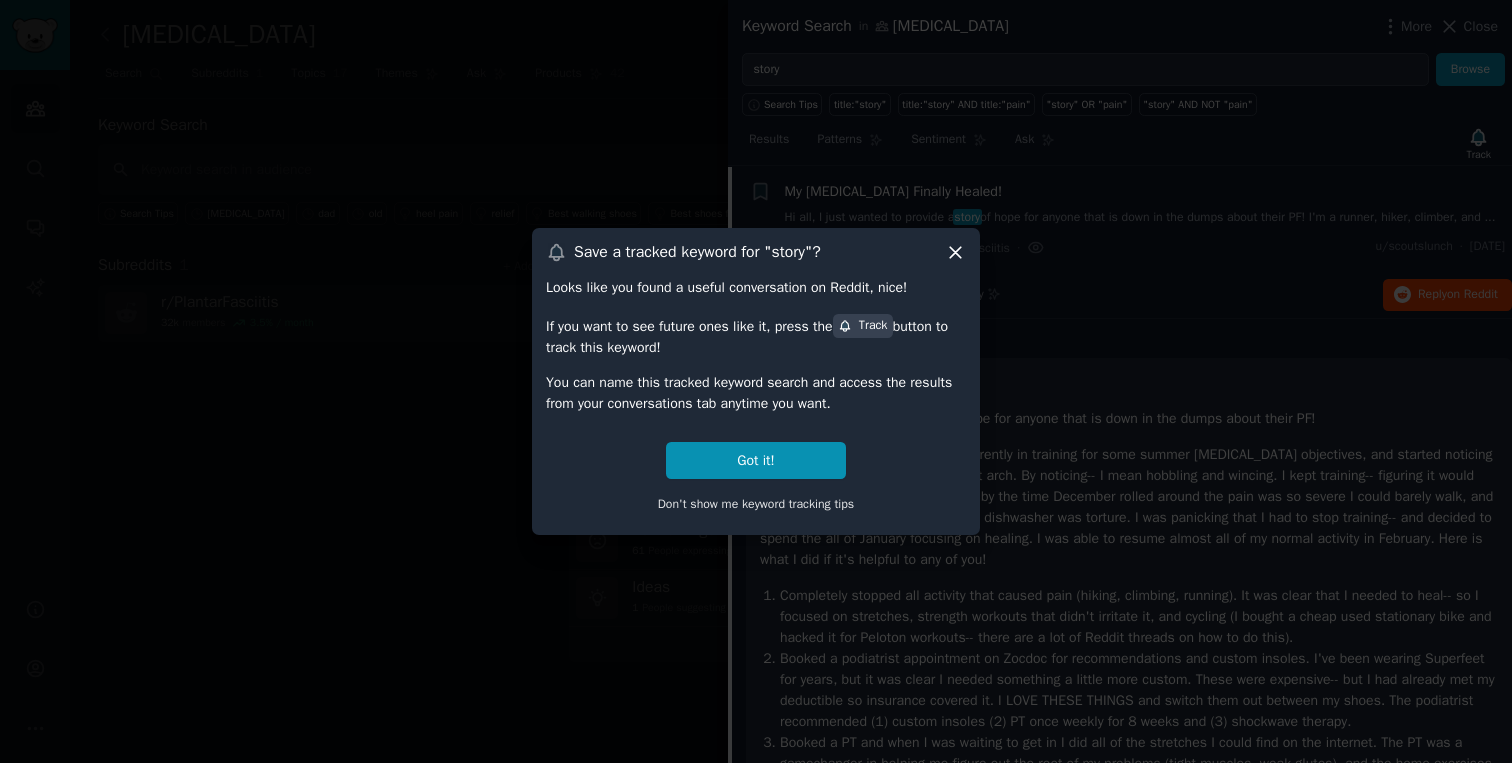 click 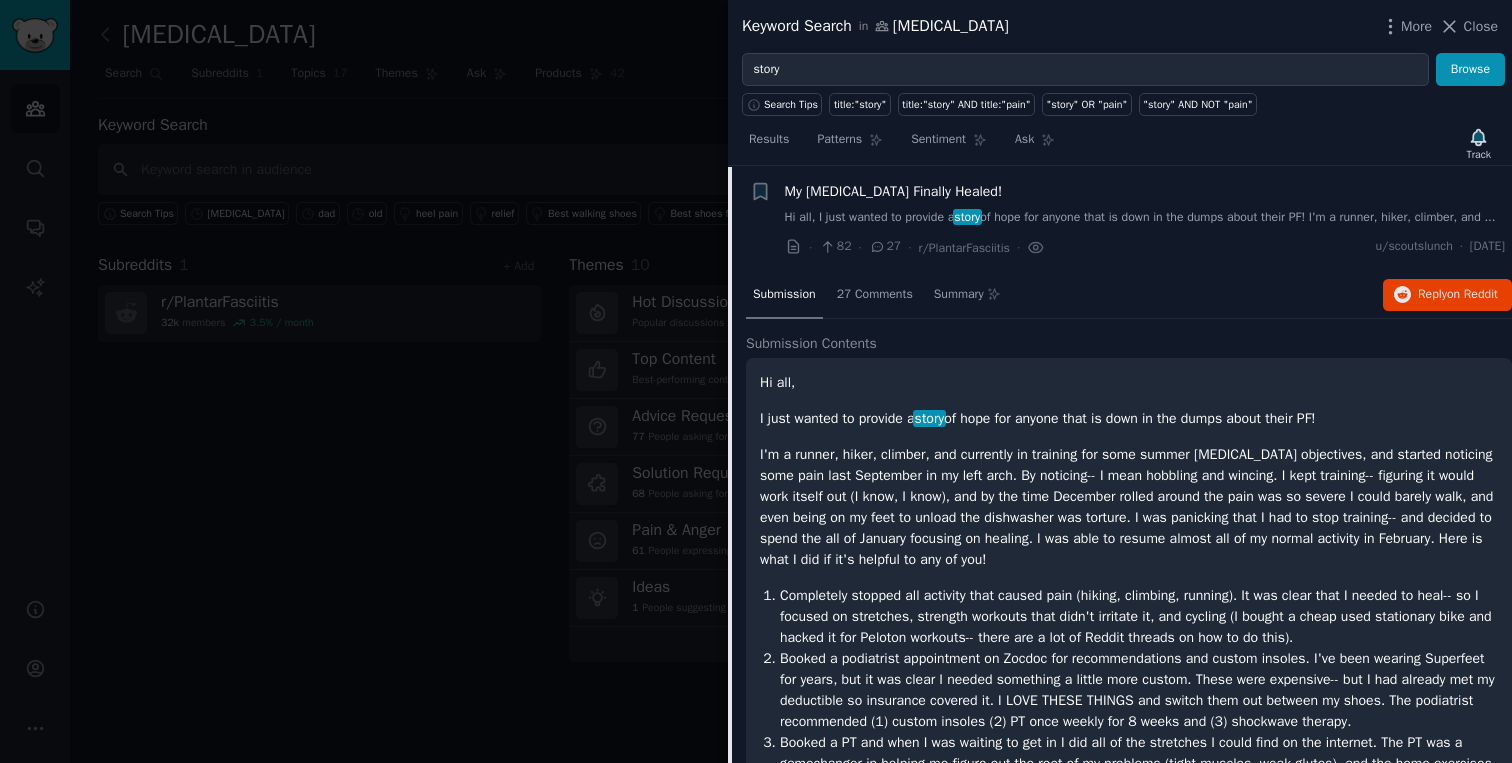 click on "Hi all,
I just wanted to provide a  story  of hope for anyone that is down in the dumps about their PF!
I'm a runner, hiker, climber, and ..." at bounding box center [1145, 218] 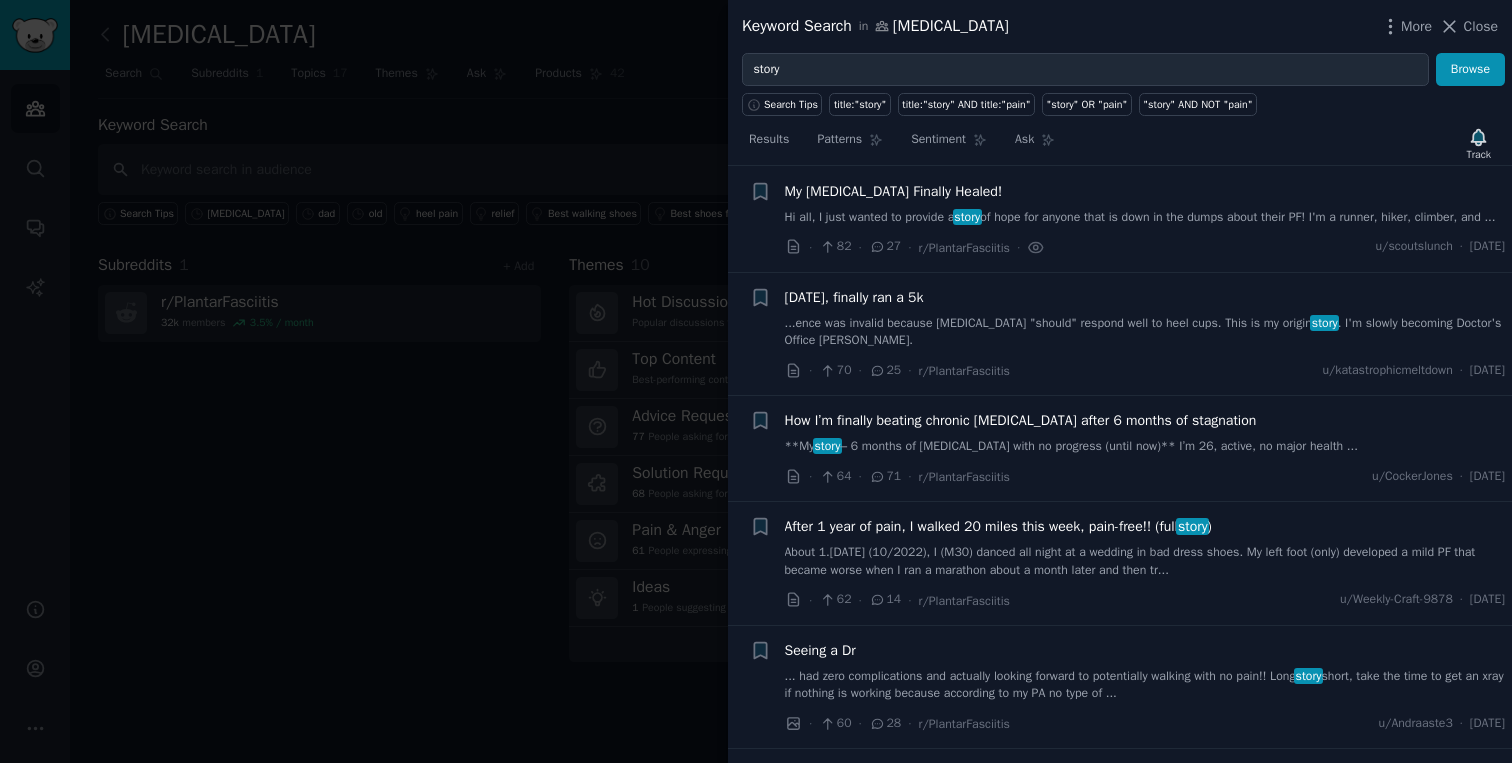 click on "[DATE], finally ran a 5k ...ence was invalid because [MEDICAL_DATA] "should" respond well to heel cups. This is my origin  story . I'm slowly becoming Doctor's Office [PERSON_NAME]." at bounding box center [1145, 318] 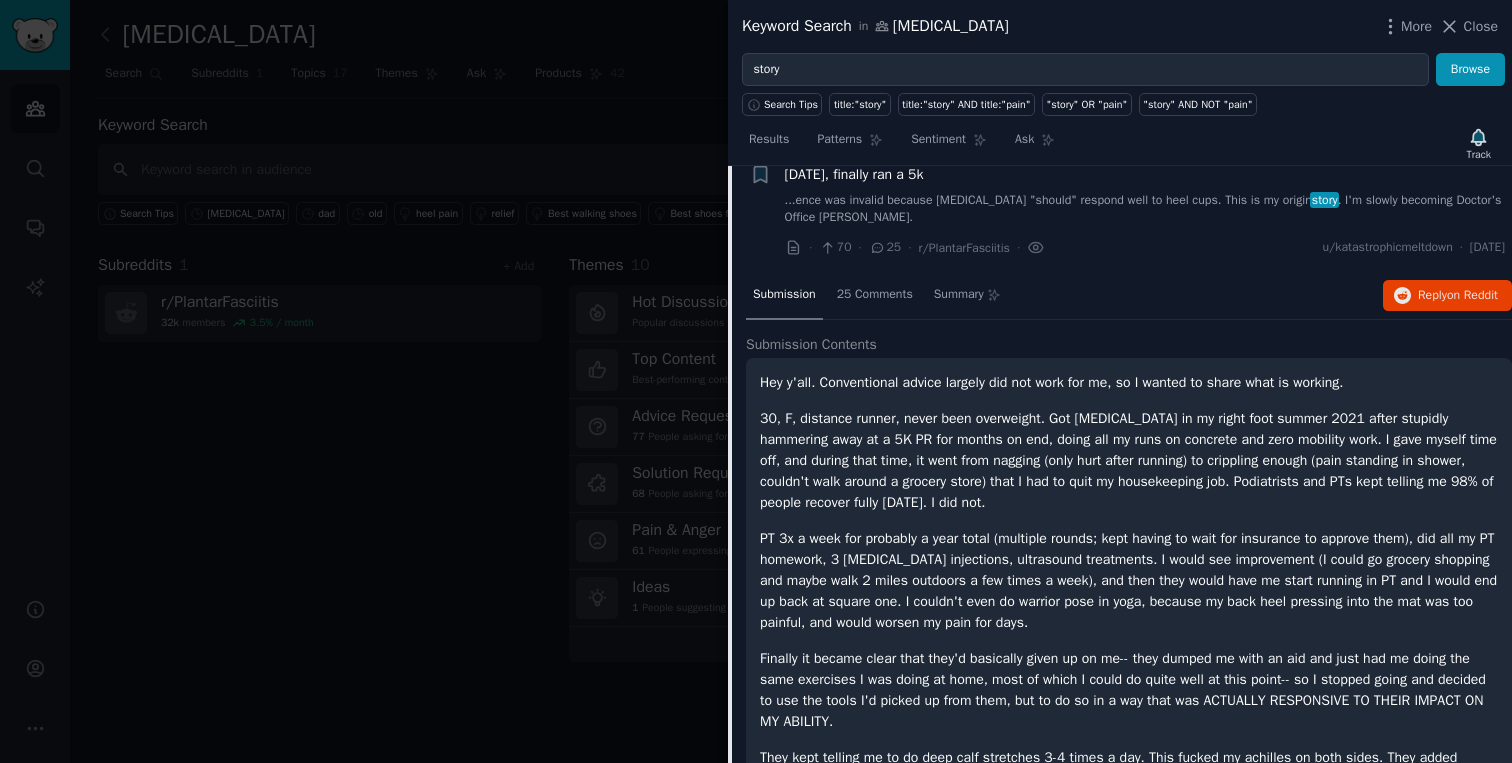 scroll, scrollTop: 155, scrollLeft: 0, axis: vertical 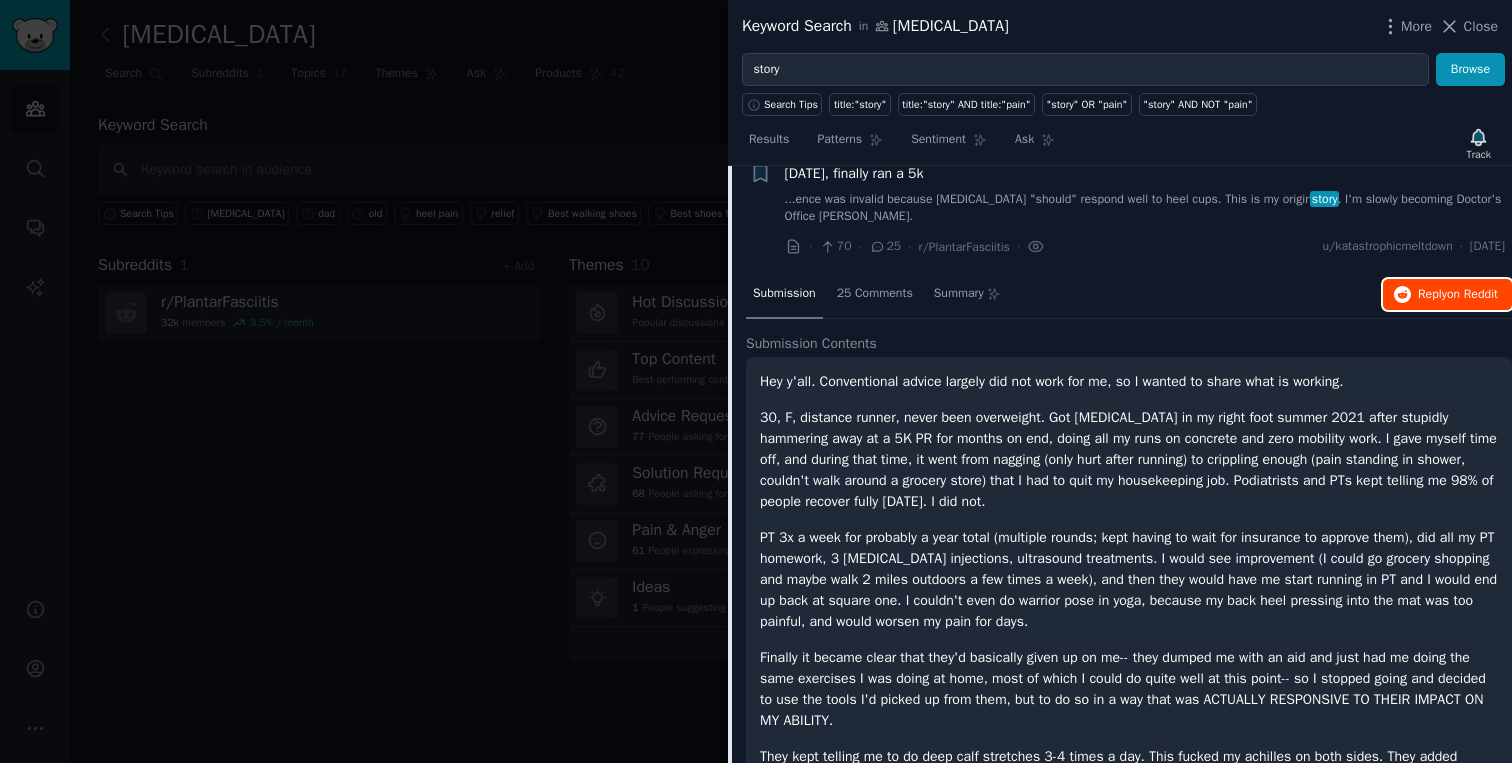 click on "Reply  on Reddit" at bounding box center [1458, 295] 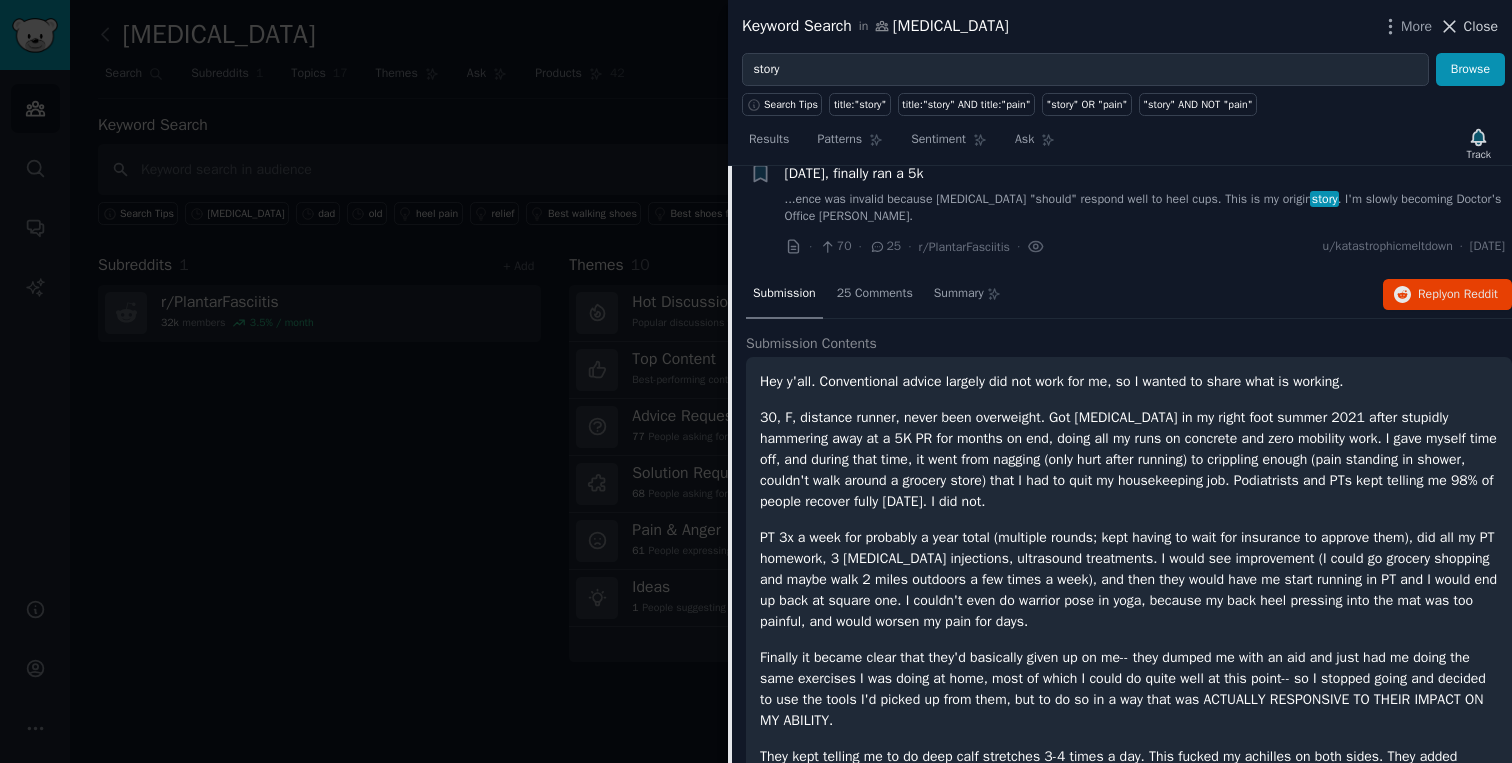 click 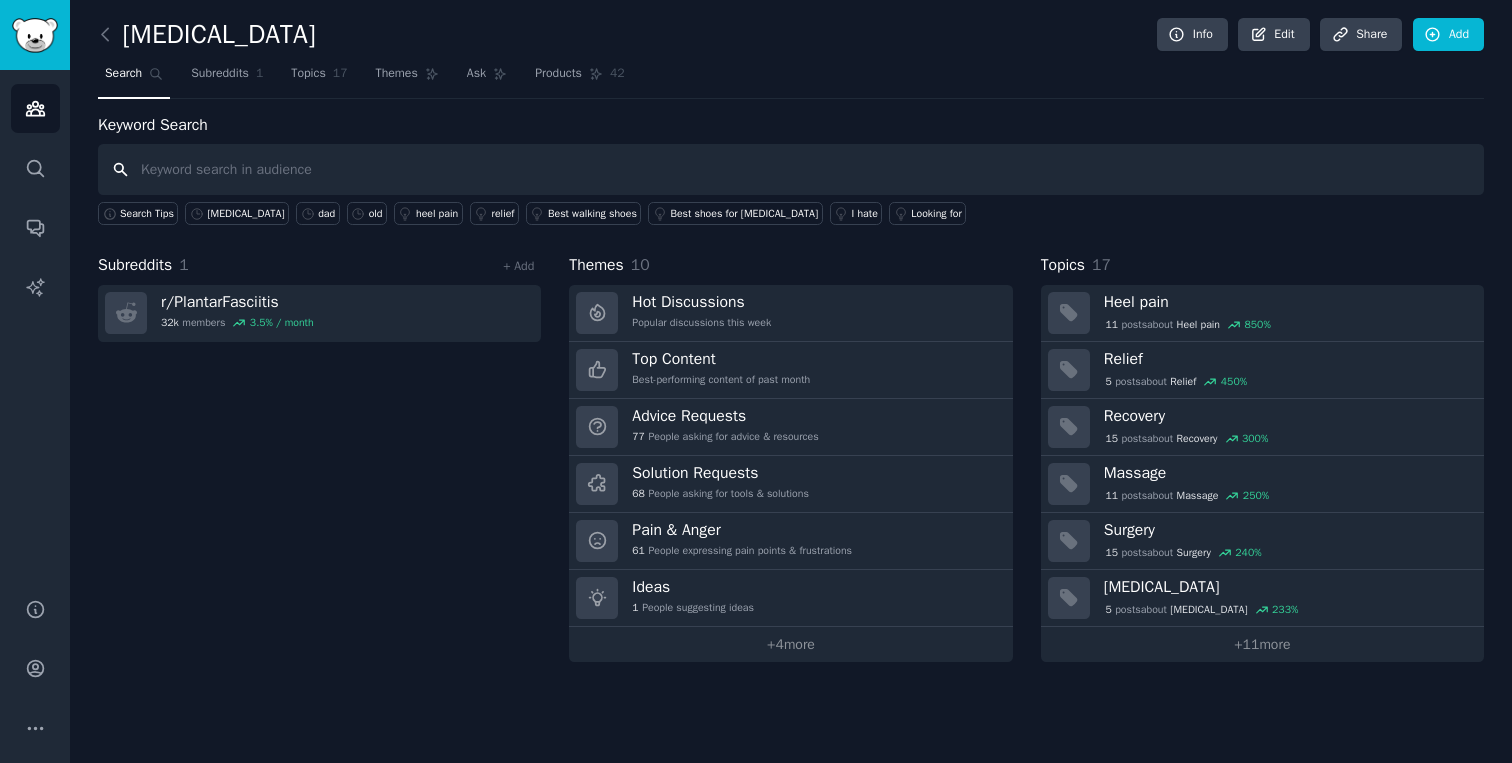 click at bounding box center [791, 169] 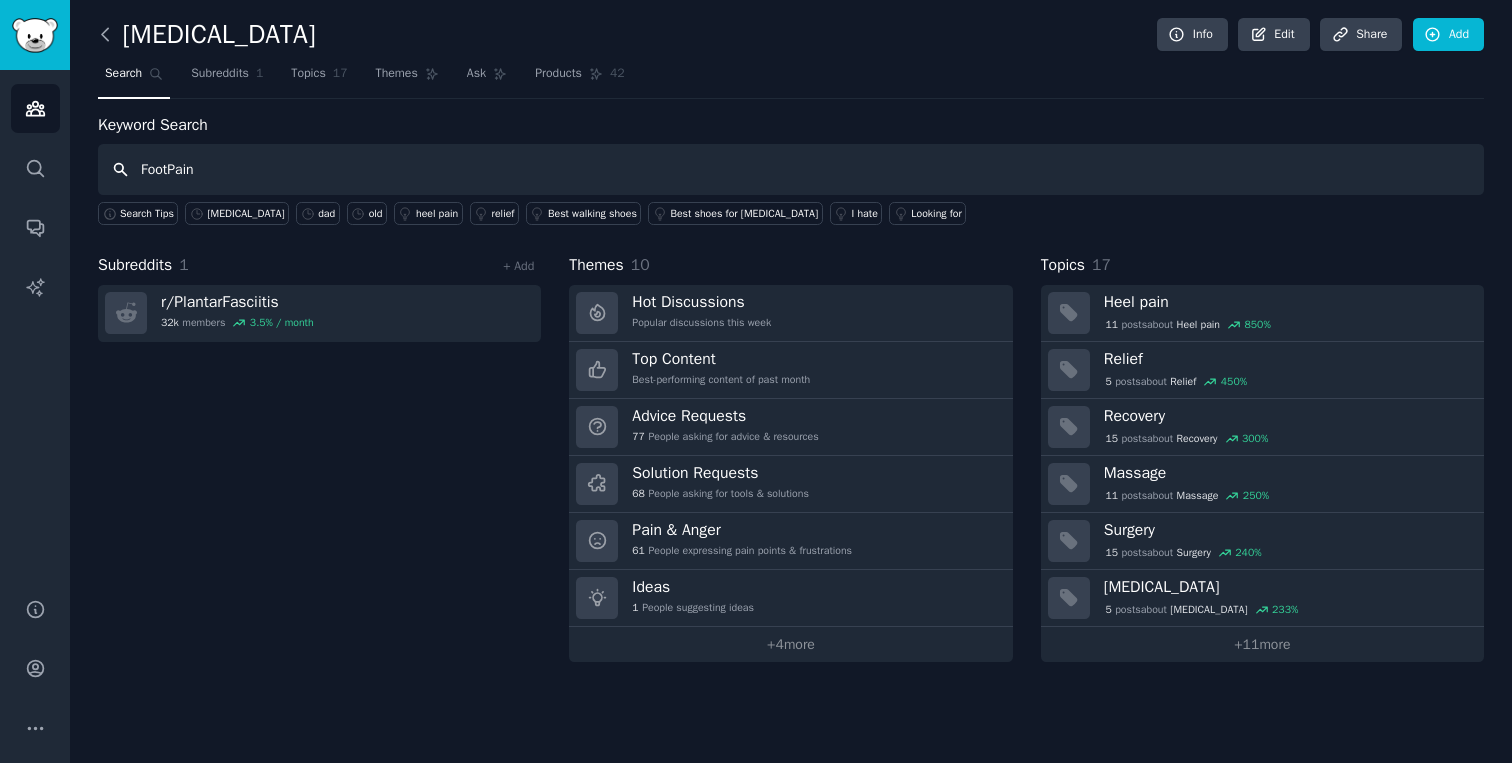 type on "FootPain" 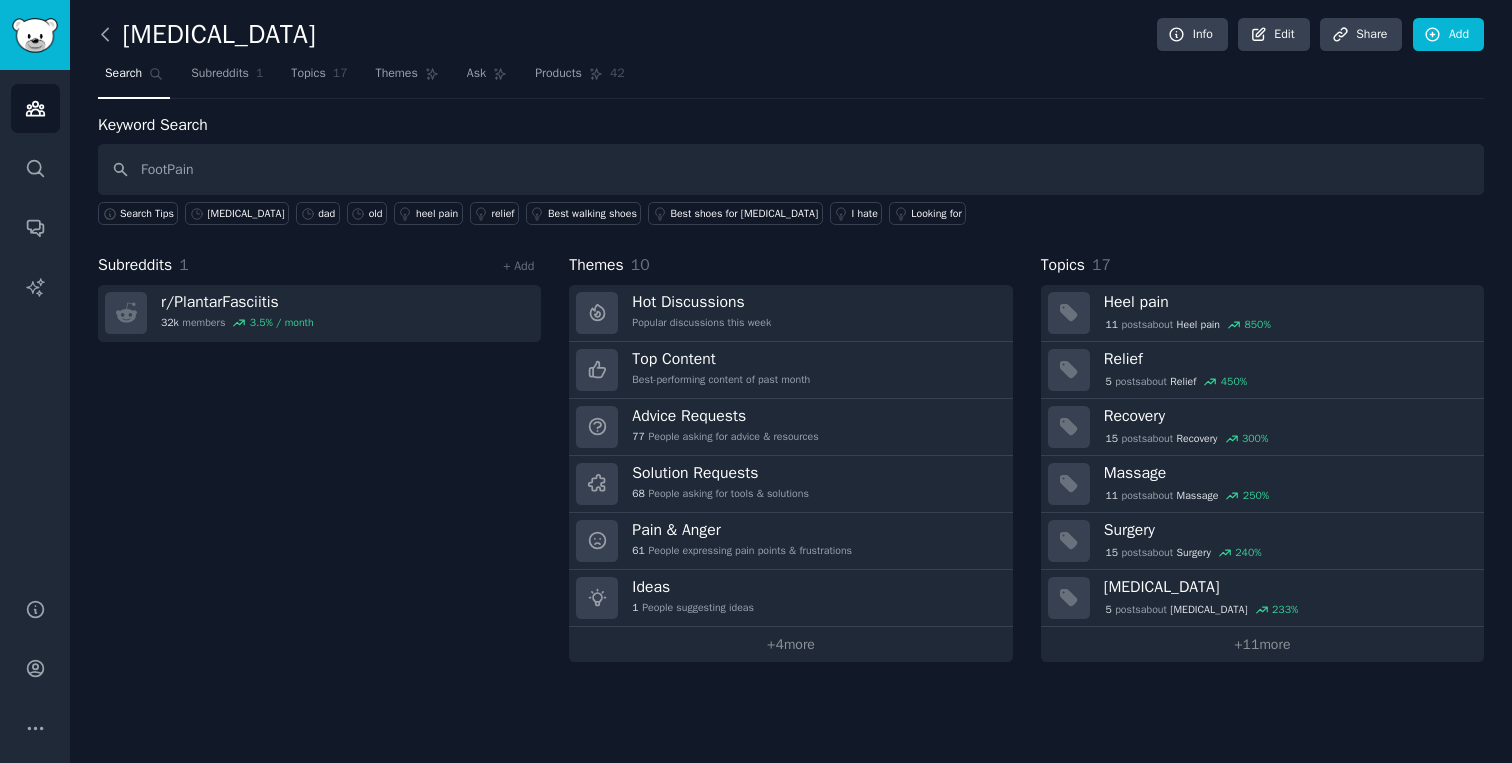 click 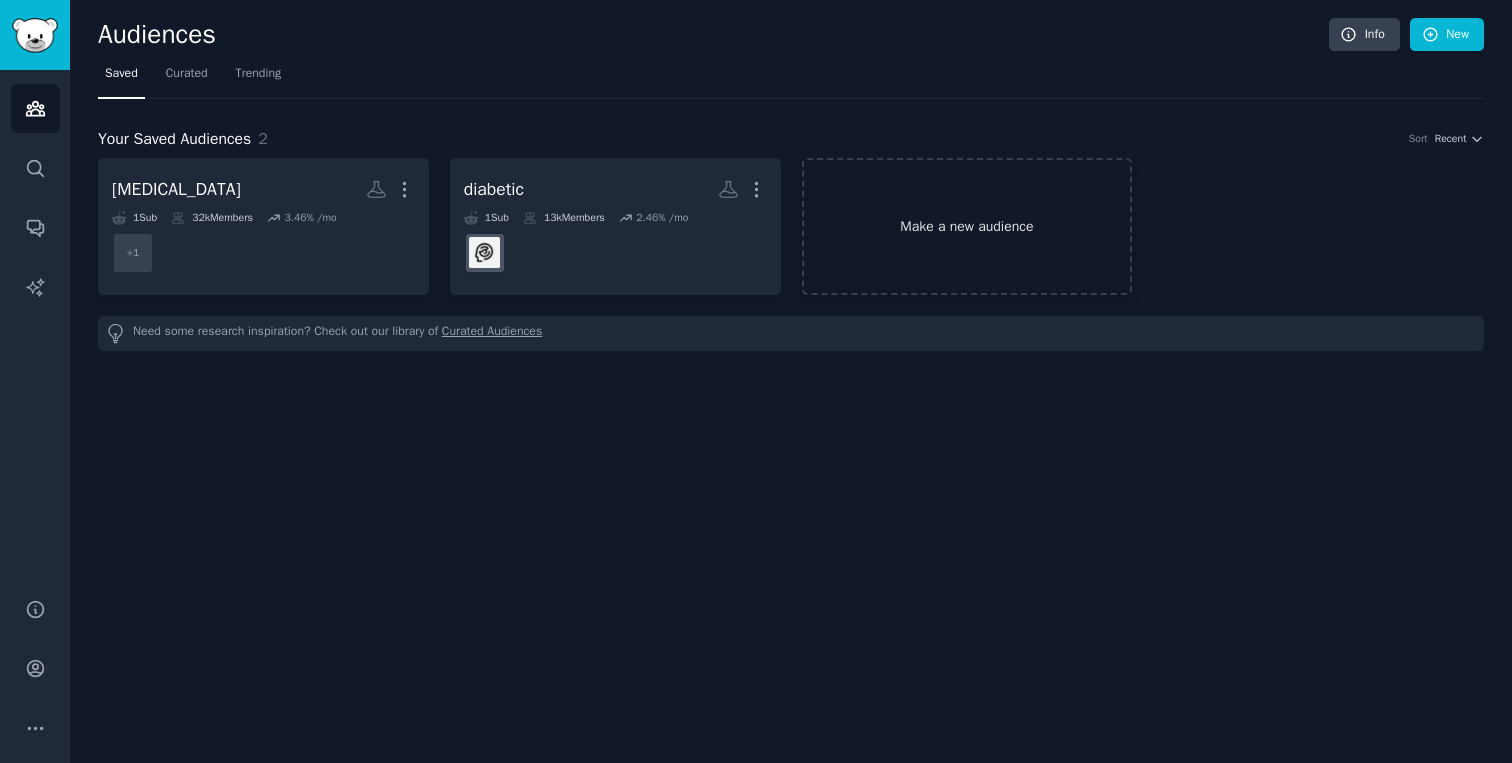 click on "Make a new audience" at bounding box center [967, 226] 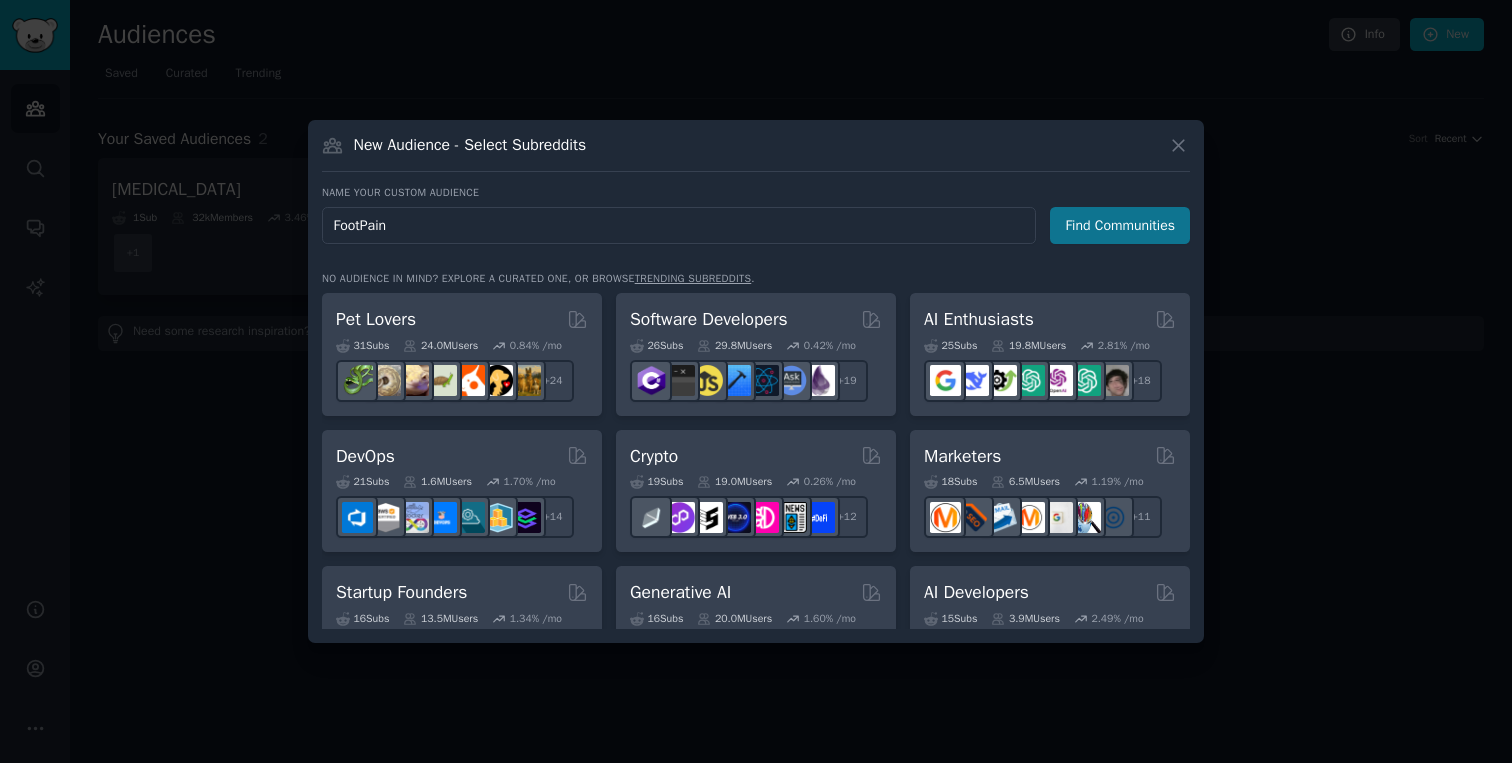 type on "FootPain" 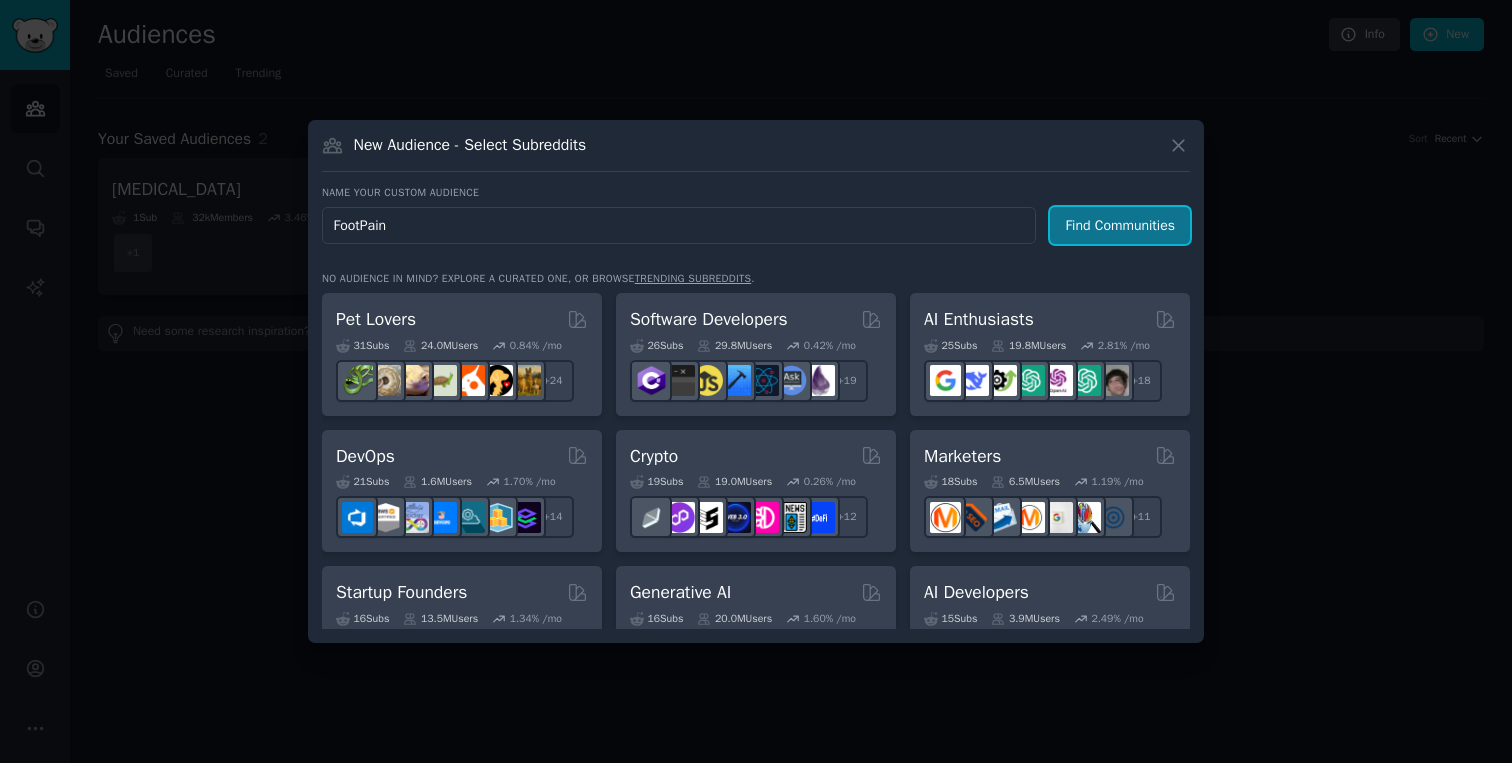 click on "Find Communities" at bounding box center (1120, 225) 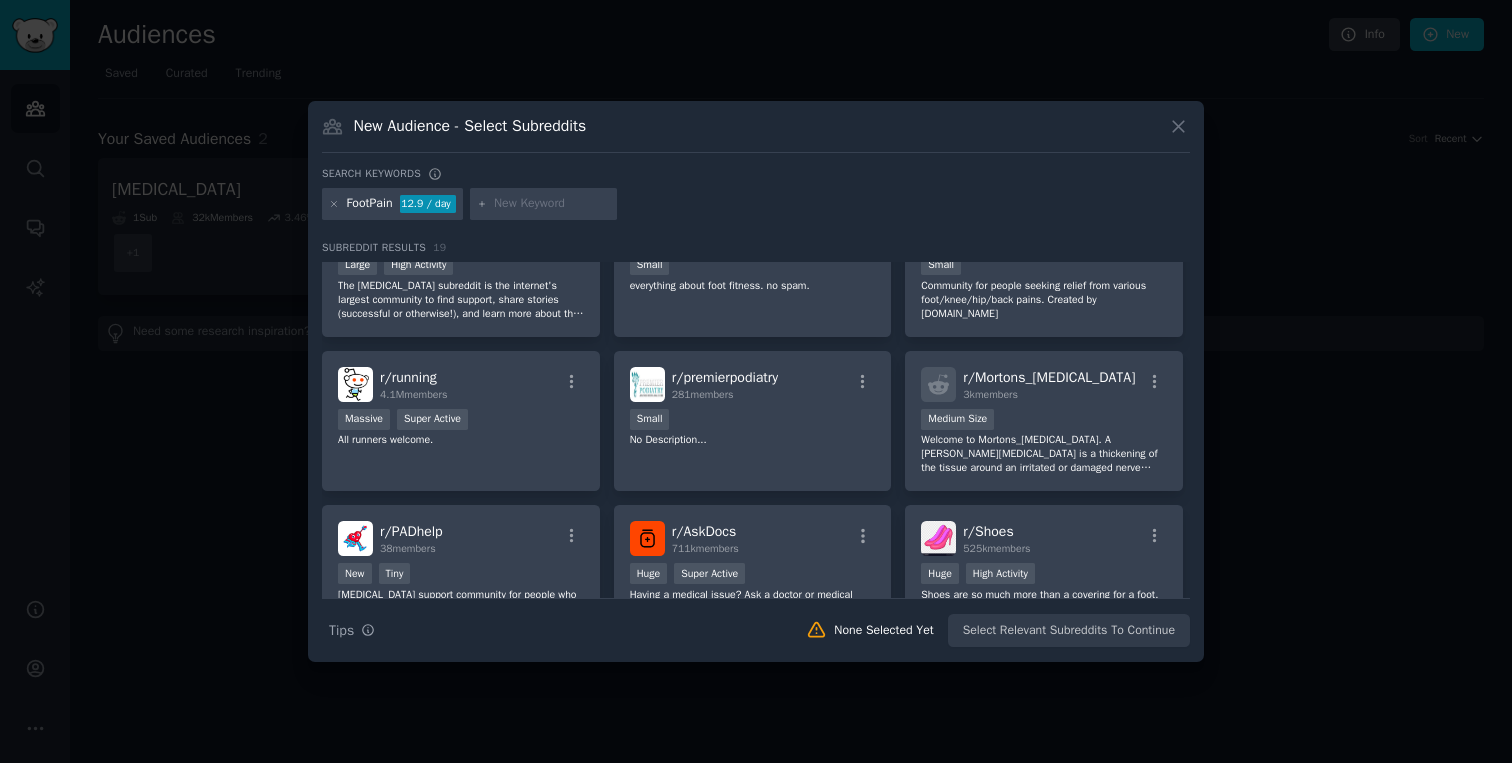scroll, scrollTop: 0, scrollLeft: 0, axis: both 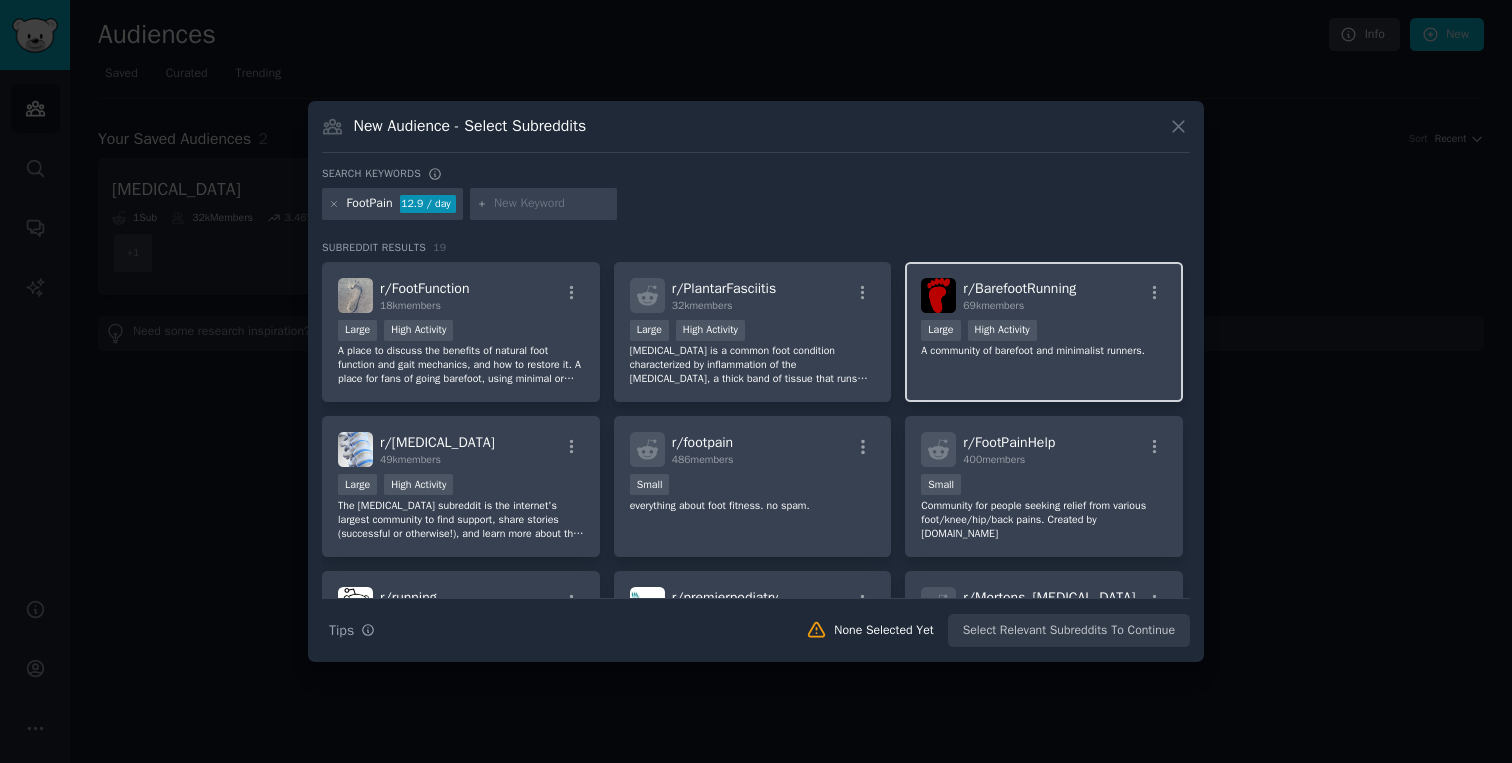 click on "r/ BarefootRunning" at bounding box center (1019, 288) 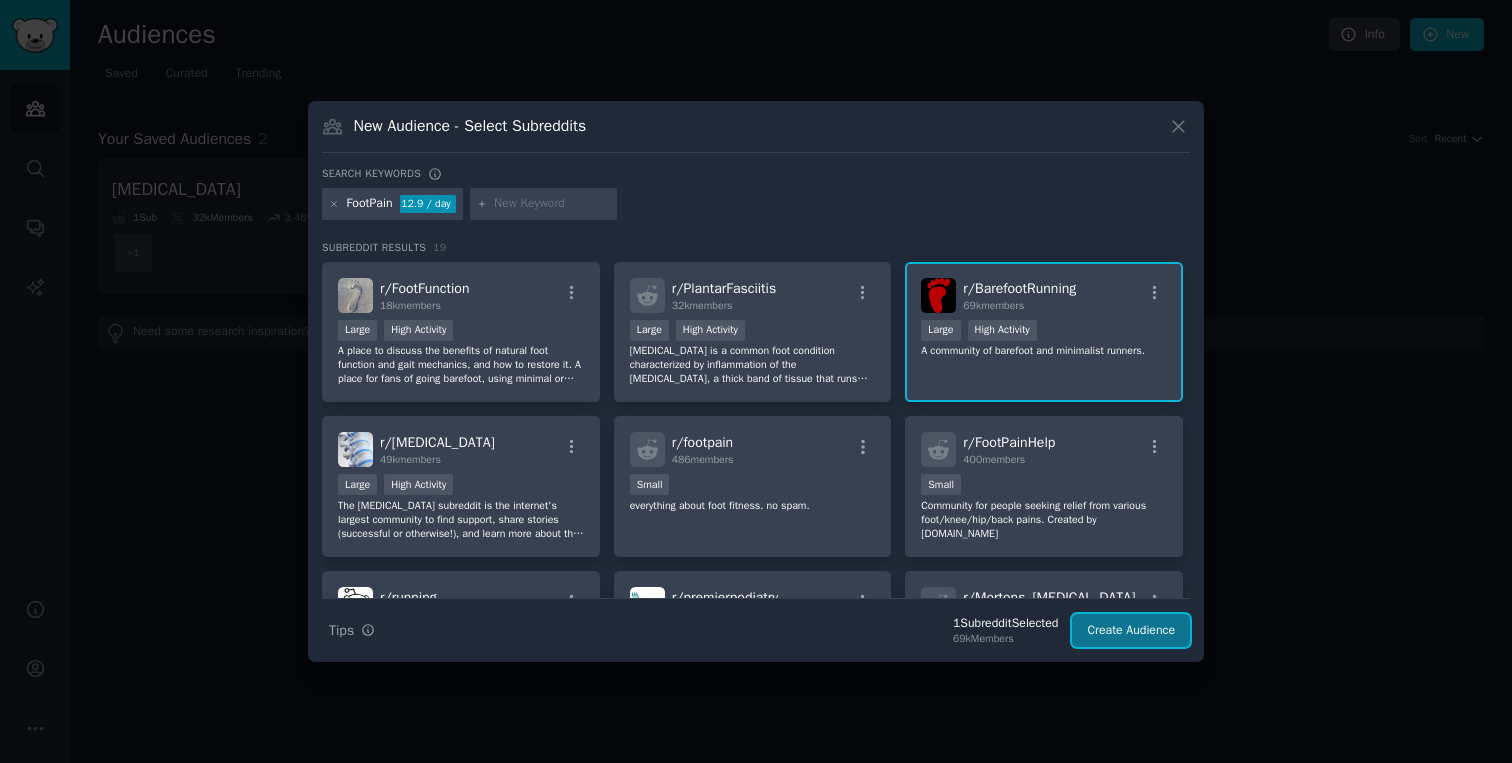 click on "Create Audience" at bounding box center (1131, 631) 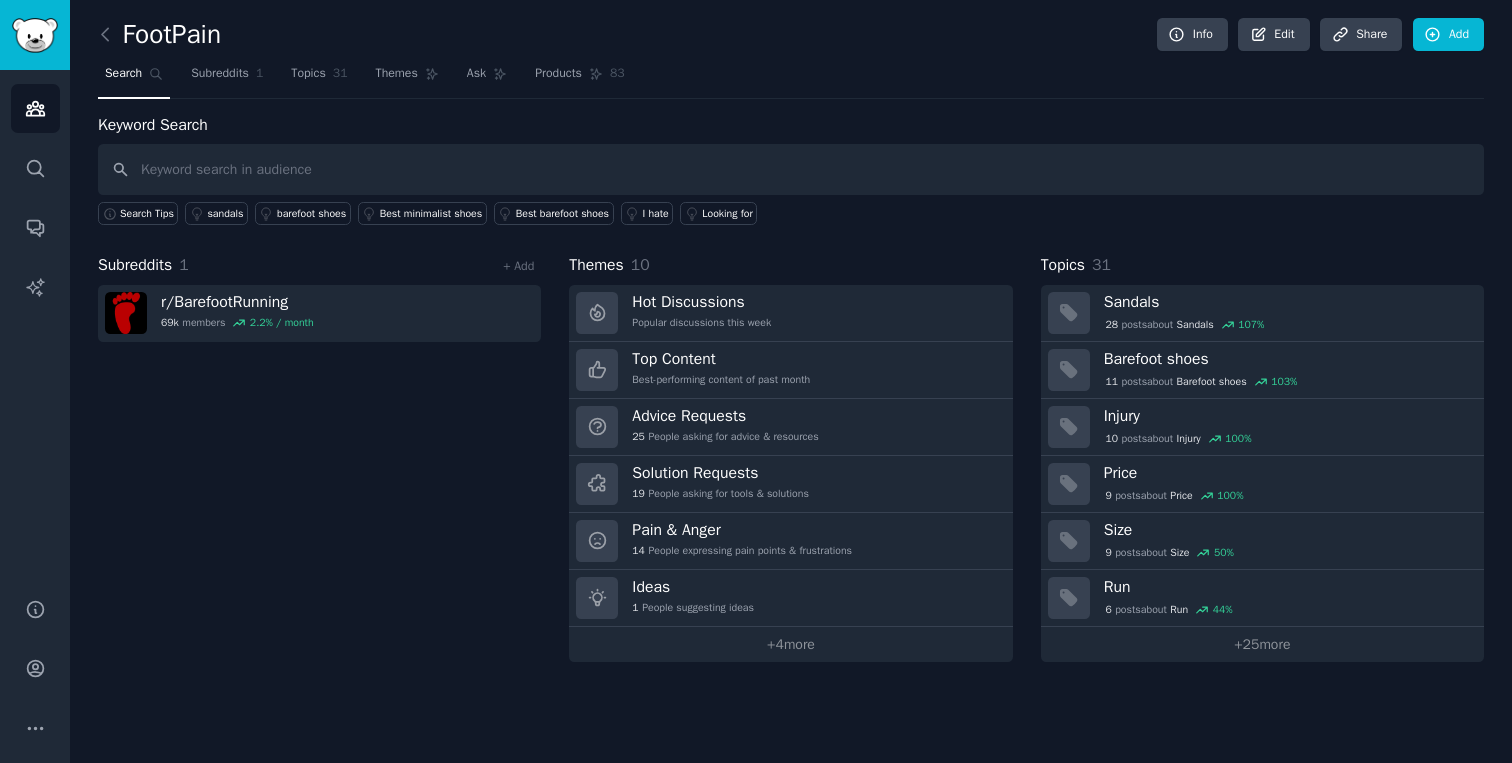 click at bounding box center [791, 169] 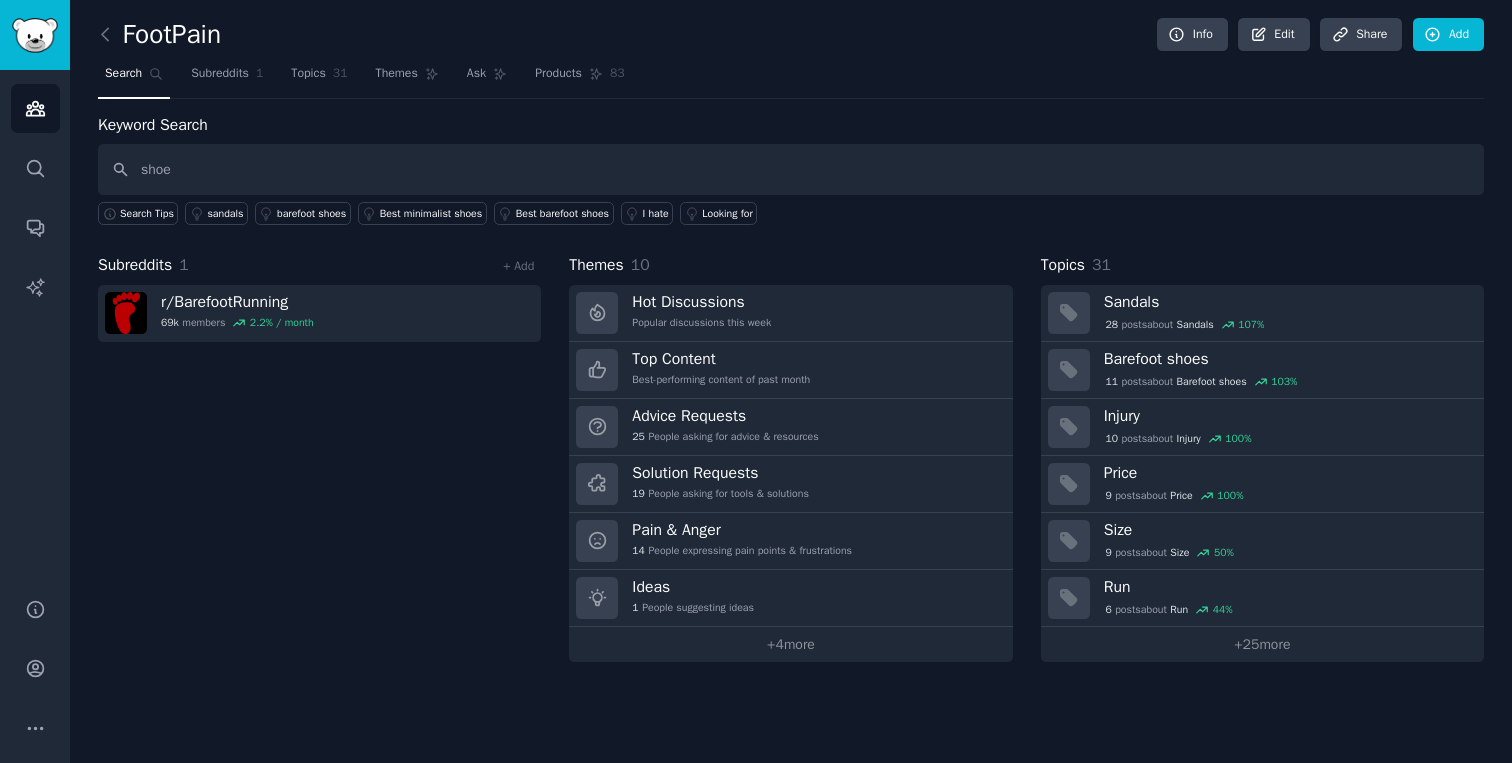 type on "shoe" 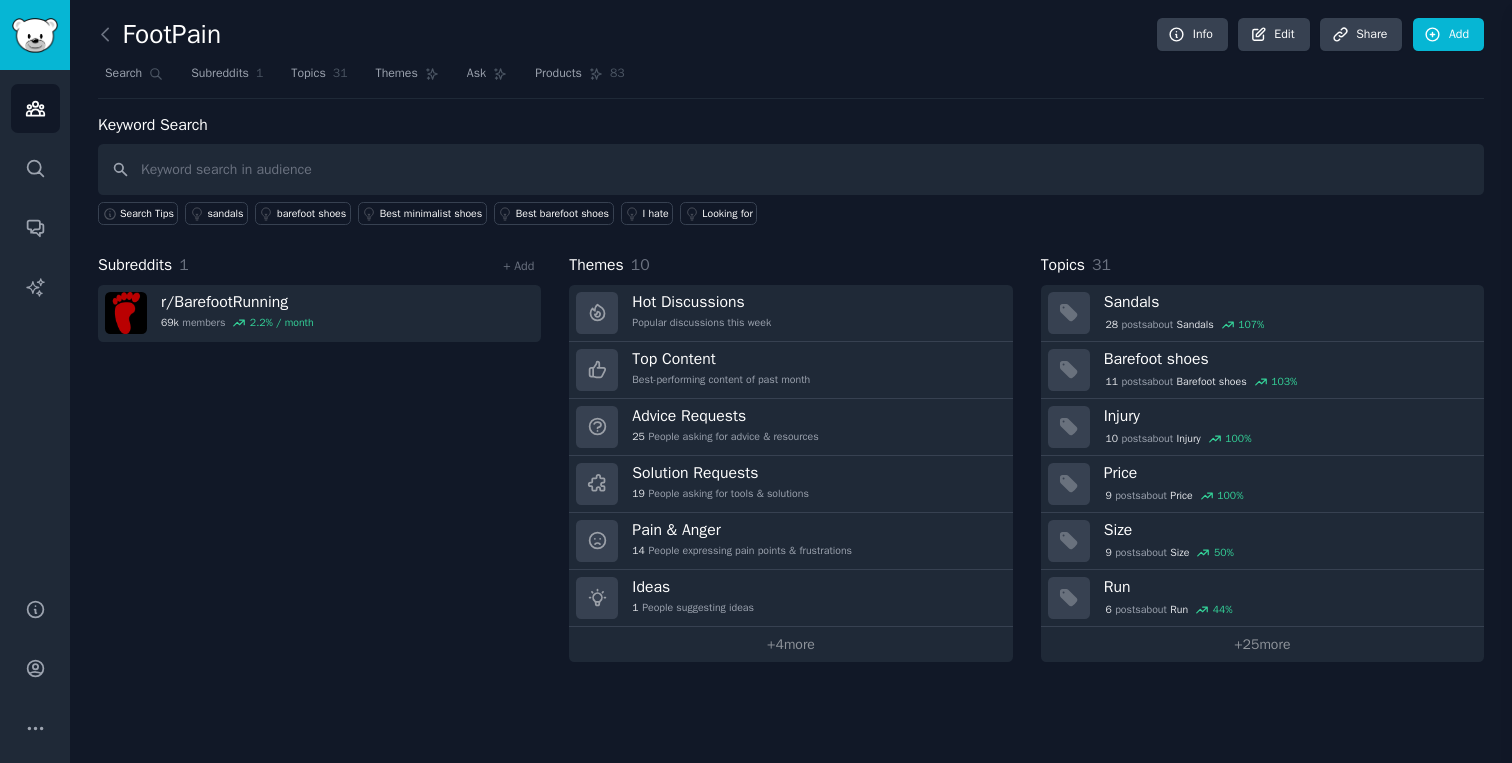 type 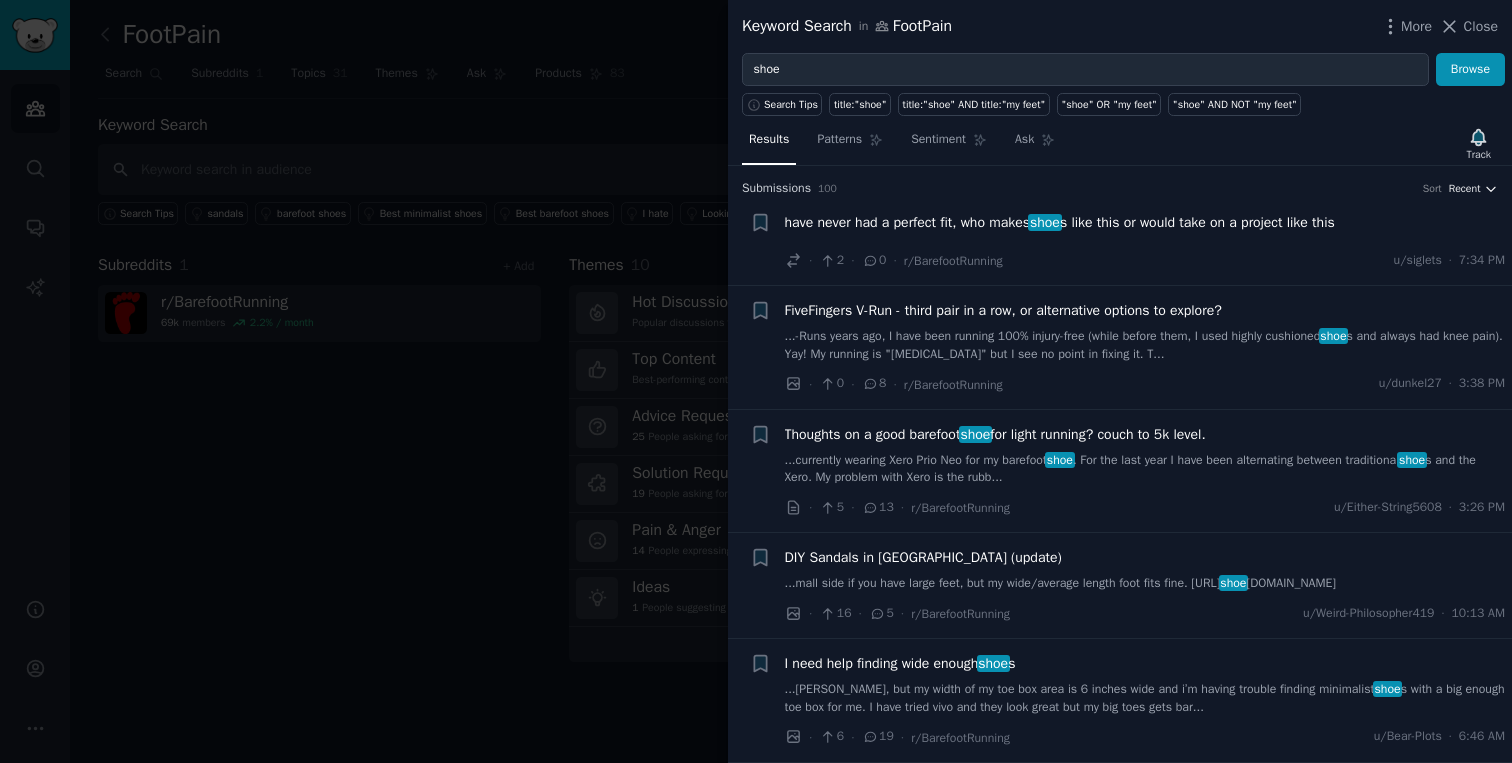 click on "Recent" at bounding box center [1473, 189] 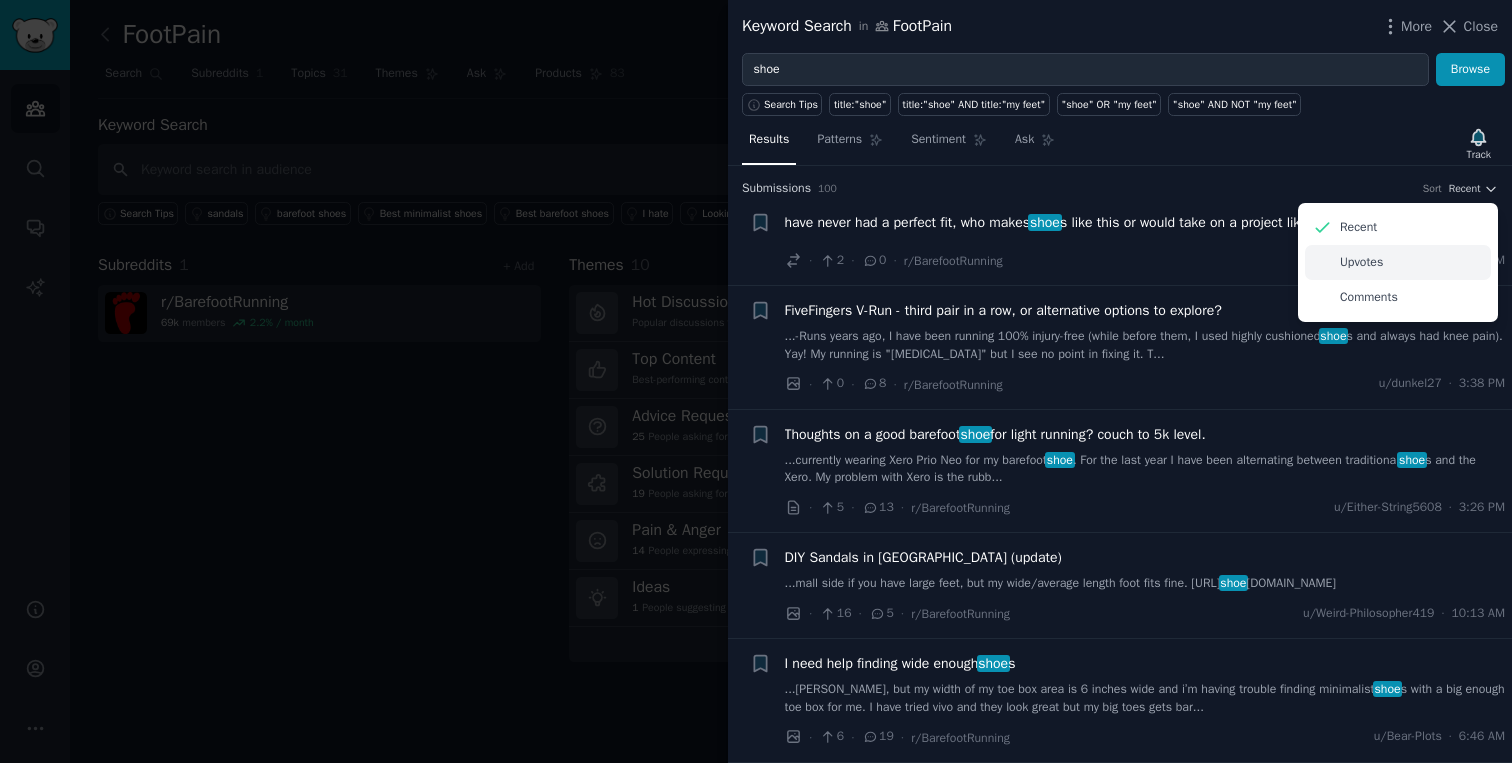 click on "Upvotes" at bounding box center [1398, 262] 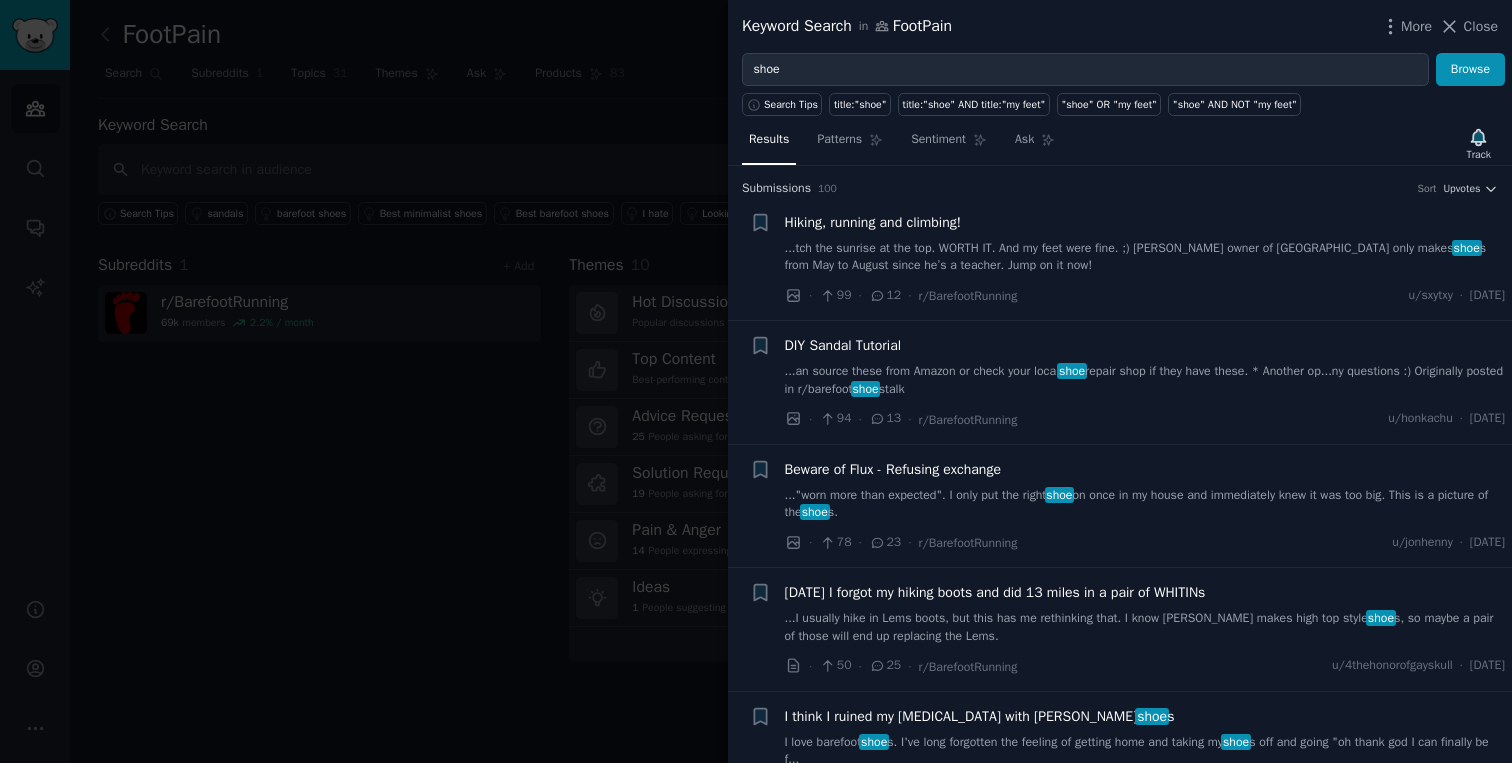 click on "...tch the sunrise at the top. WORTH IT. And my feet were fine. ;)
[PERSON_NAME] owner of Paisley only makes  shoe s from May to August since he’s a teacher. Jump on it now!" at bounding box center (1145, 257) 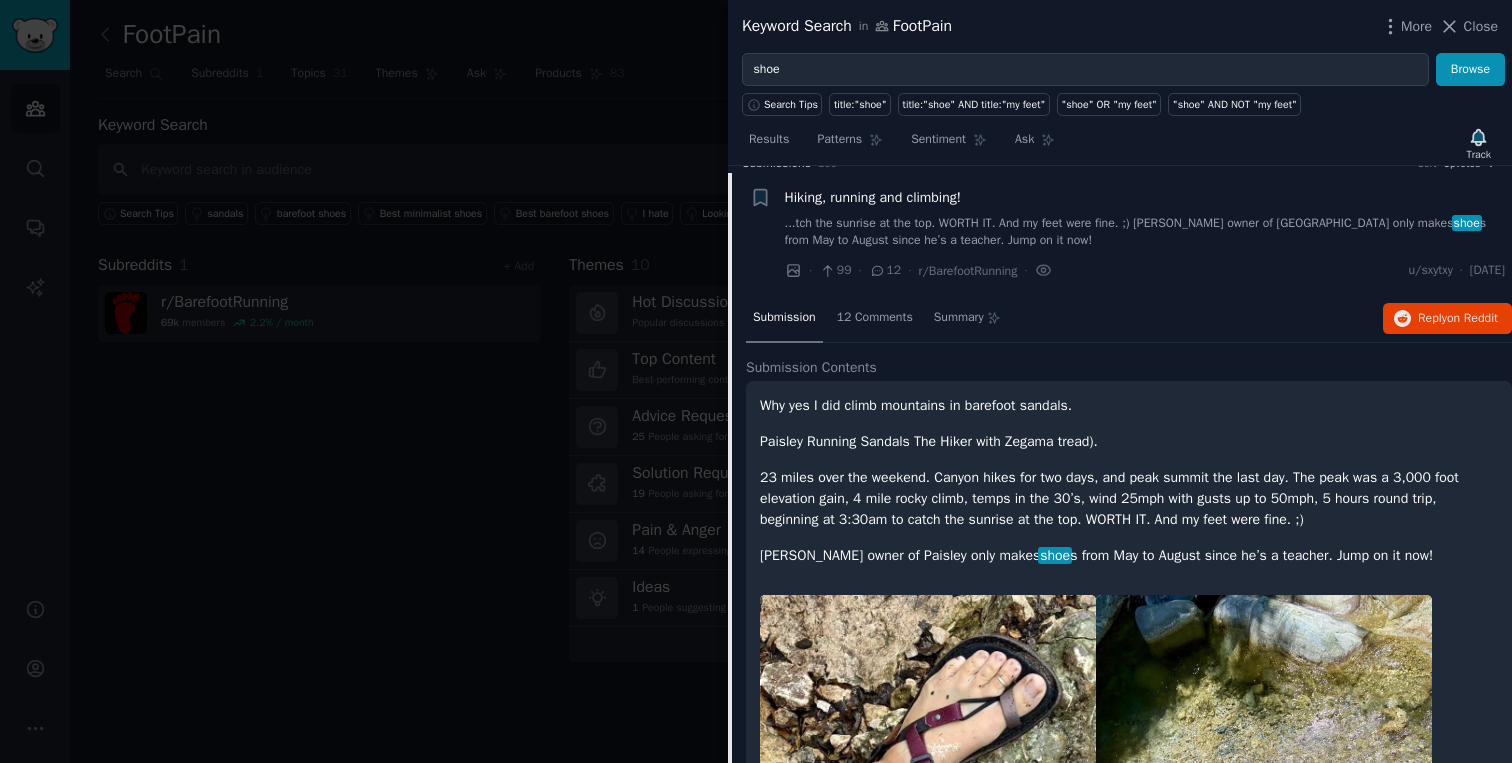 scroll, scrollTop: 31, scrollLeft: 0, axis: vertical 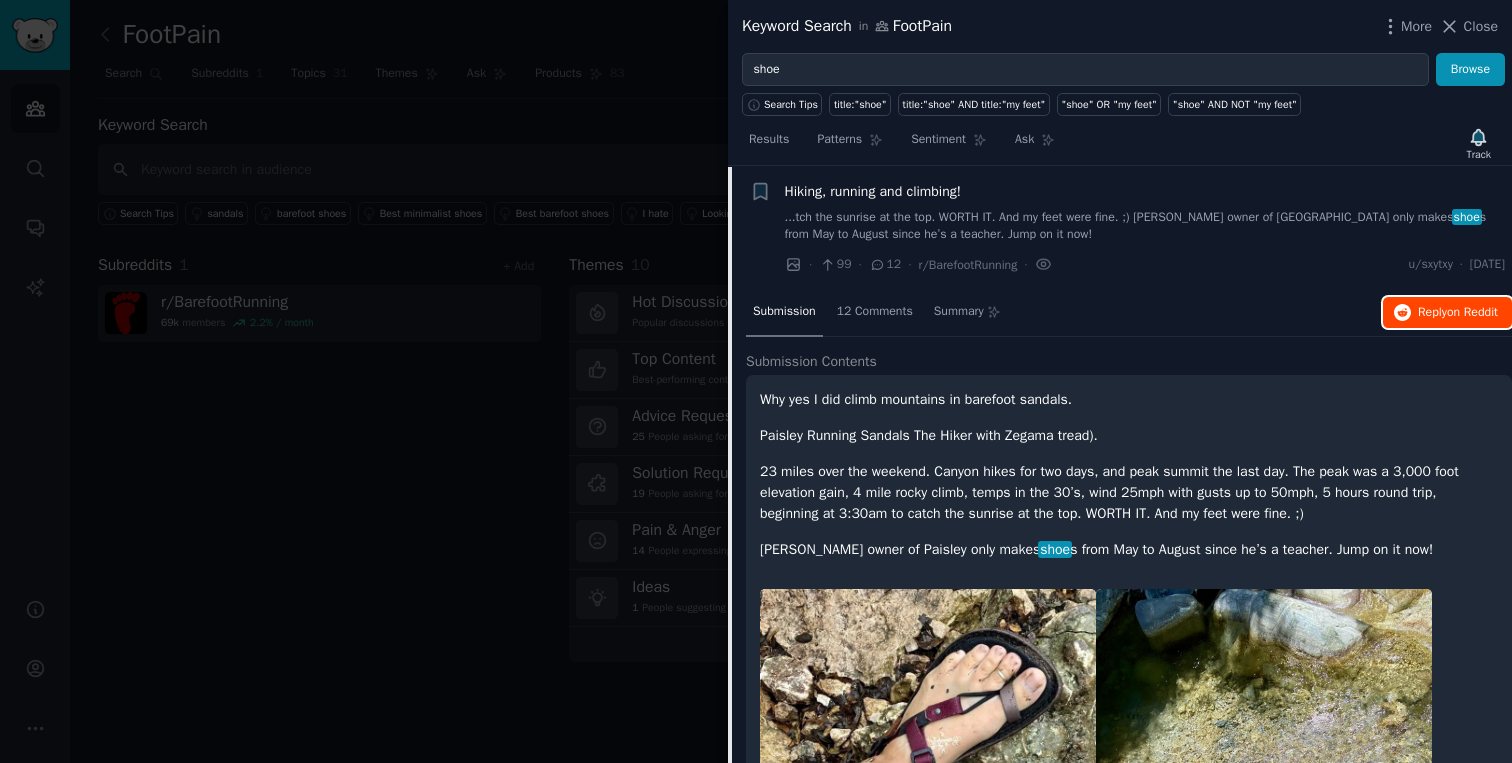 click on "on Reddit" at bounding box center [1472, 312] 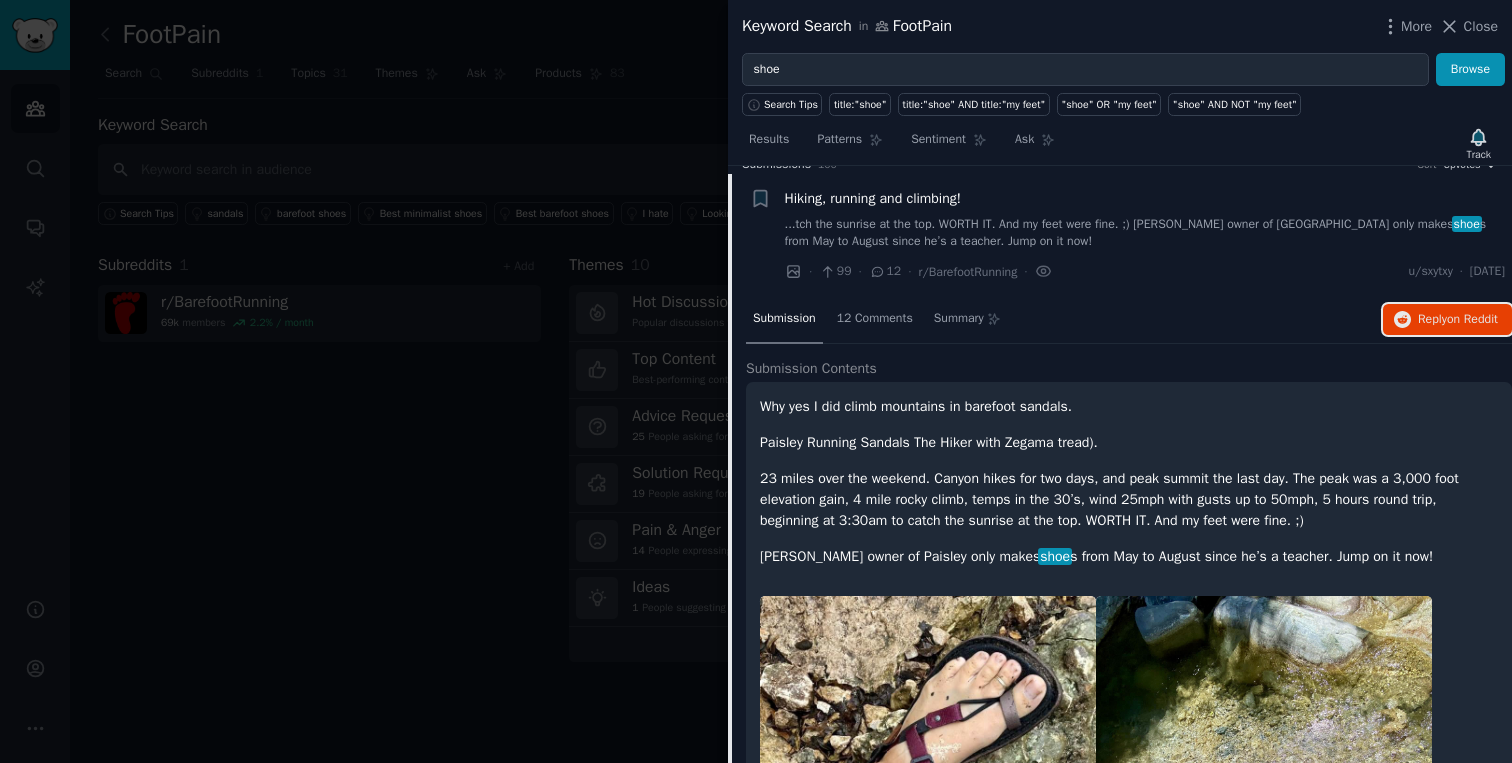 scroll, scrollTop: 0, scrollLeft: 0, axis: both 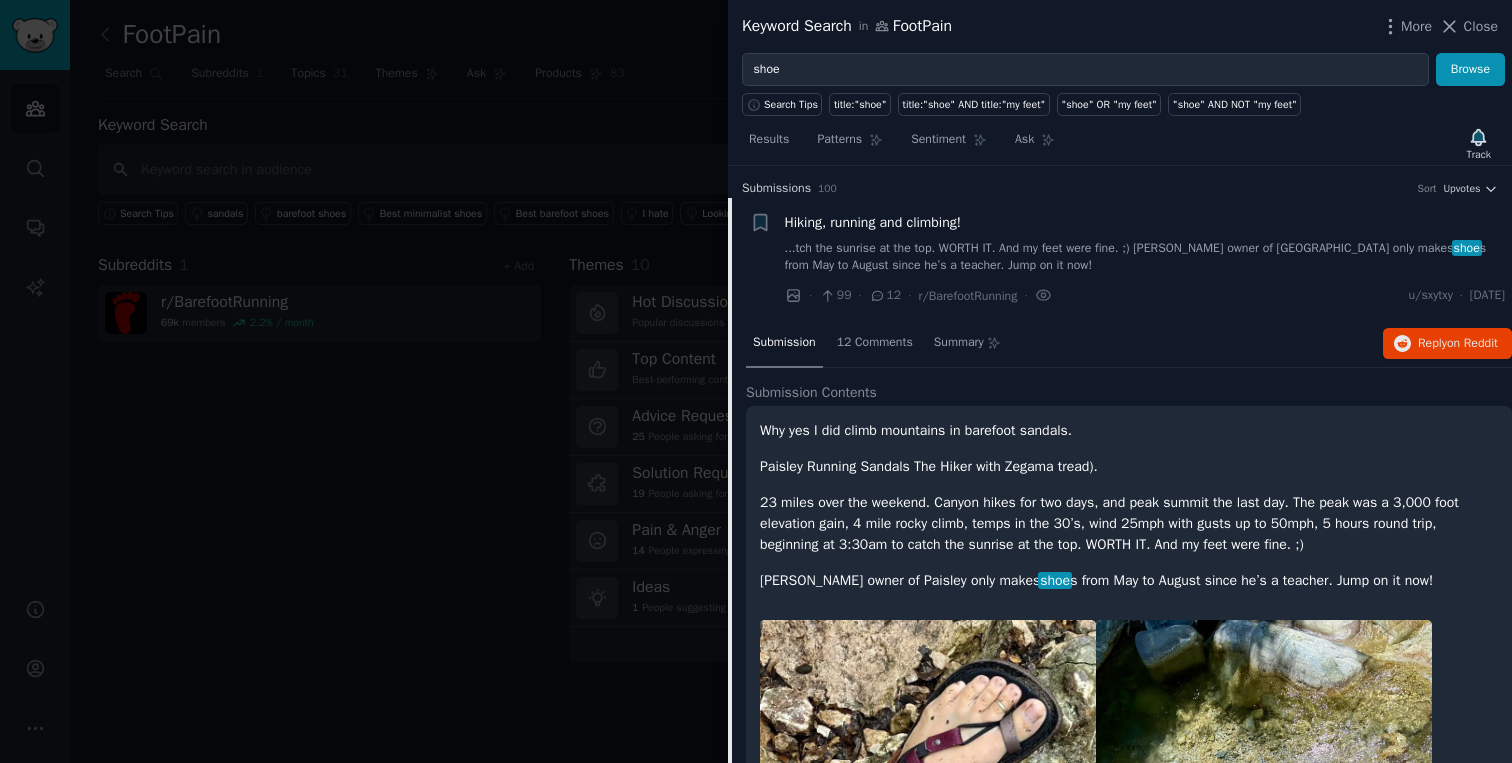click on "Hiking, running and climbing! ...tch the sunrise at the top. WORTH IT. And my feet were fine. ;)
[PERSON_NAME] owner of Paisley only makes  shoe s from May to August since he’s a teacher. Jump on it now!" at bounding box center (1145, 243) 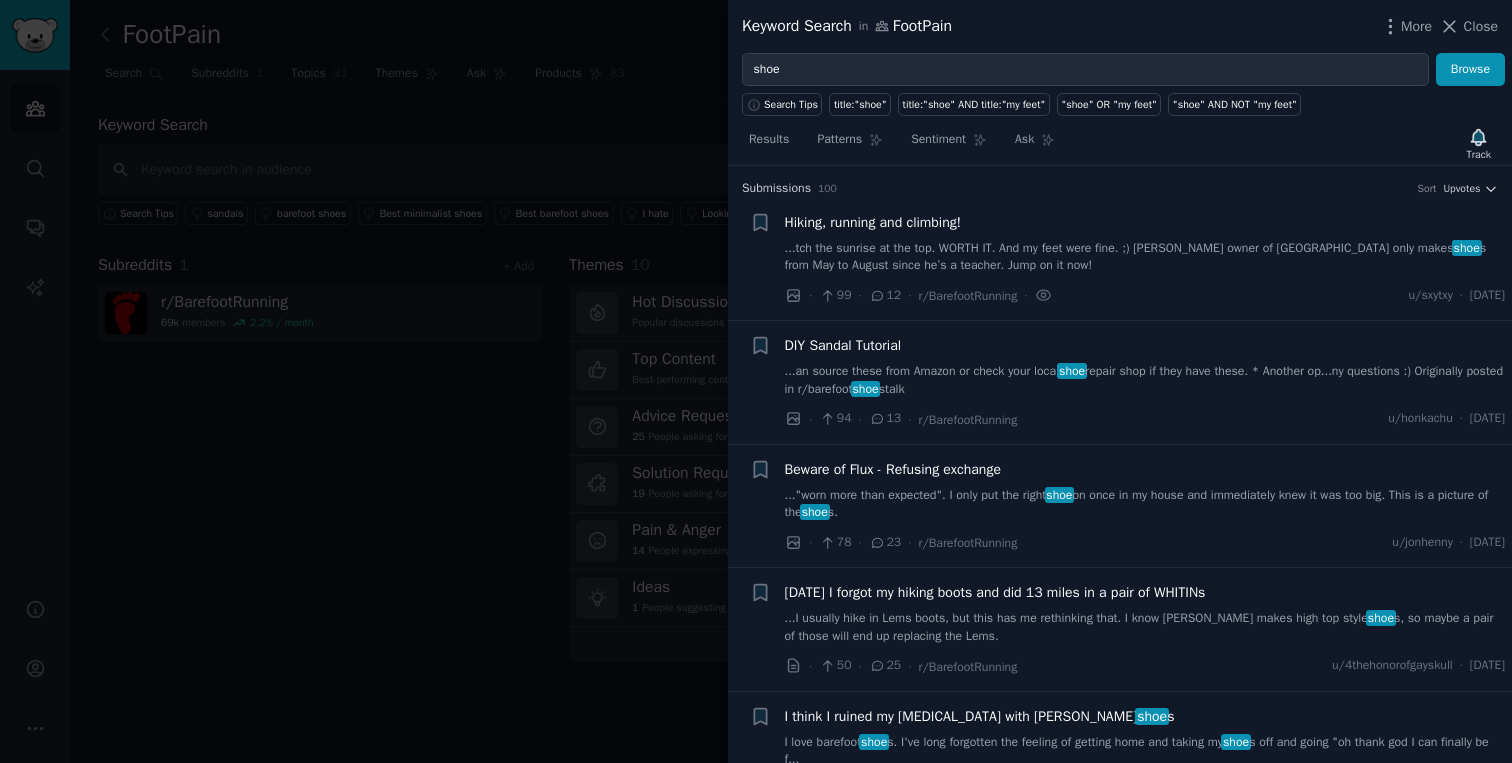 scroll, scrollTop: 31, scrollLeft: 0, axis: vertical 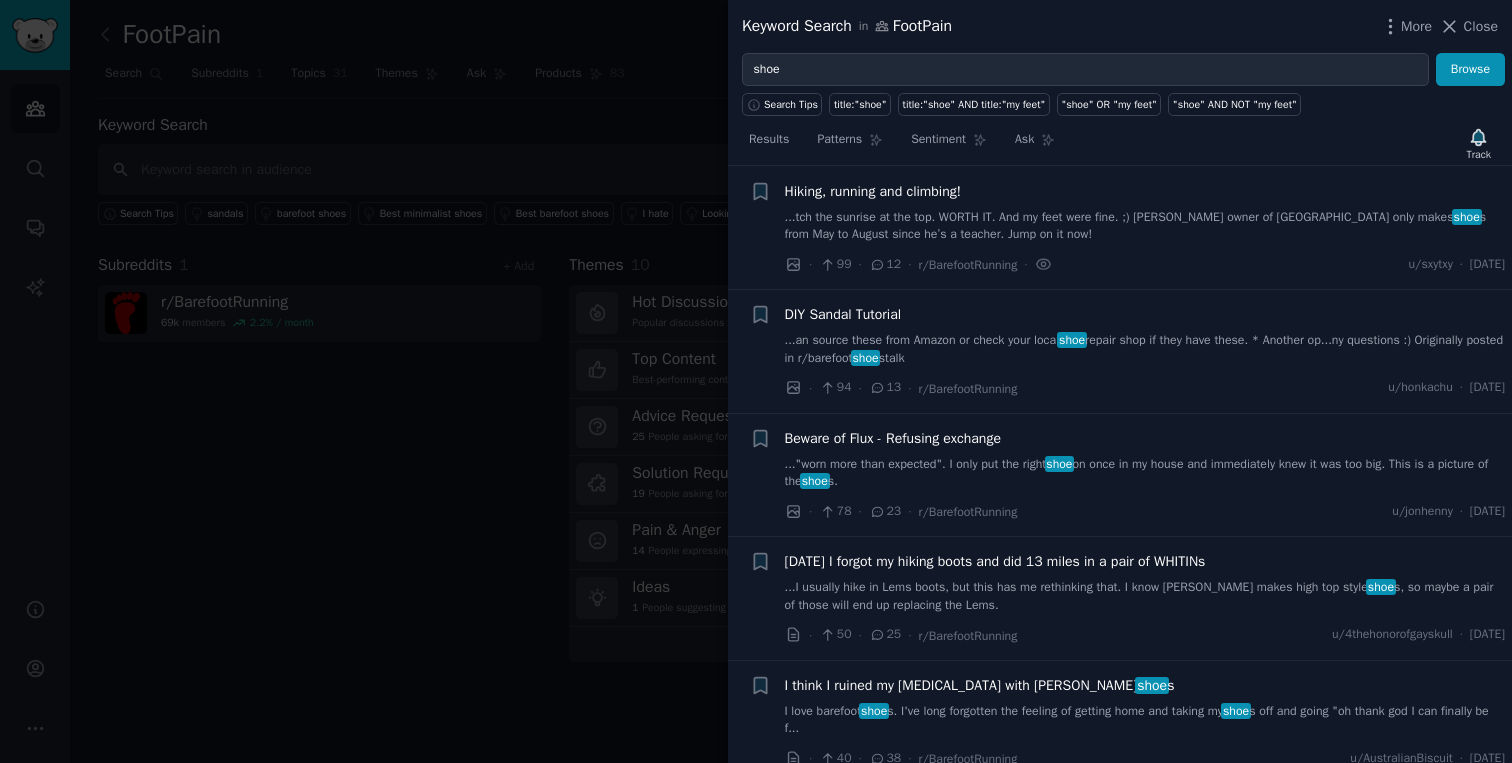 click on "...an source these from Amazon or check your local  shoe  repair shop if they have these.
* Another op...ny questions :)
Originally posted in r/barefoot shoe stalk" at bounding box center (1145, 349) 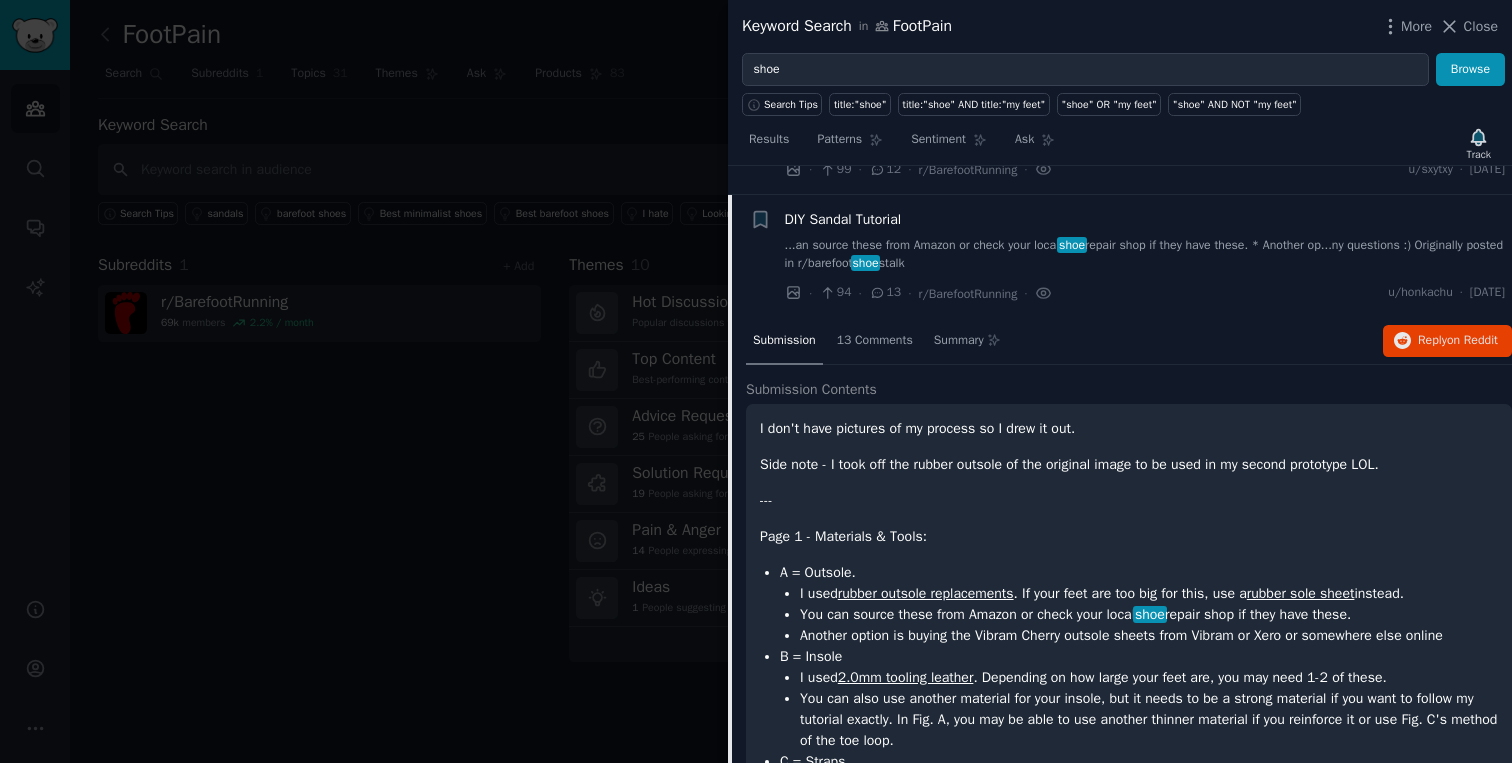 scroll, scrollTop: 155, scrollLeft: 0, axis: vertical 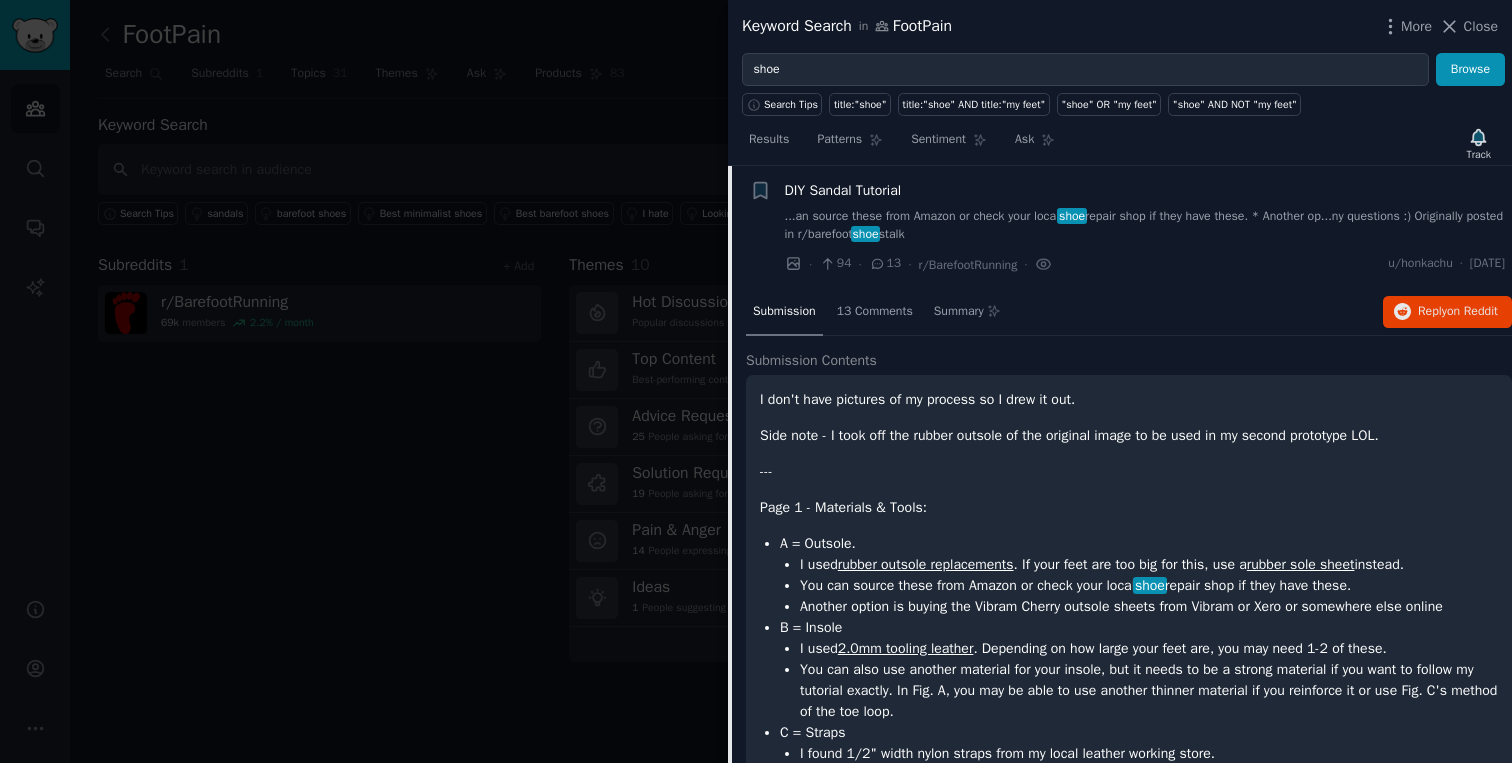 click on "...an source these from Amazon or check your local  shoe  repair shop if they have these.
* Another op...ny questions :)
Originally posted in r/barefoot shoe stalk" at bounding box center (1145, 225) 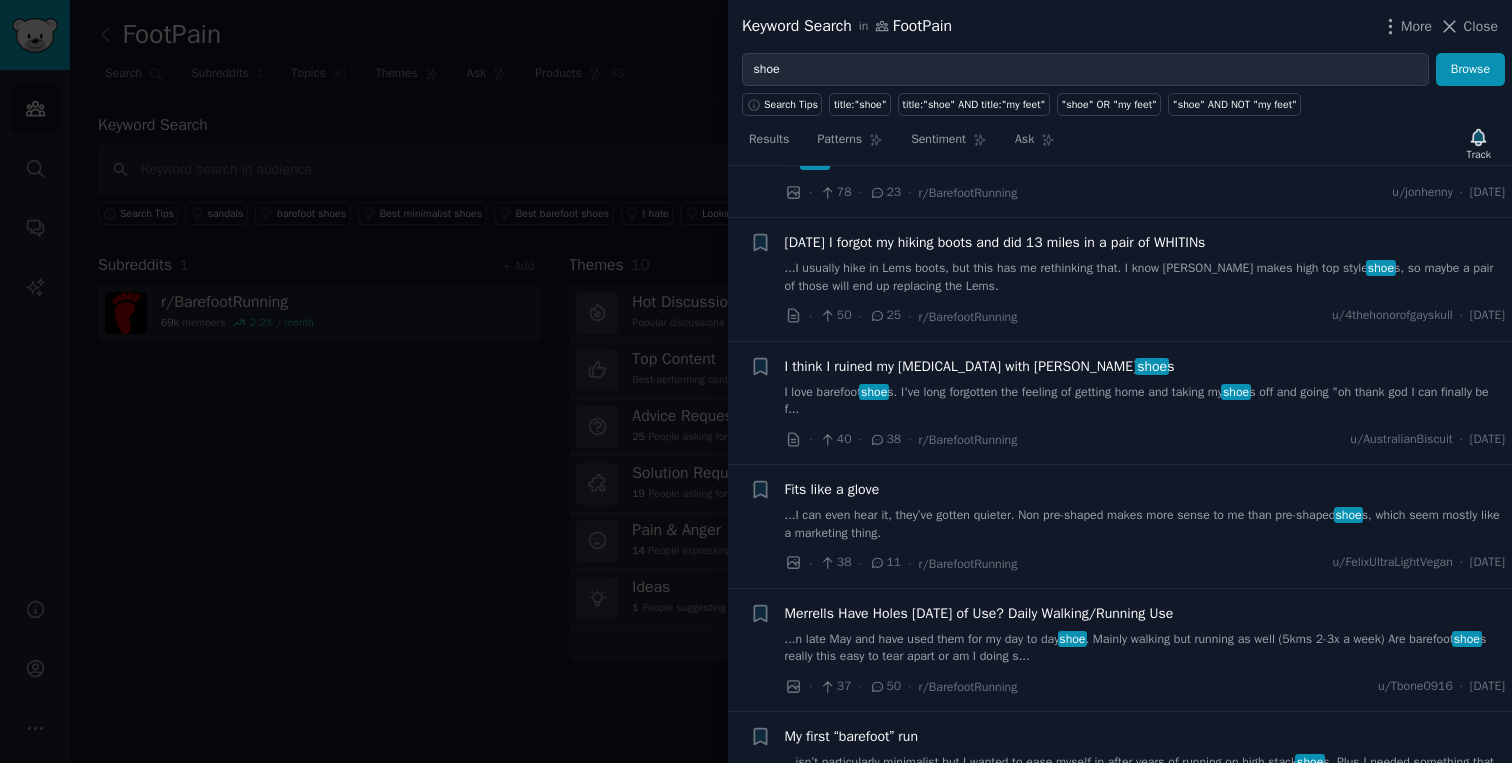 scroll, scrollTop: 404, scrollLeft: 0, axis: vertical 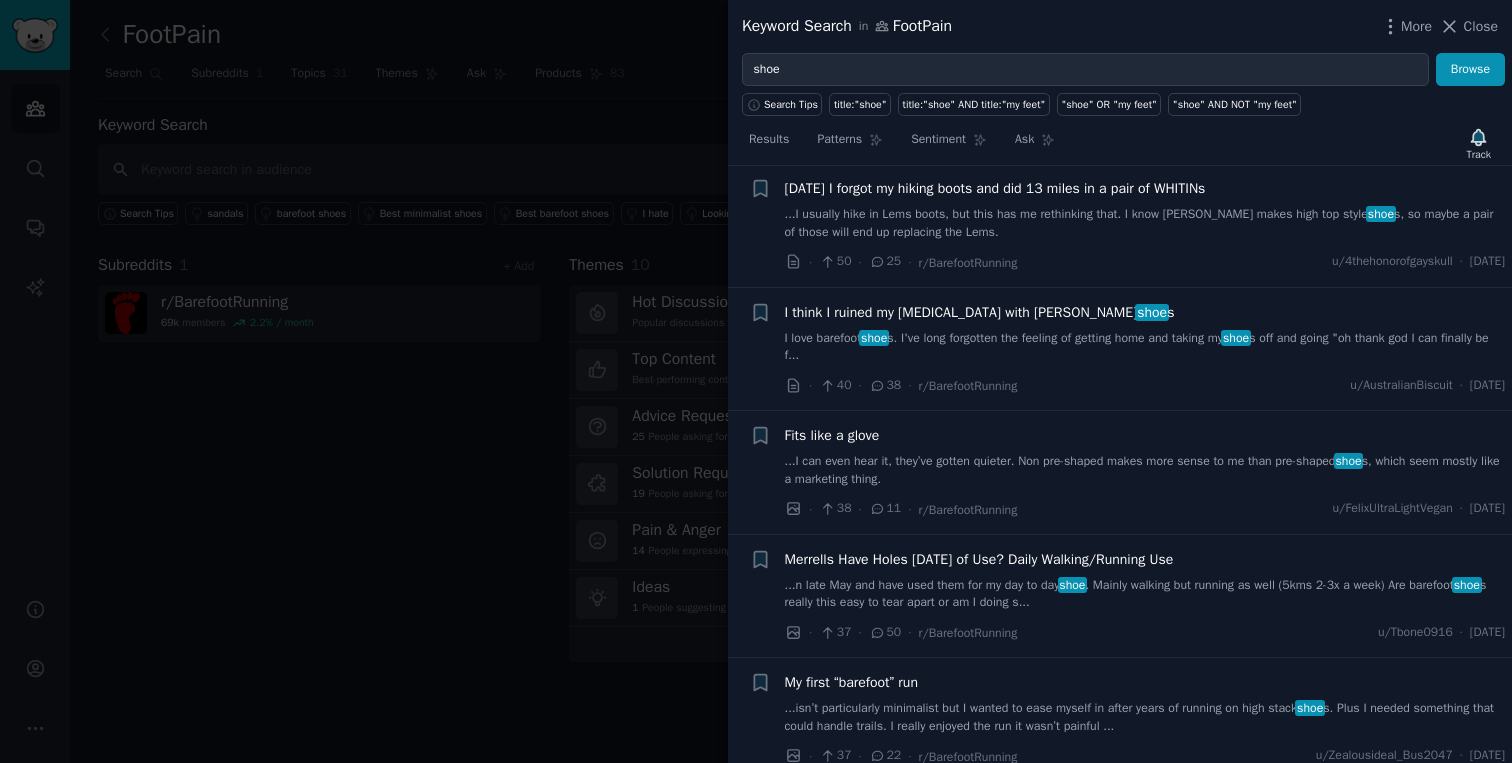 click on "I love barefoot  shoe s. I've long forgotten the feeling of getting home and taking my  shoe s off and going "oh thank god I can finally be f..." at bounding box center [1145, 347] 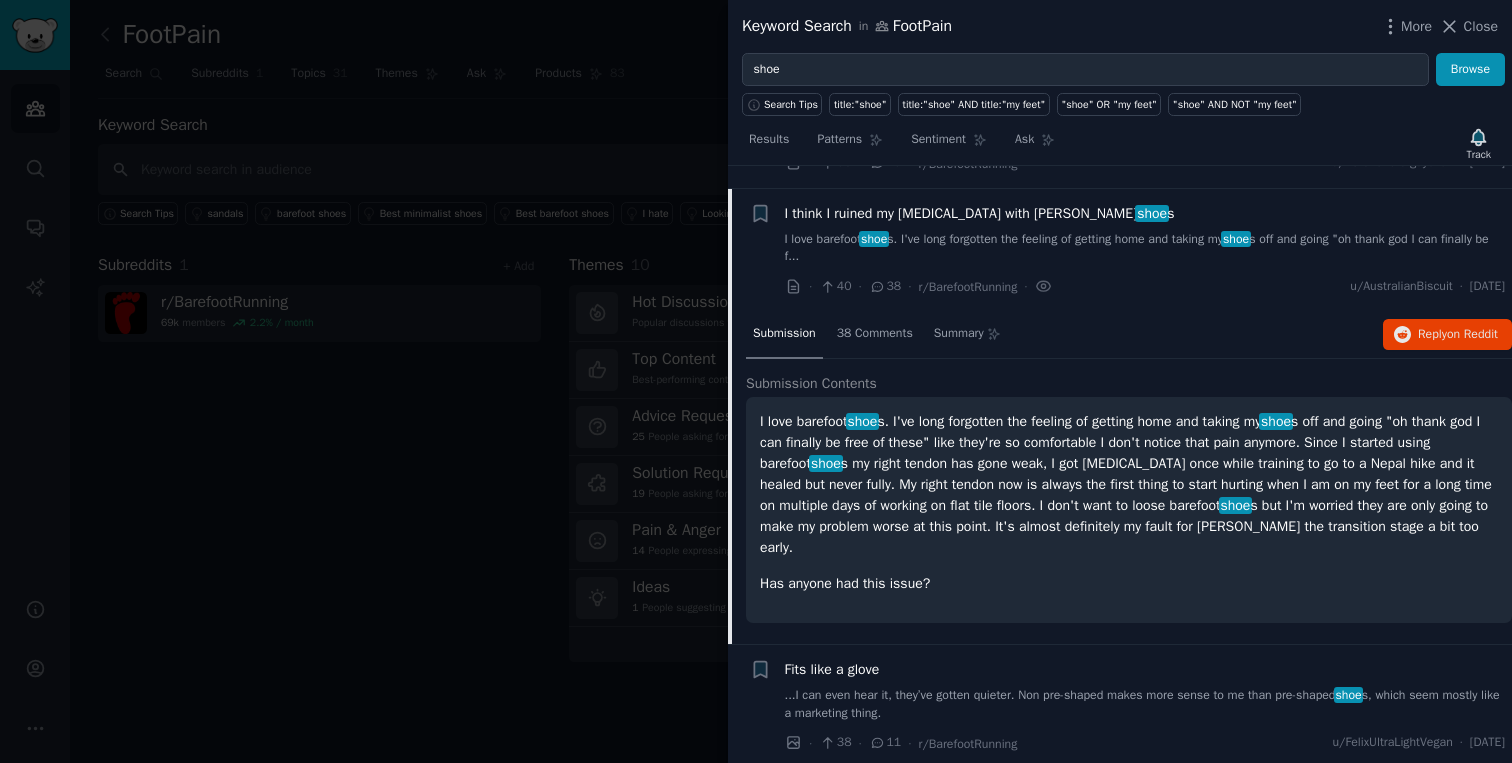 scroll, scrollTop: 525, scrollLeft: 0, axis: vertical 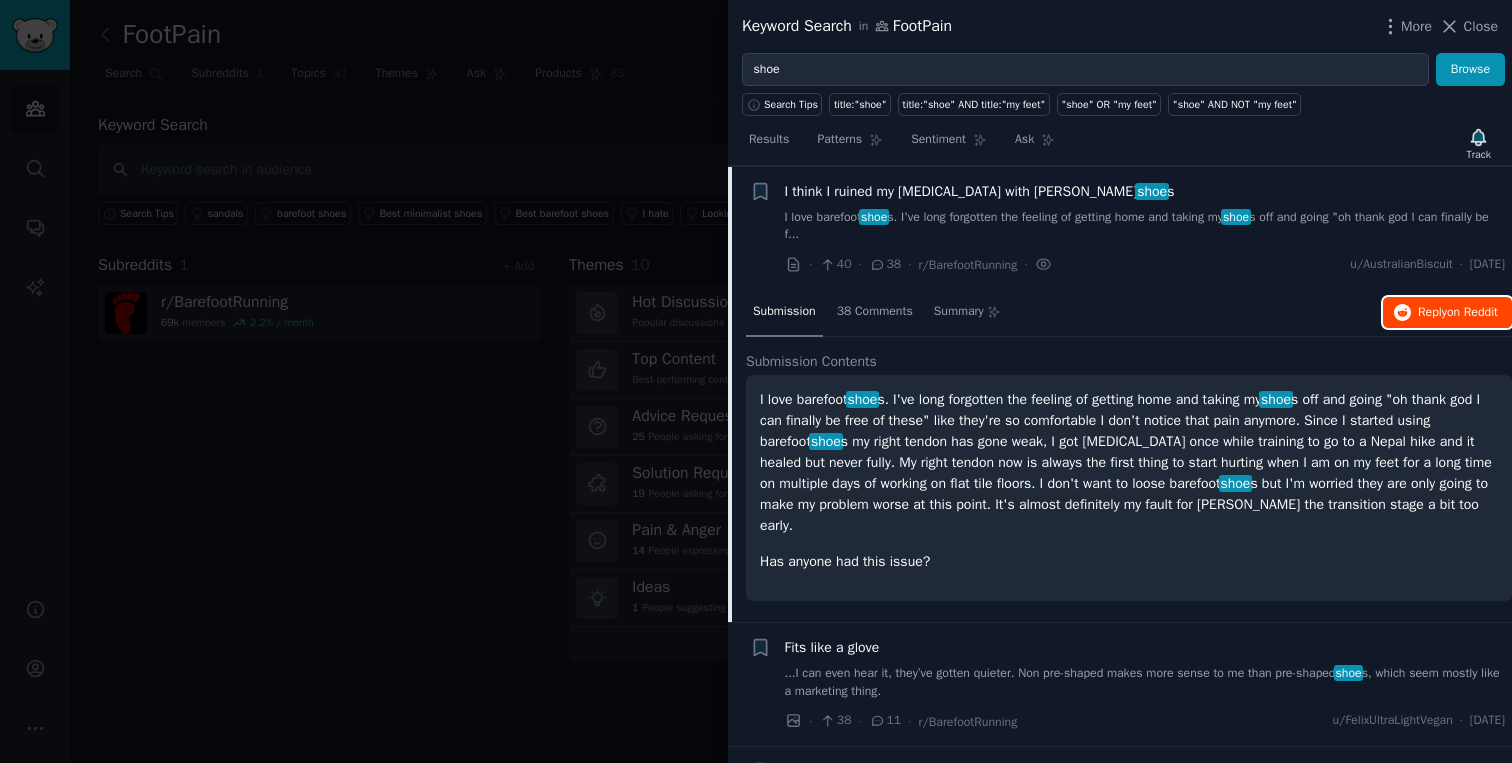 click on "Reply  on Reddit" at bounding box center [1447, 313] 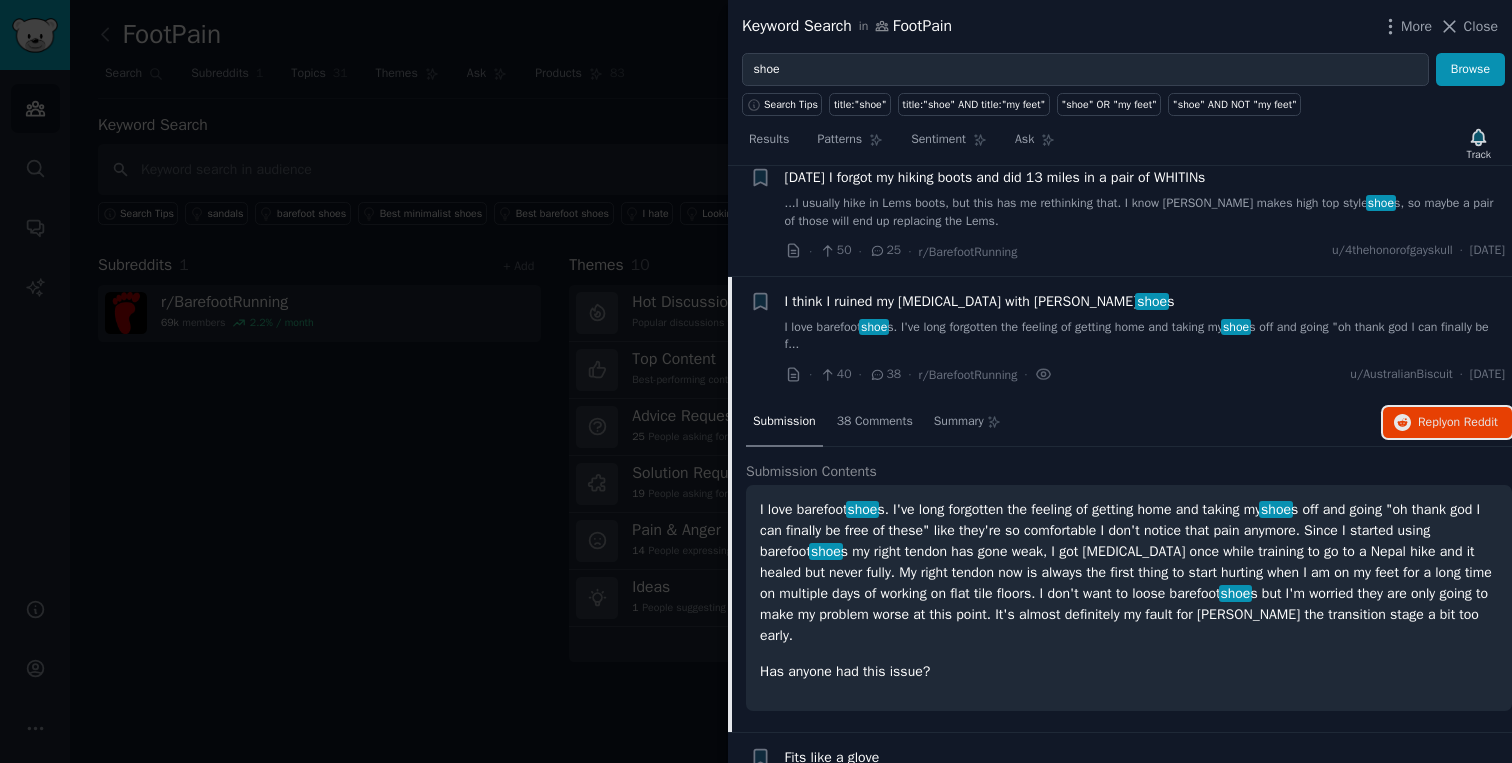 scroll, scrollTop: 397, scrollLeft: 0, axis: vertical 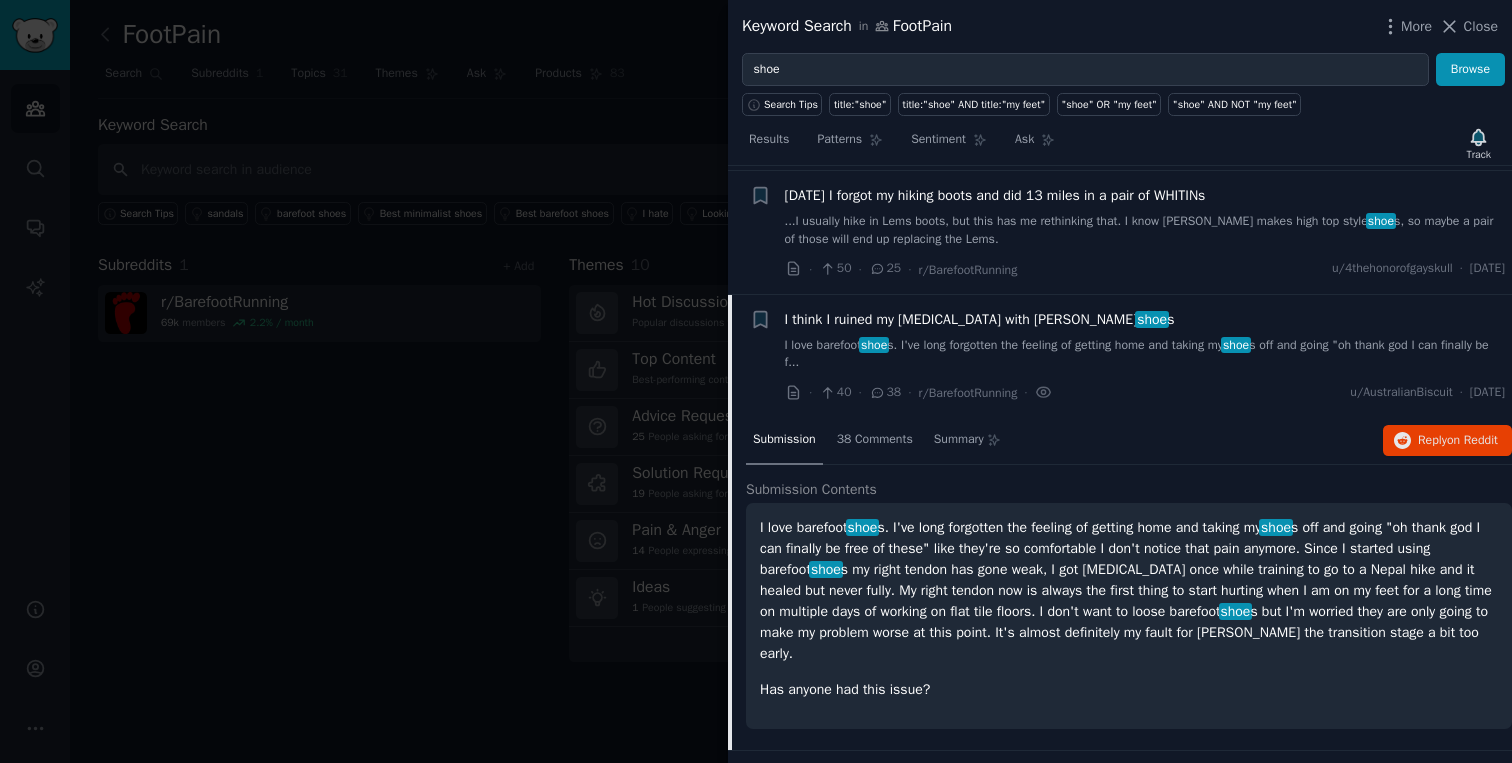 click on "I think I ruined my [MEDICAL_DATA] with barefoot  shoe s I love barefoot  shoe s. I've long forgotten the feeling of getting home and taking my  shoe s off and going "oh thank god I can finally be f..." at bounding box center (1145, 340) 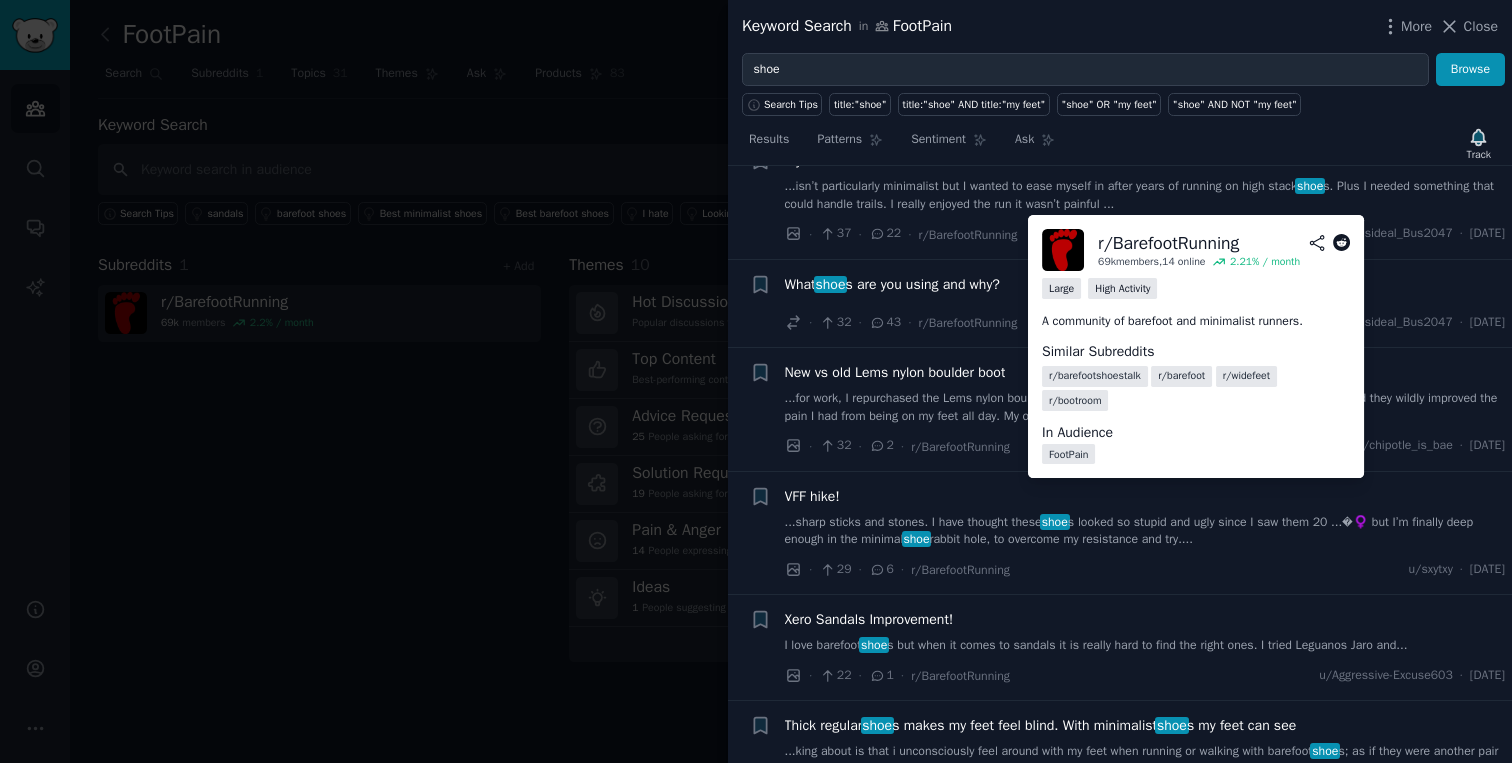 scroll, scrollTop: 938, scrollLeft: 0, axis: vertical 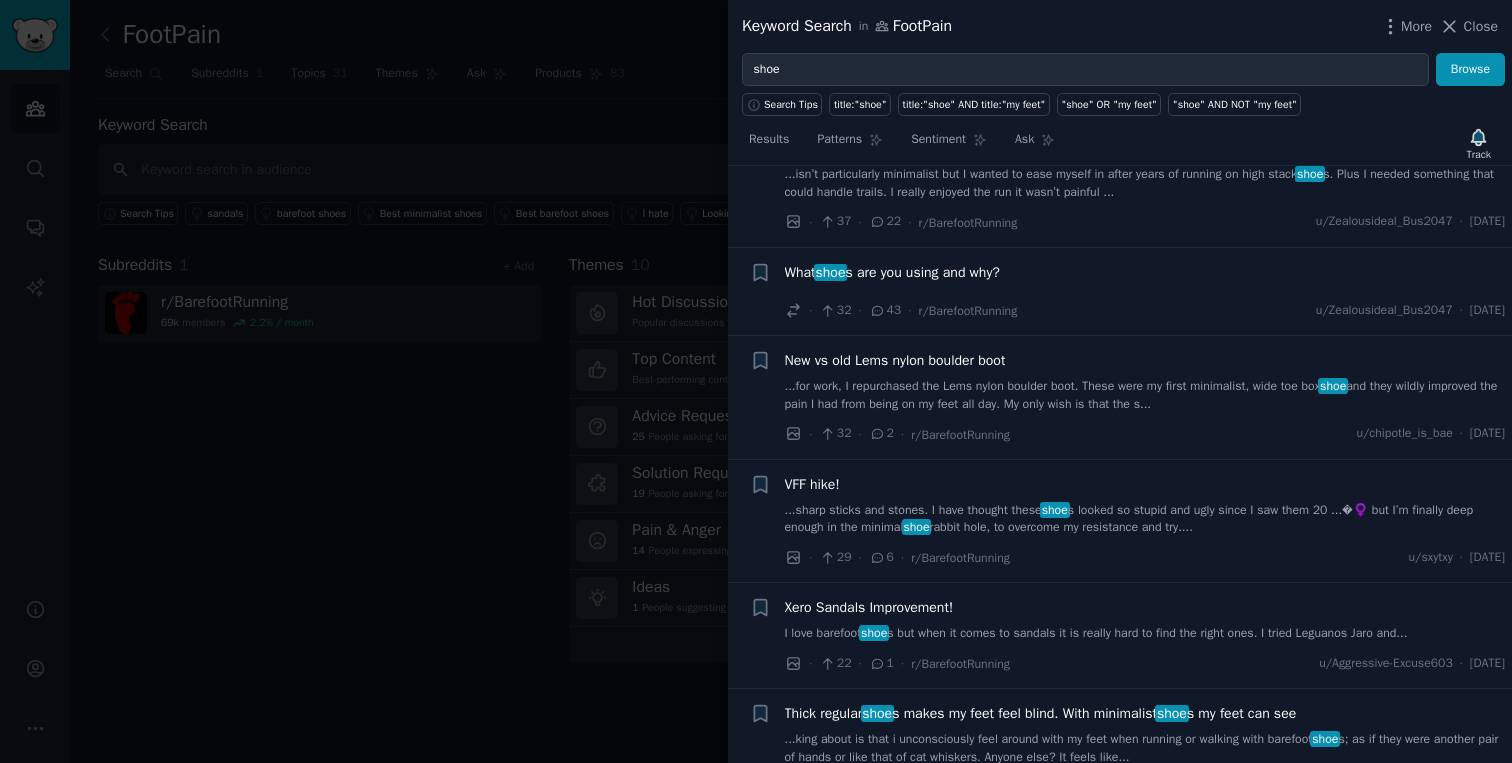 click on "What  shoe s are you using and why?" at bounding box center (892, 272) 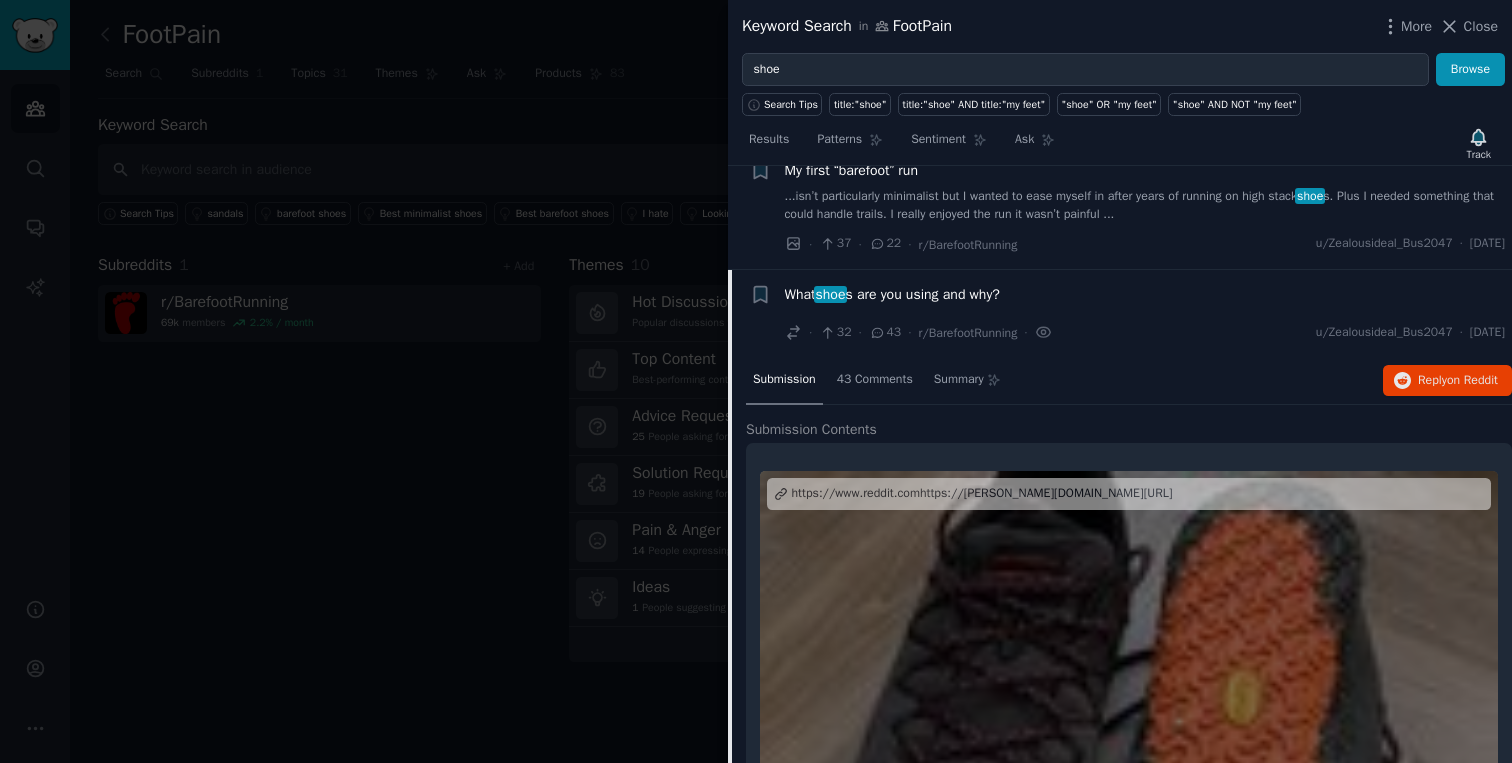 click on "What  shoe s are you using and why?" at bounding box center [892, 294] 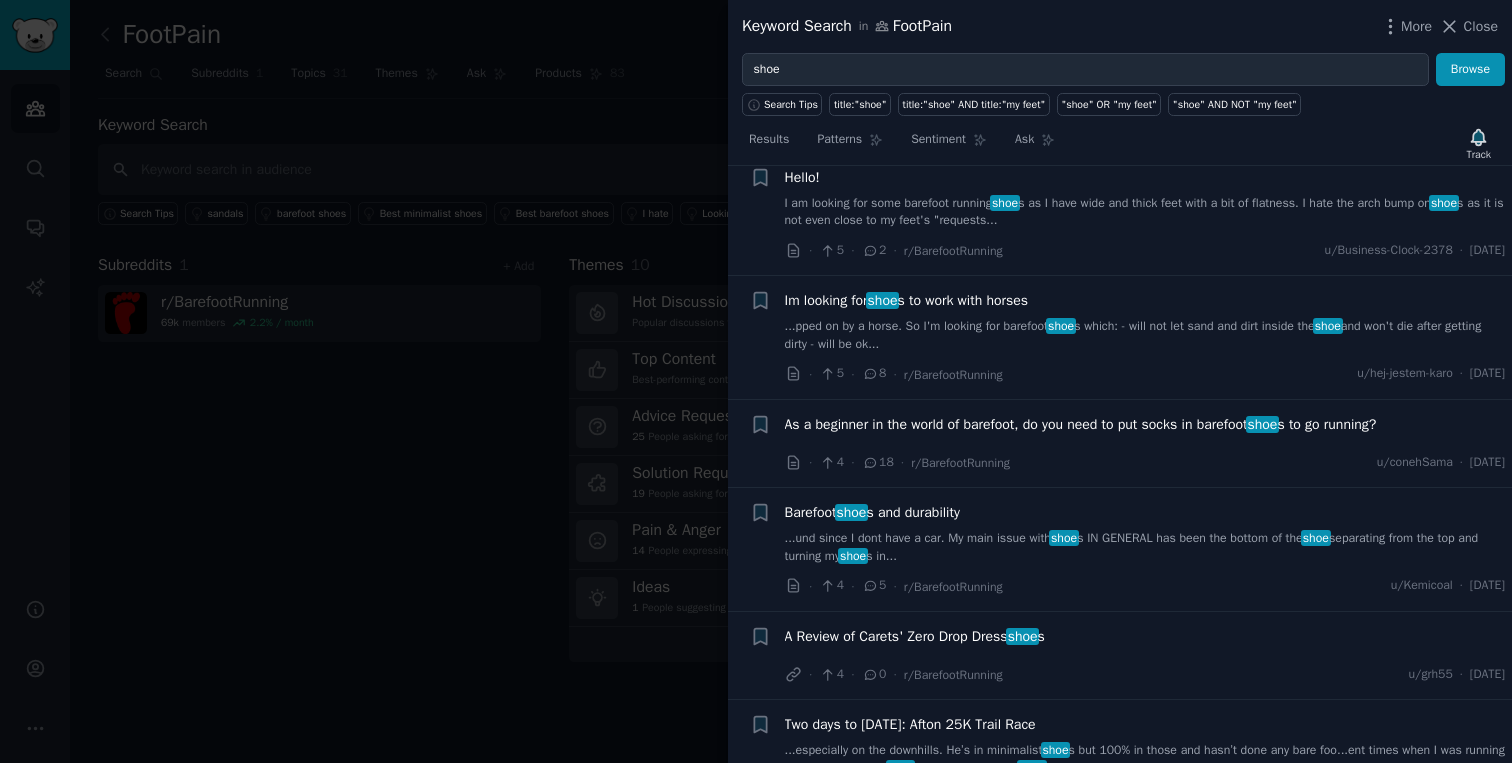 scroll, scrollTop: 3964, scrollLeft: 0, axis: vertical 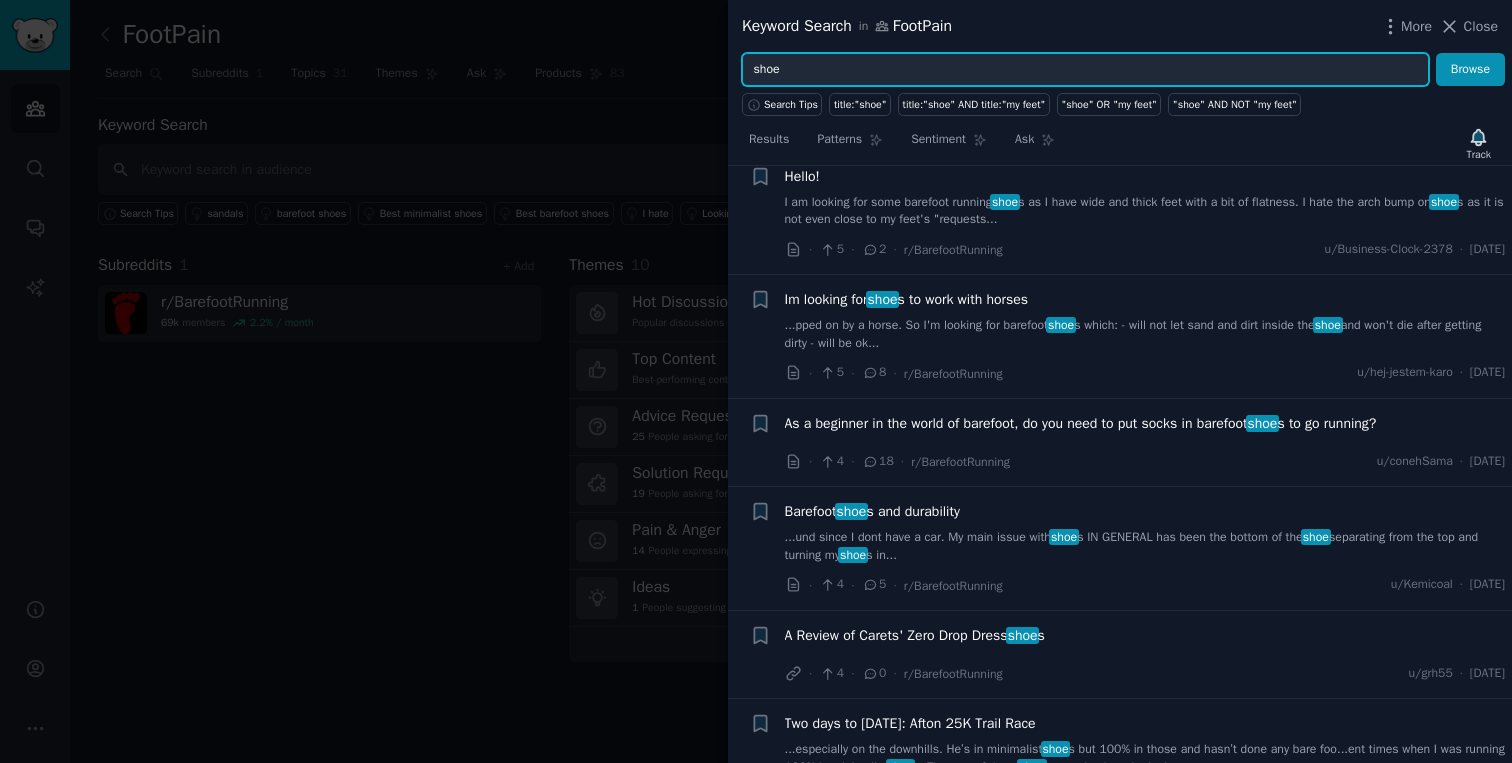 click on "shoe" at bounding box center (1085, 70) 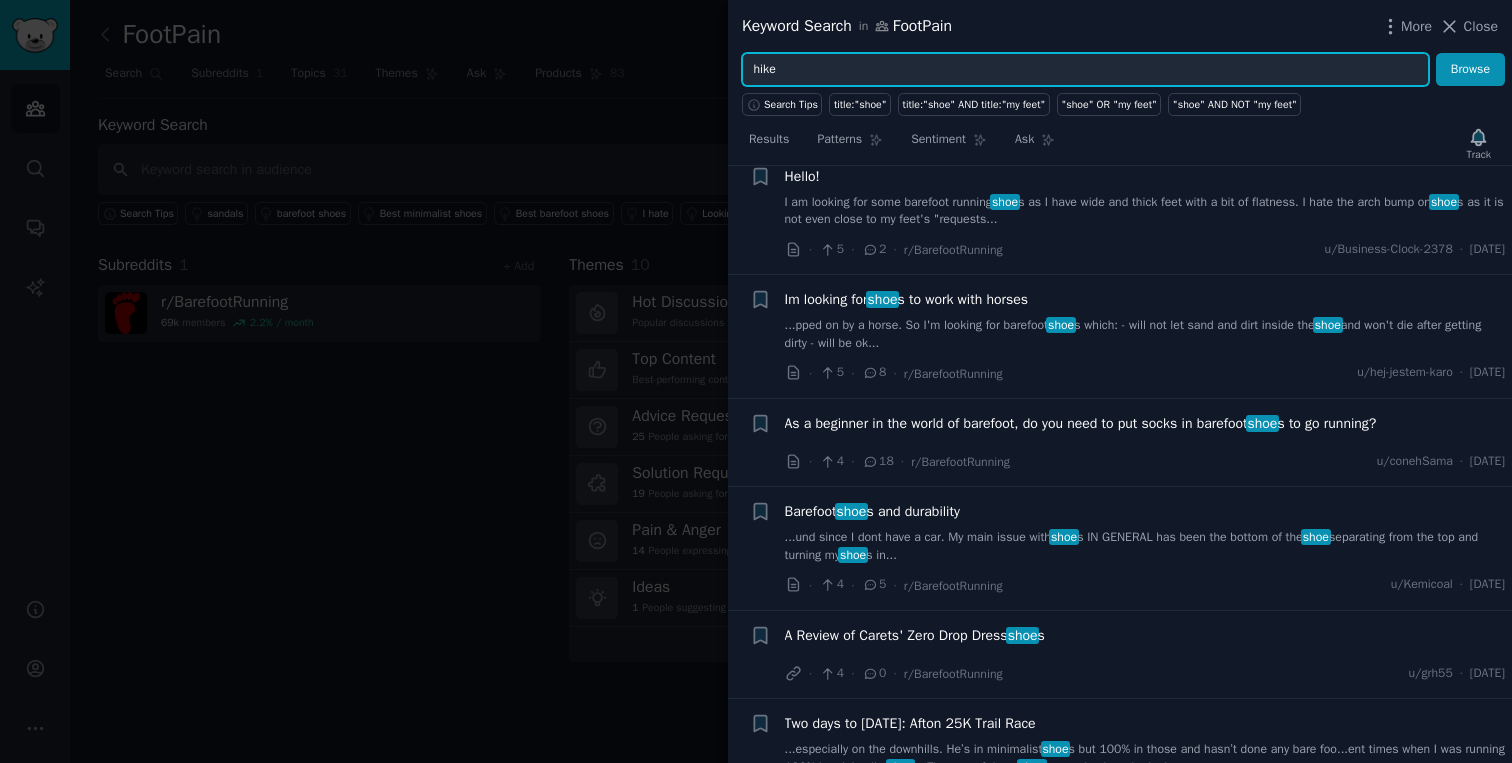type on "hike" 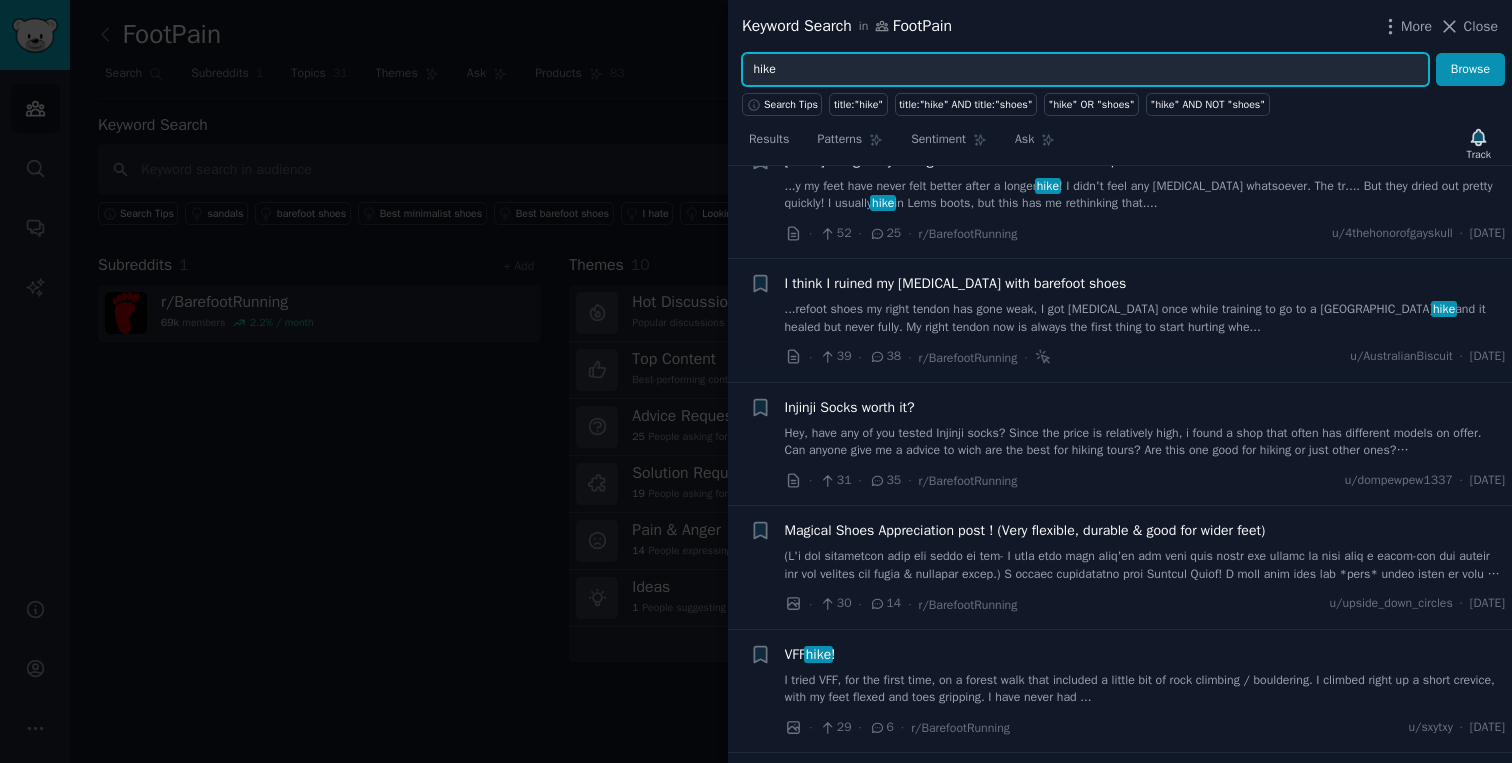 scroll, scrollTop: 0, scrollLeft: 0, axis: both 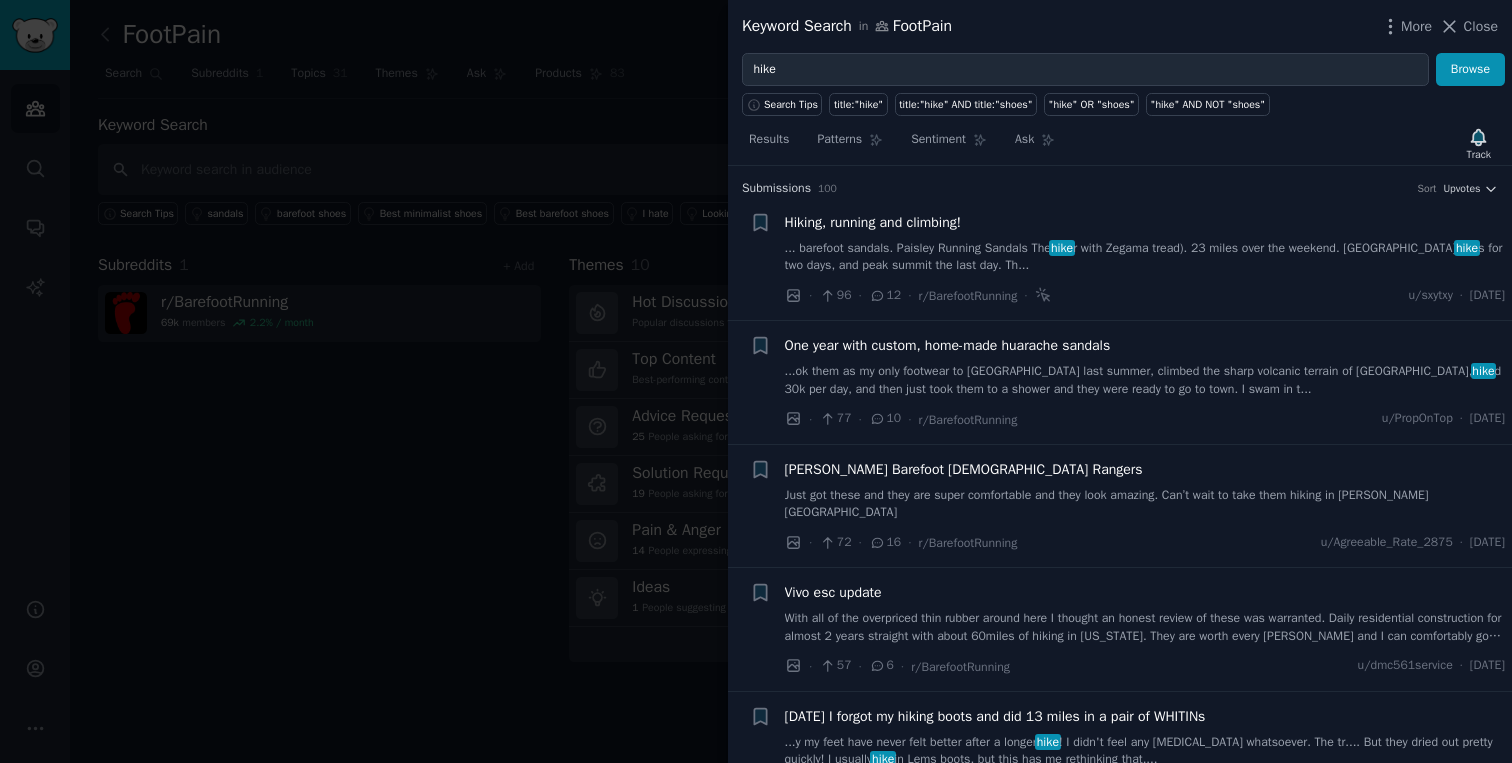 click 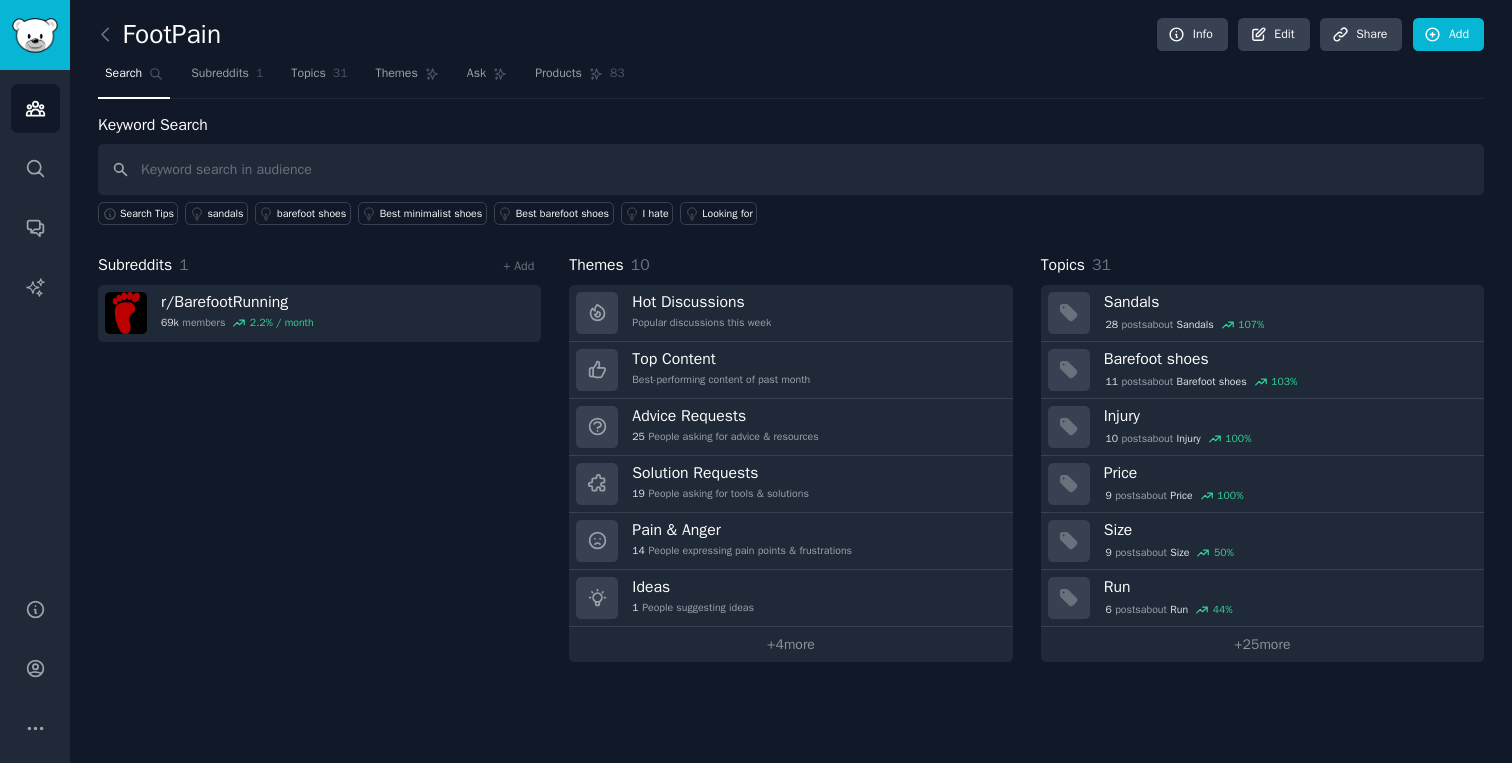 click at bounding box center (110, 35) 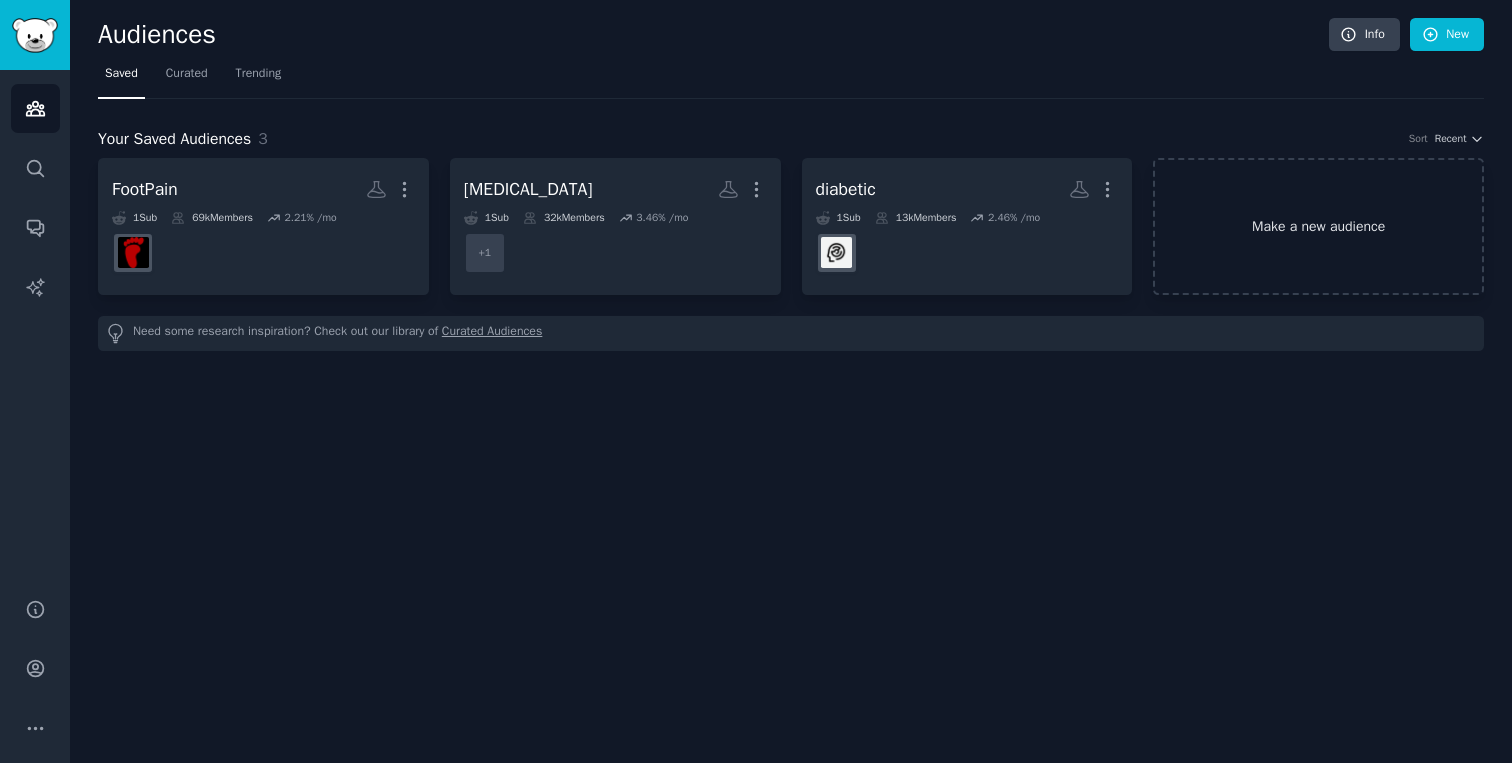 click on "Make a new audience" at bounding box center [1318, 226] 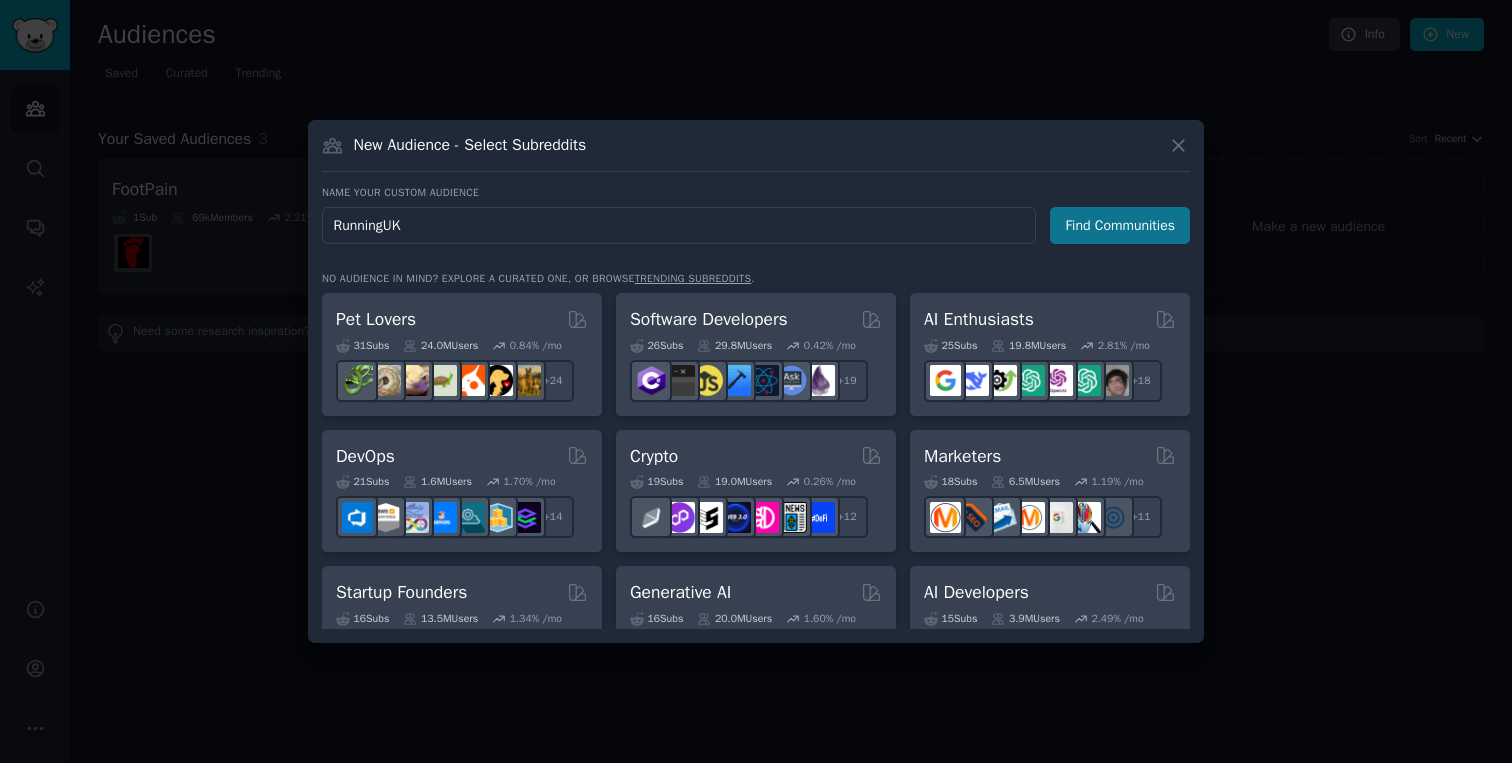 type on "RunningUK" 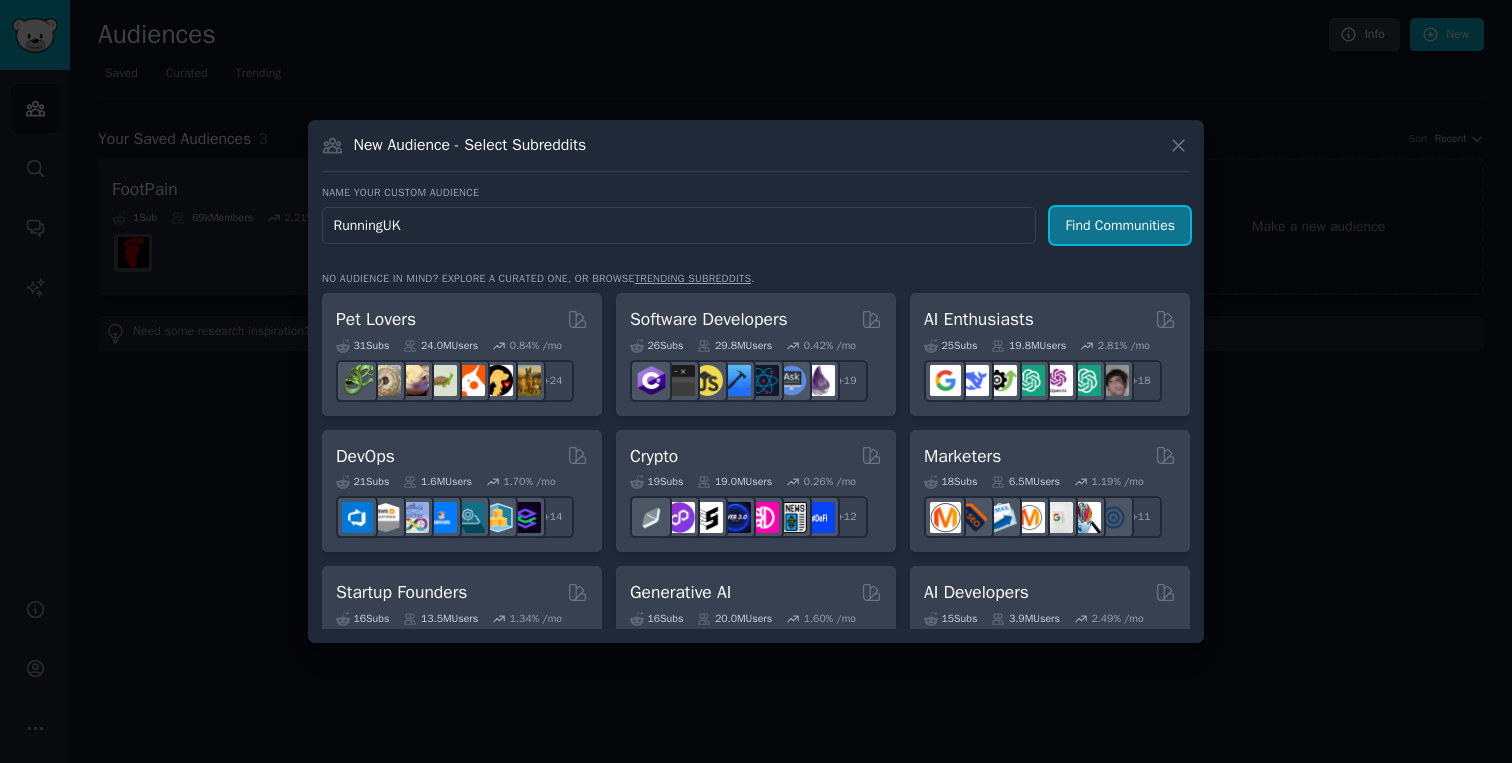 click on "Find Communities" at bounding box center (1120, 225) 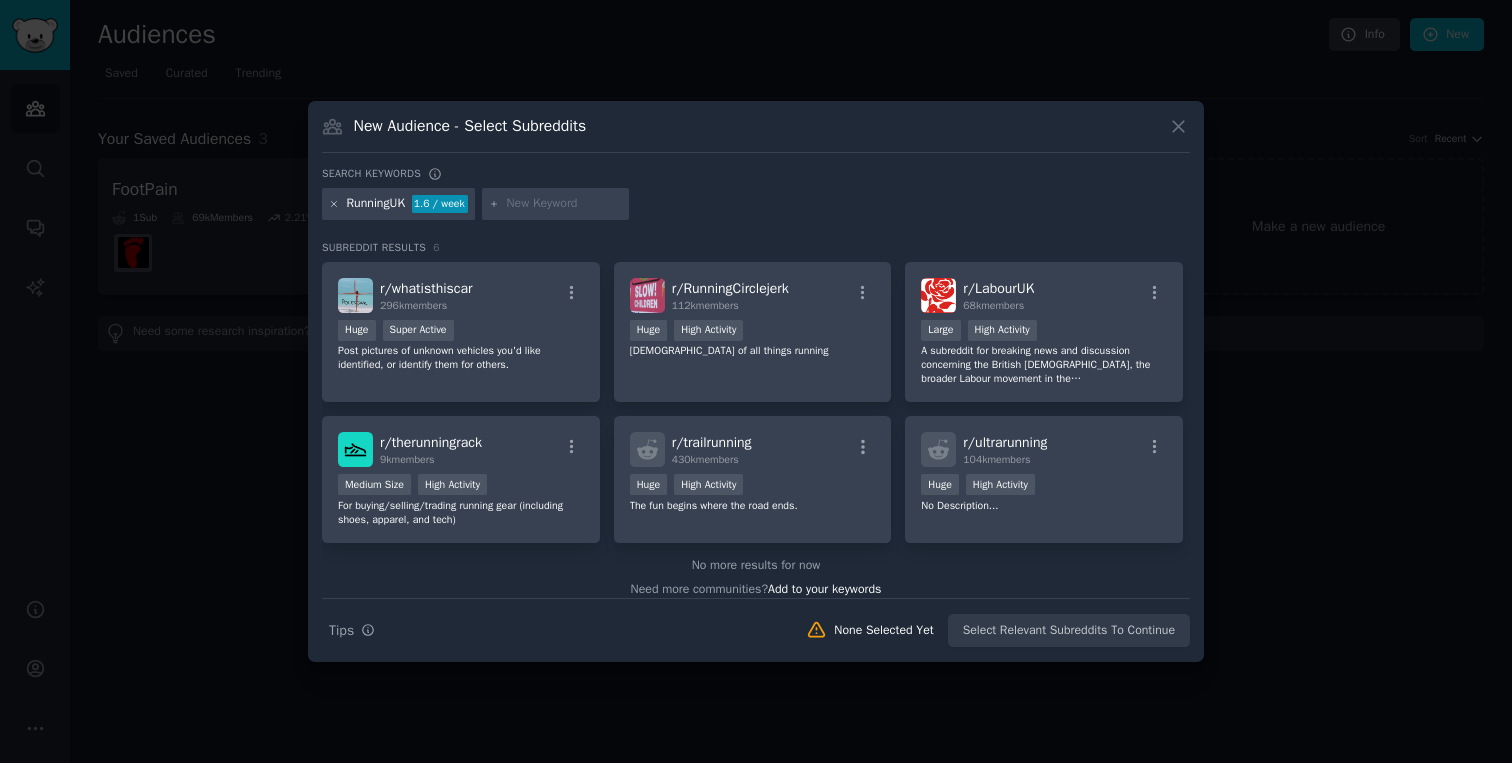 click 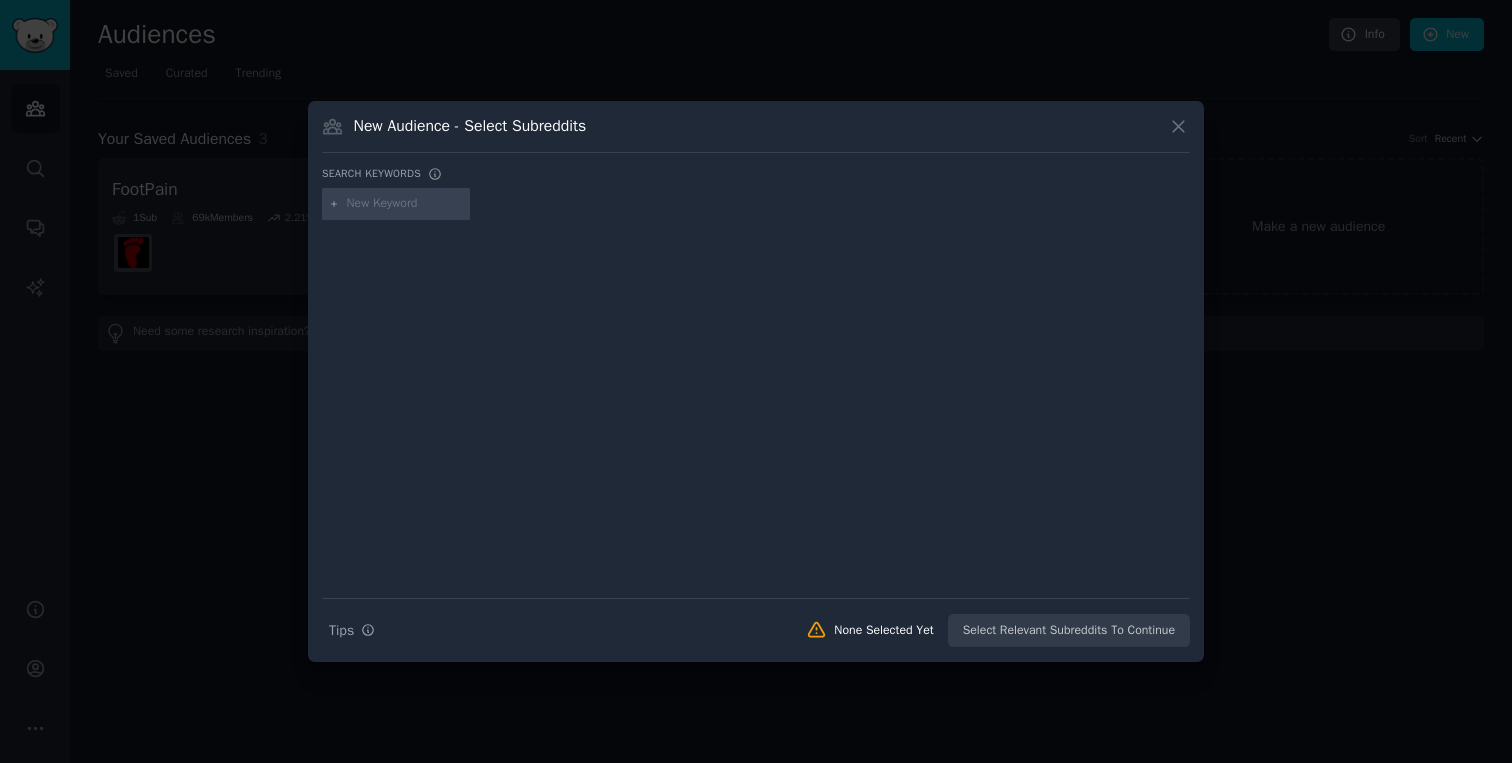 click on "New Audience - Select Subreddits" at bounding box center [756, 134] 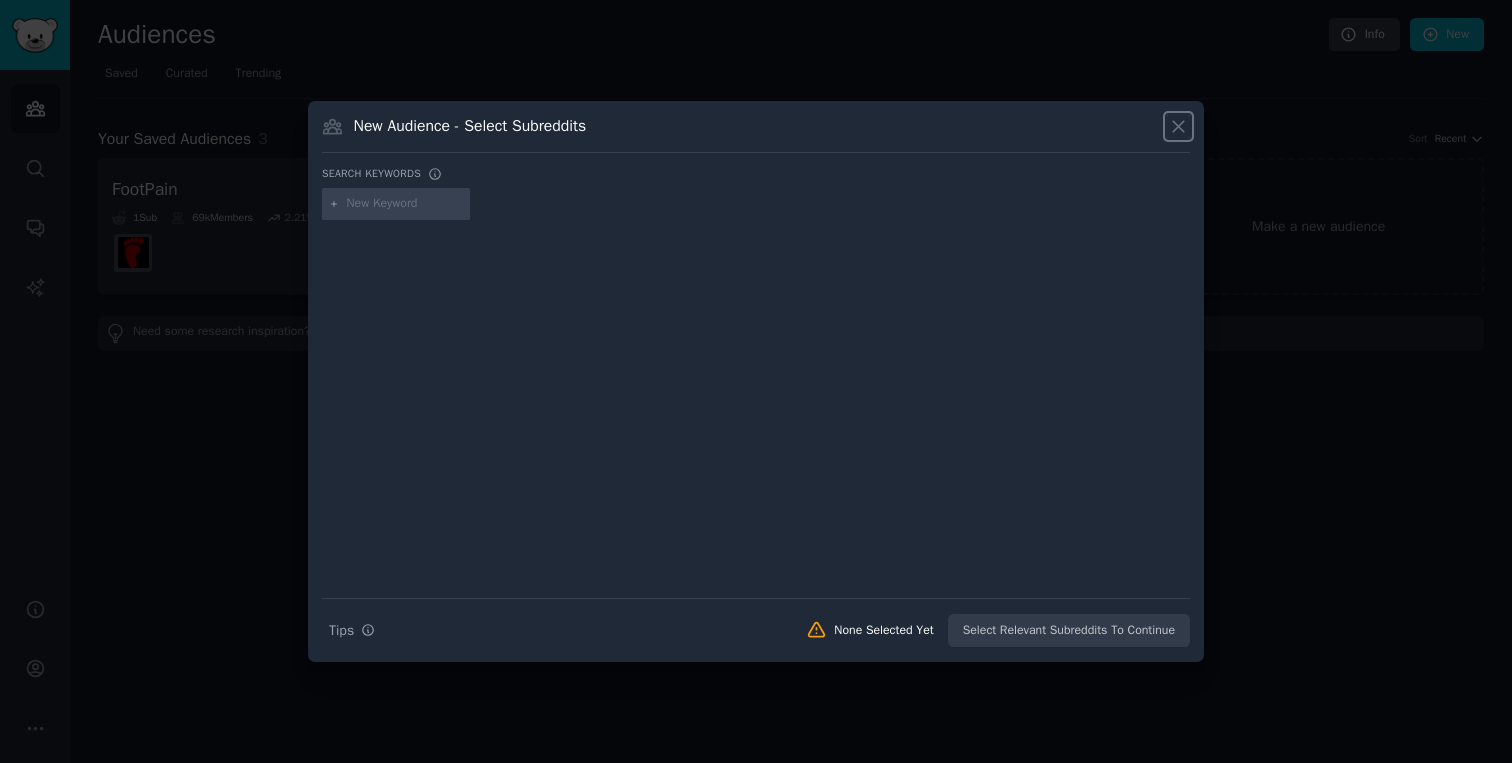 click 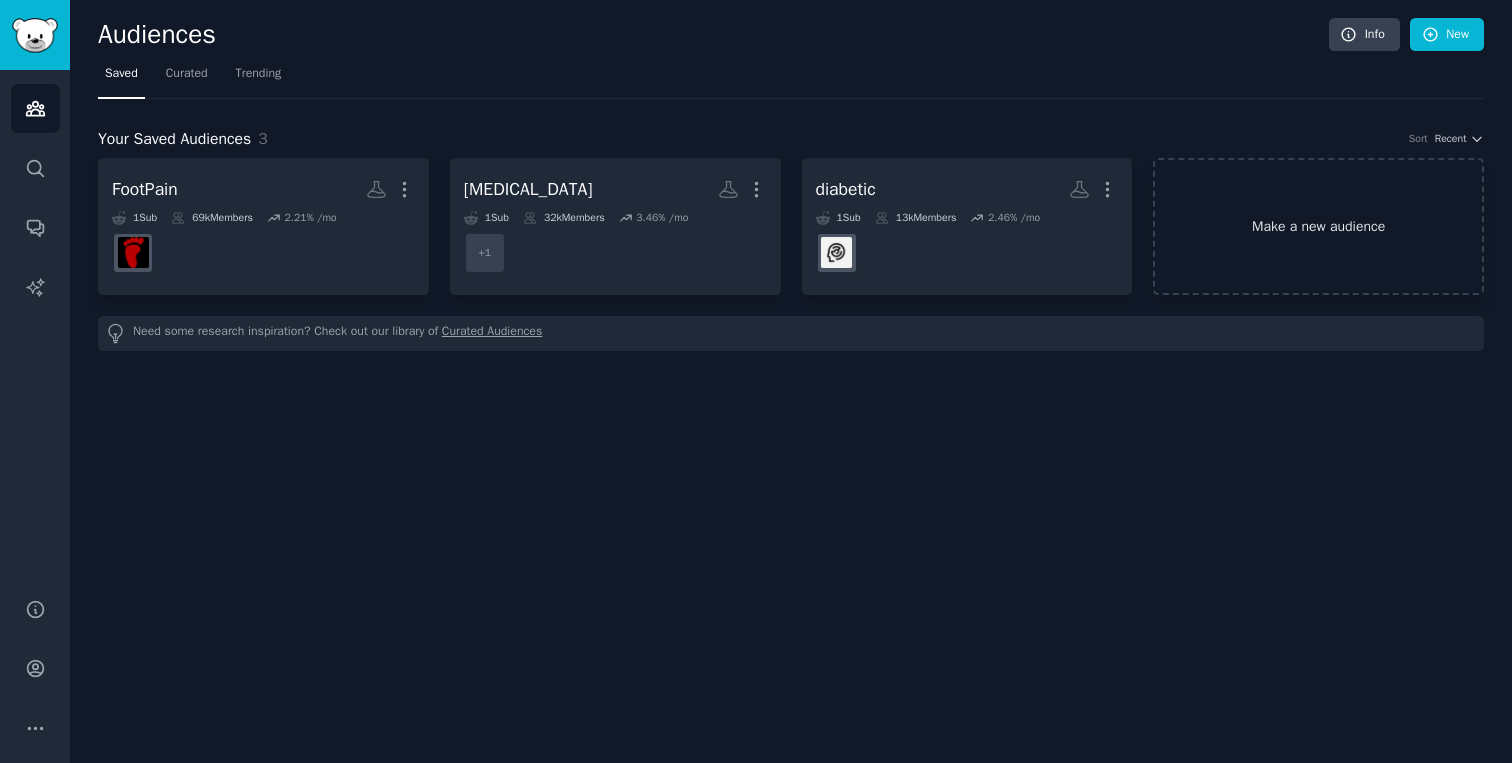 click on "Make a new audience" at bounding box center (1318, 226) 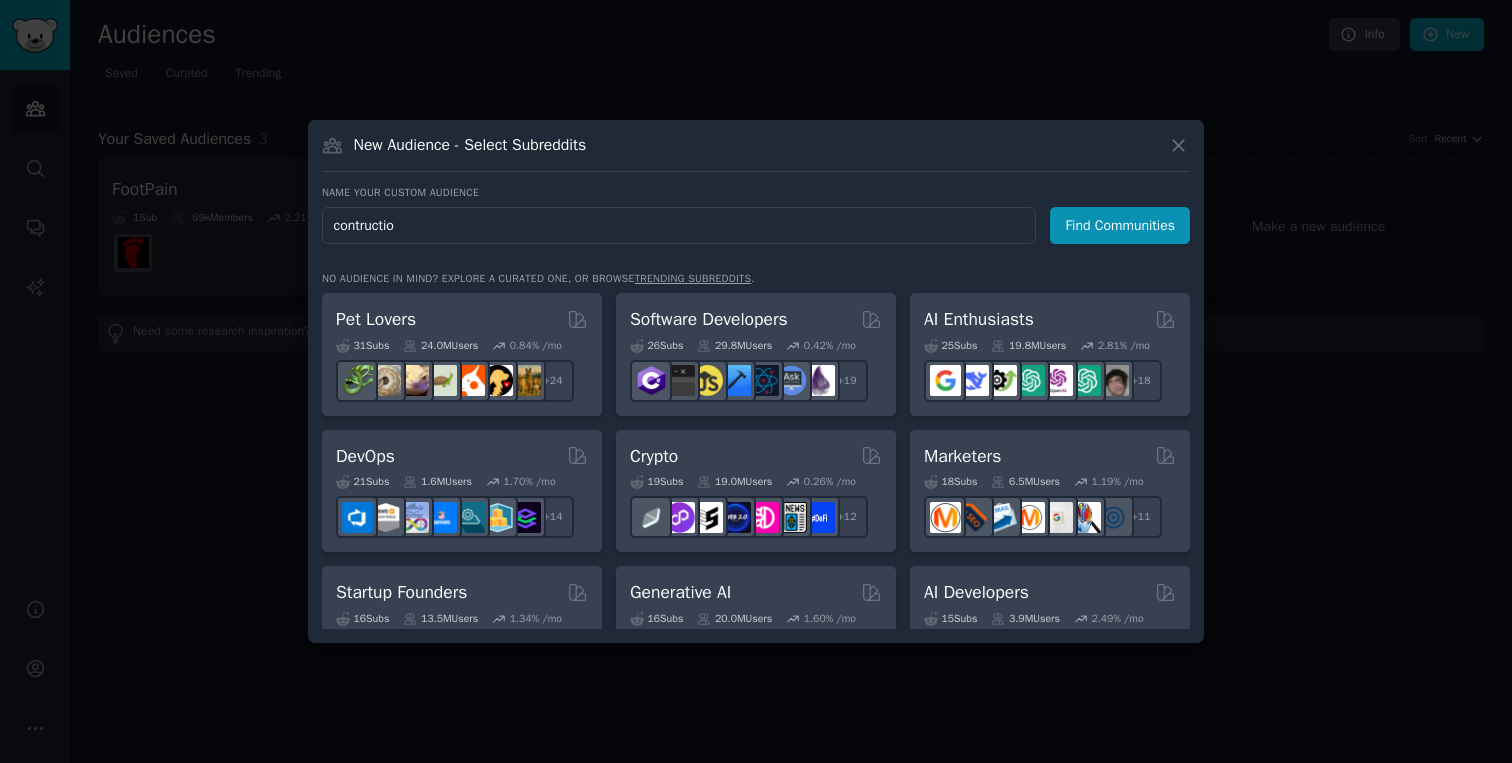 type on "contruction" 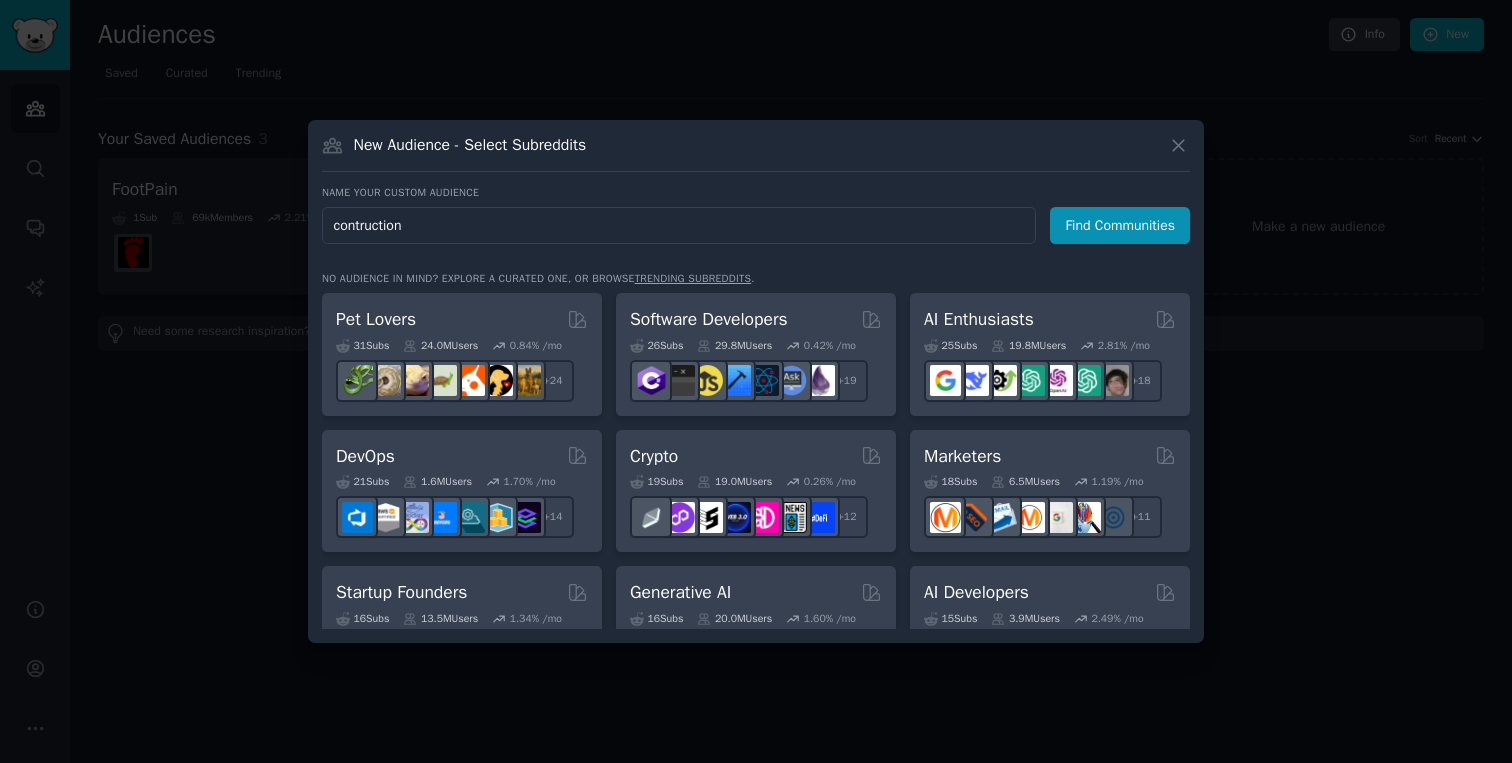 click on "Find Communities" at bounding box center (1120, 225) 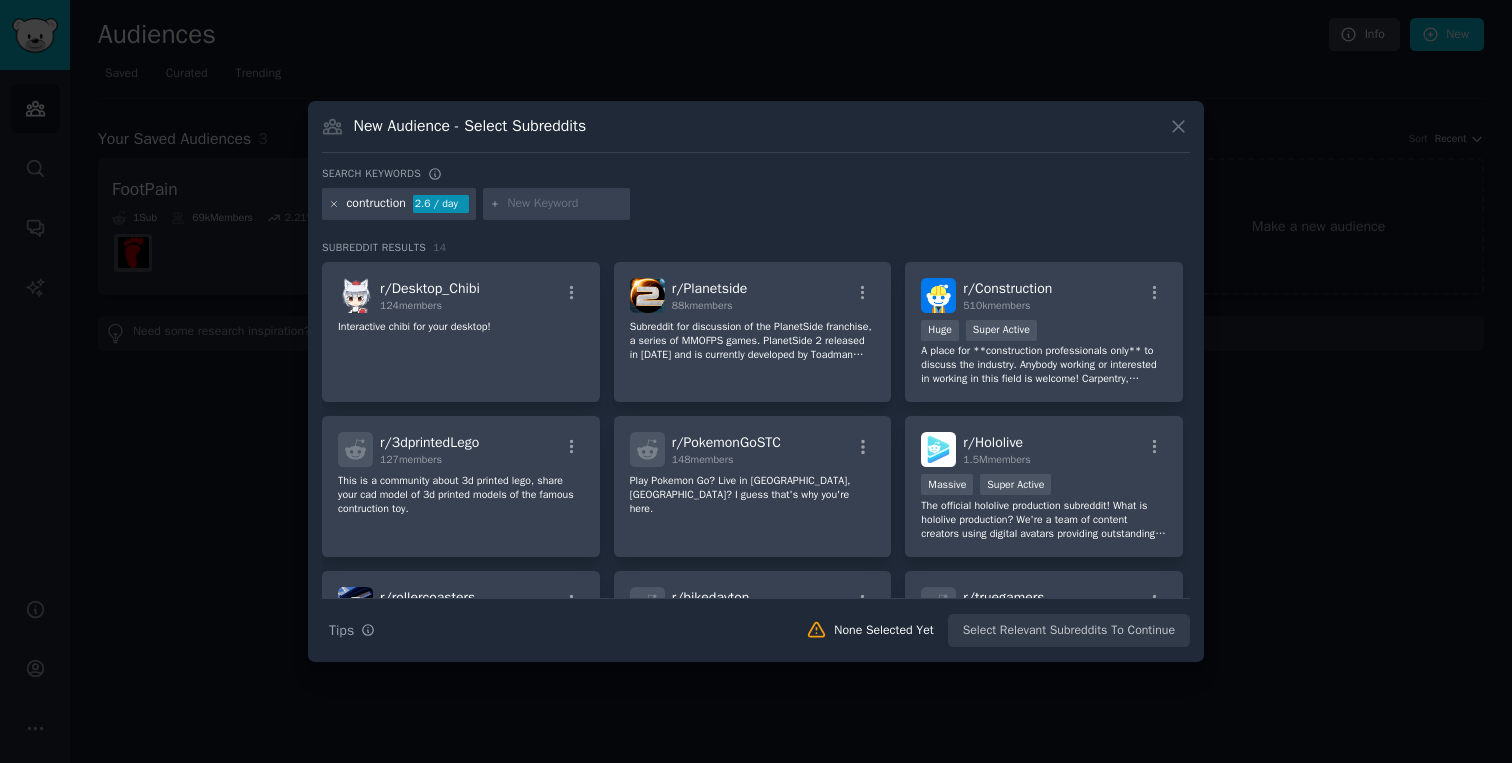 click 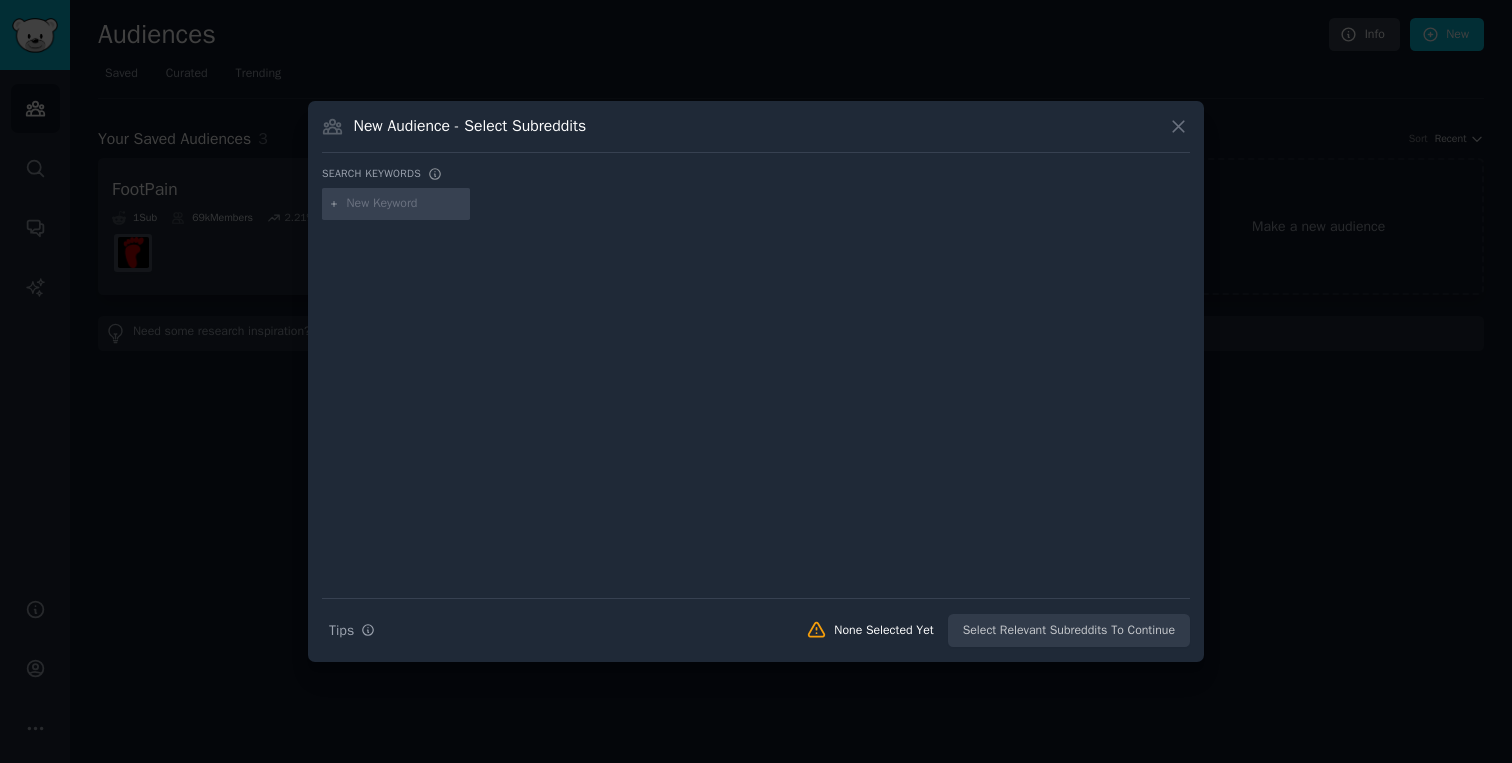 click at bounding box center (405, 204) 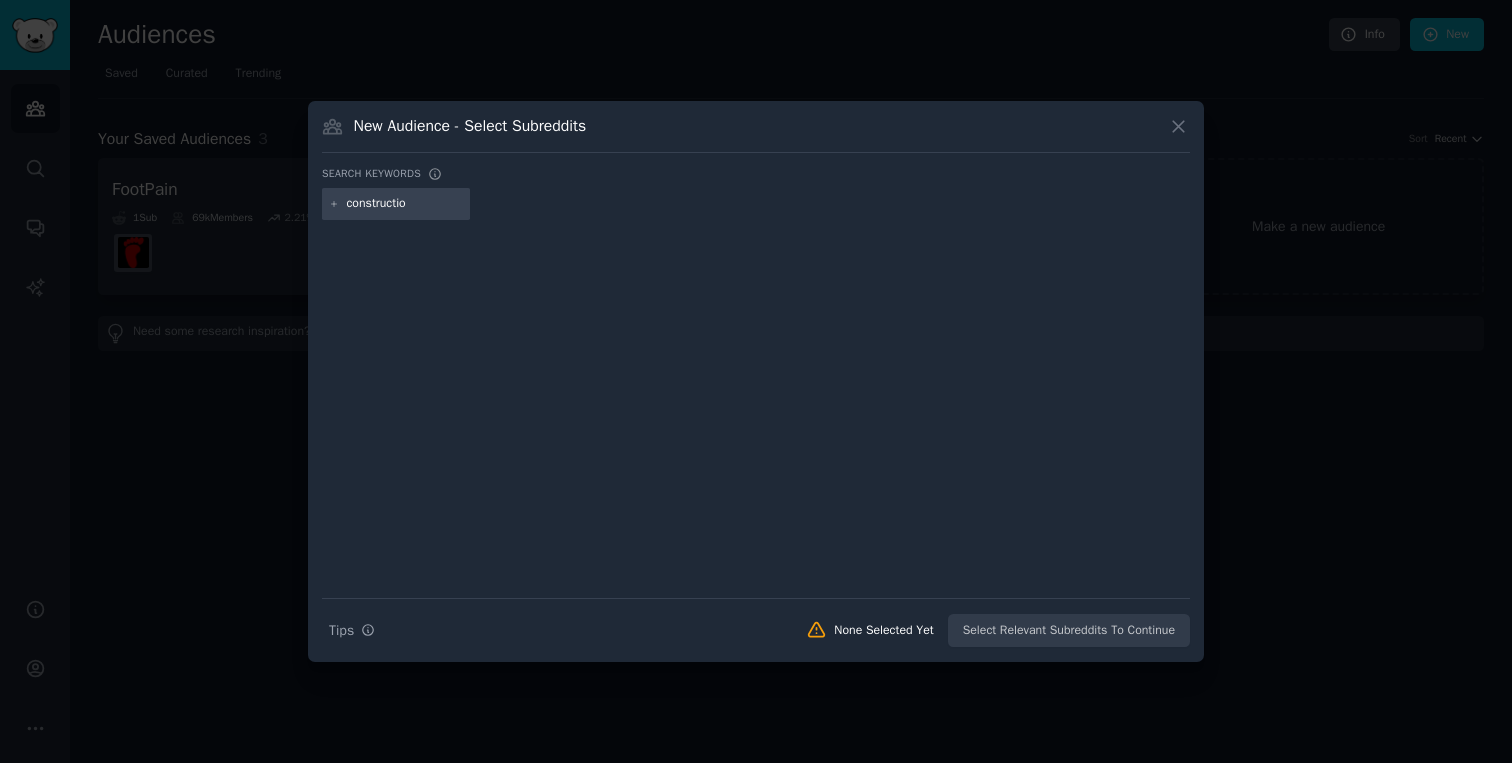 type on "construction" 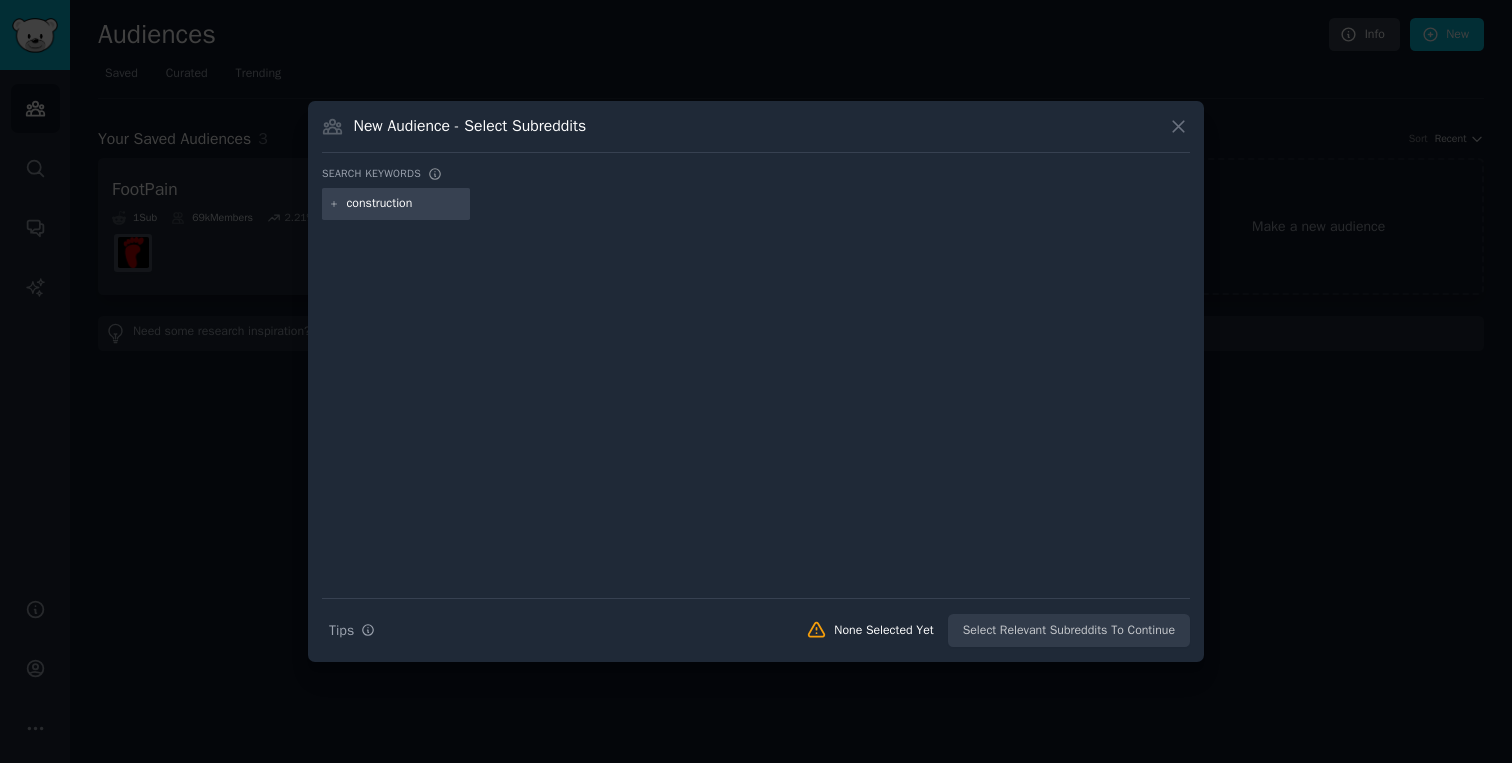 type 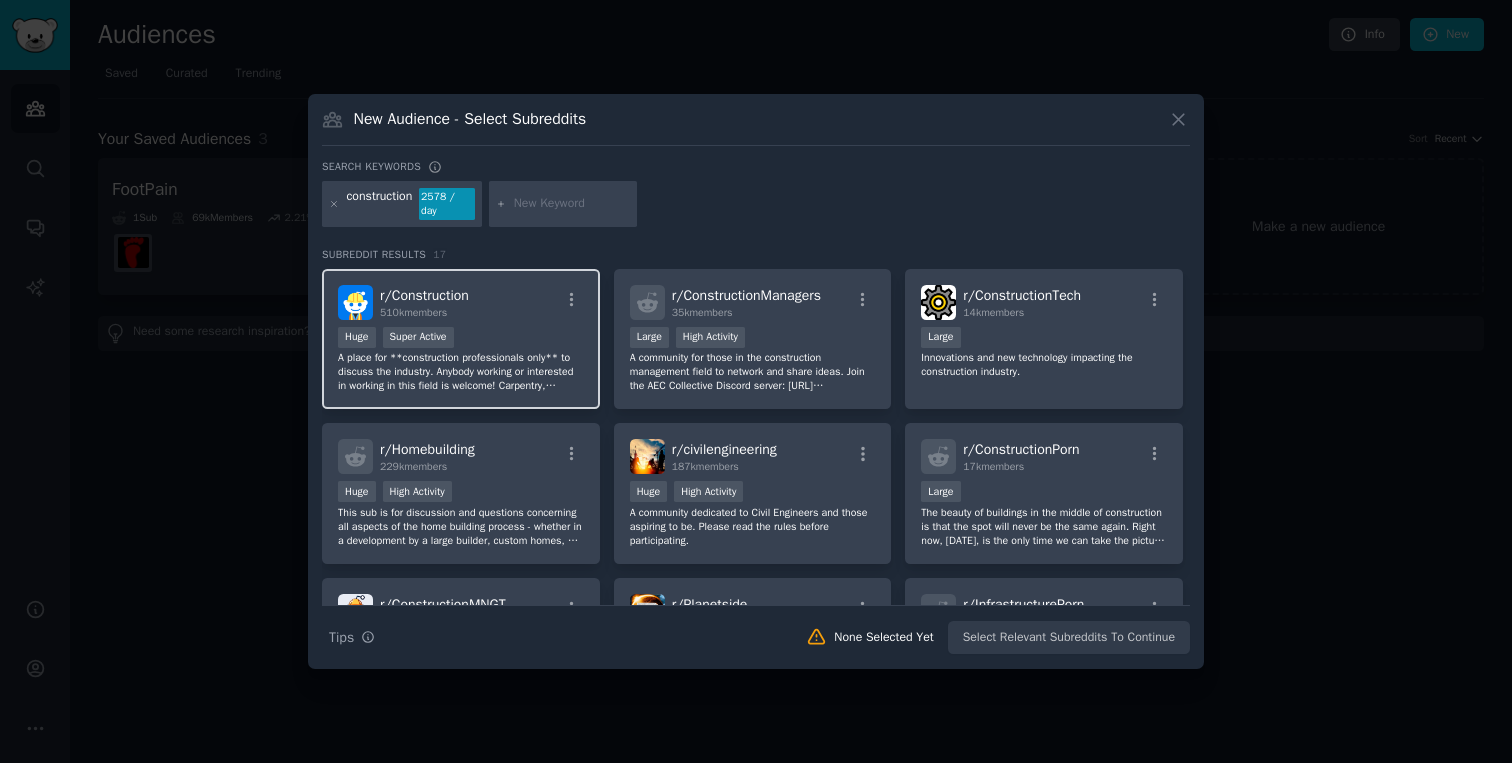 click on "r/ Construction 510k  members" at bounding box center [461, 302] 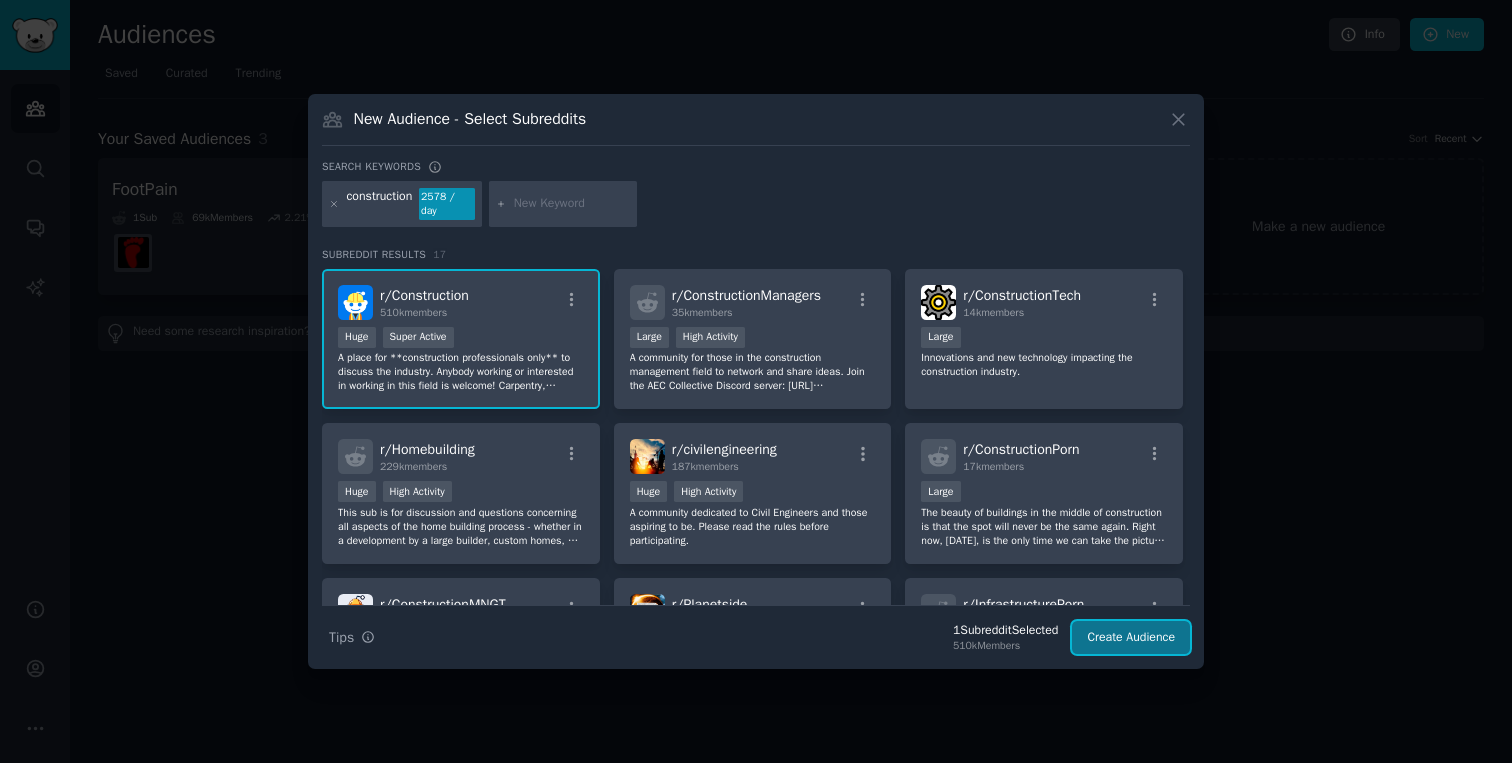 click on "Create Audience" at bounding box center [1131, 638] 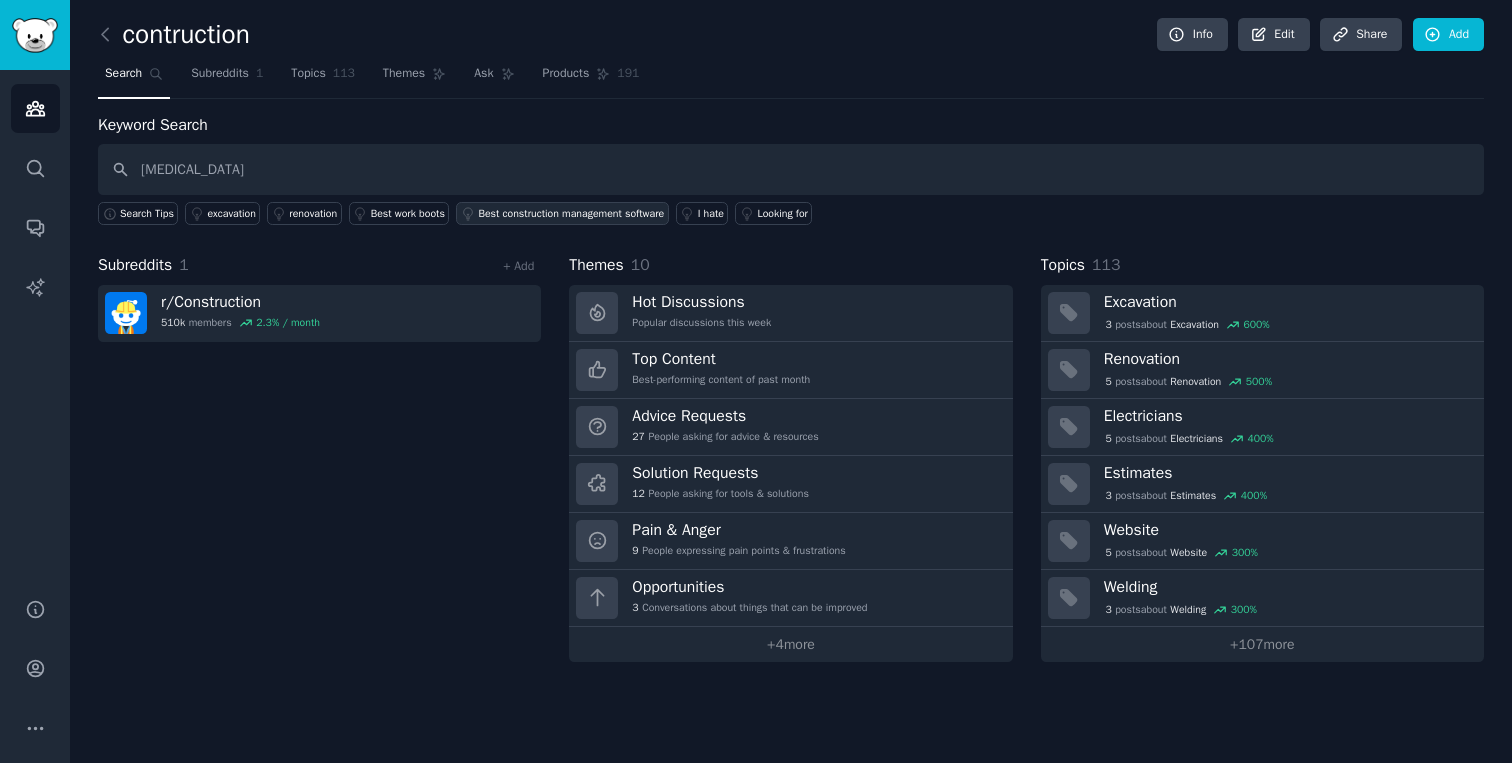 type on "[MEDICAL_DATA]" 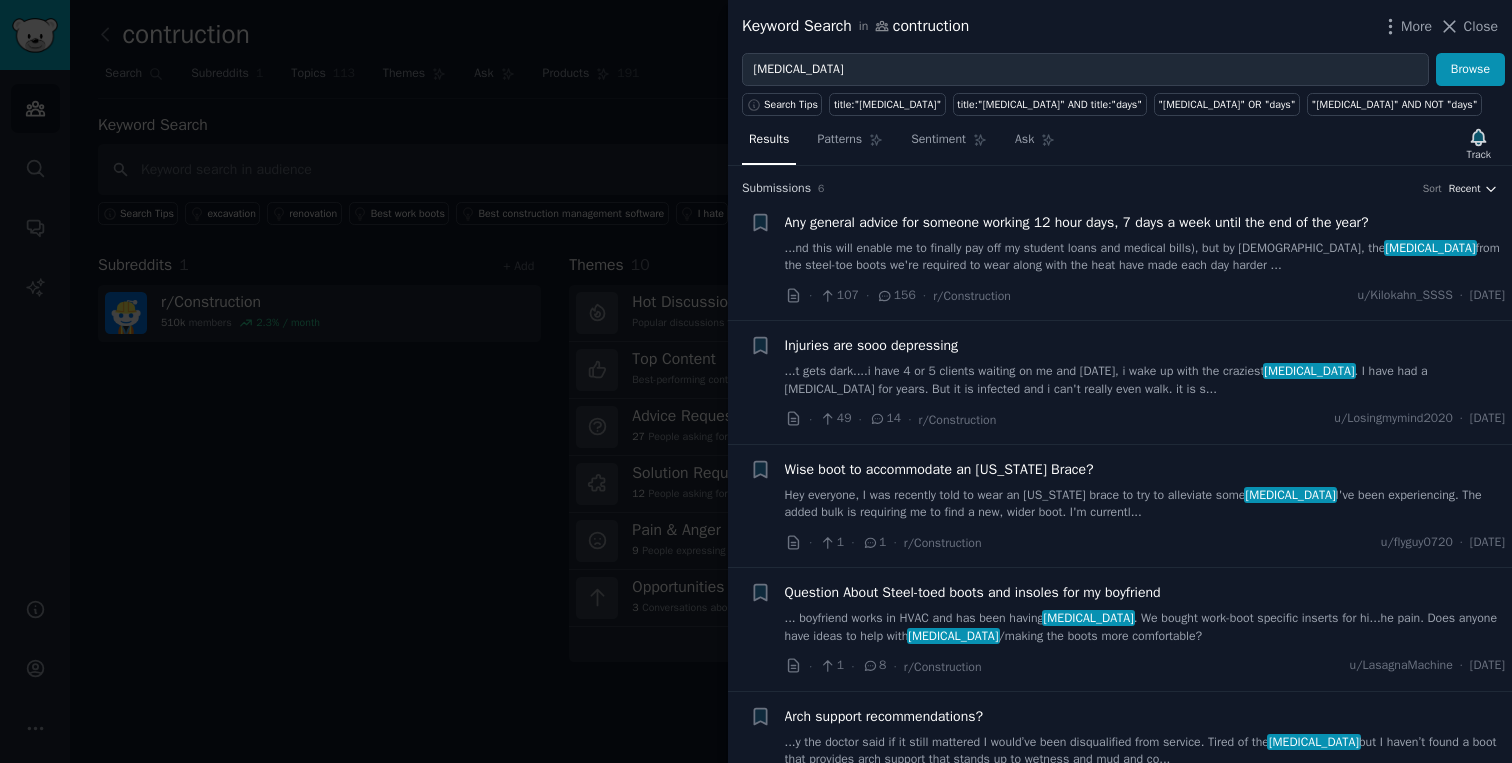 click on "Recent" at bounding box center (1465, 189) 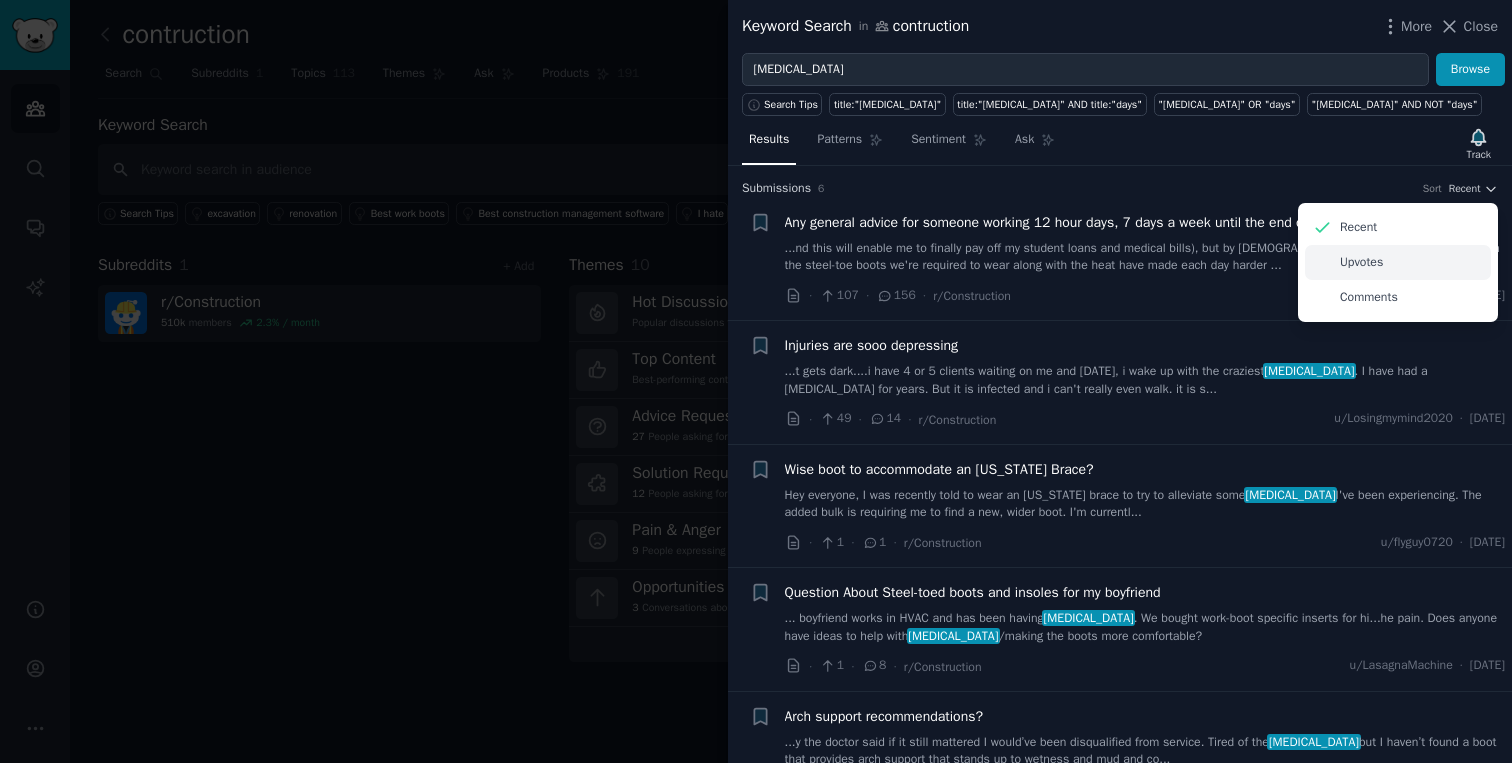 click on "Upvotes" at bounding box center (1361, 263) 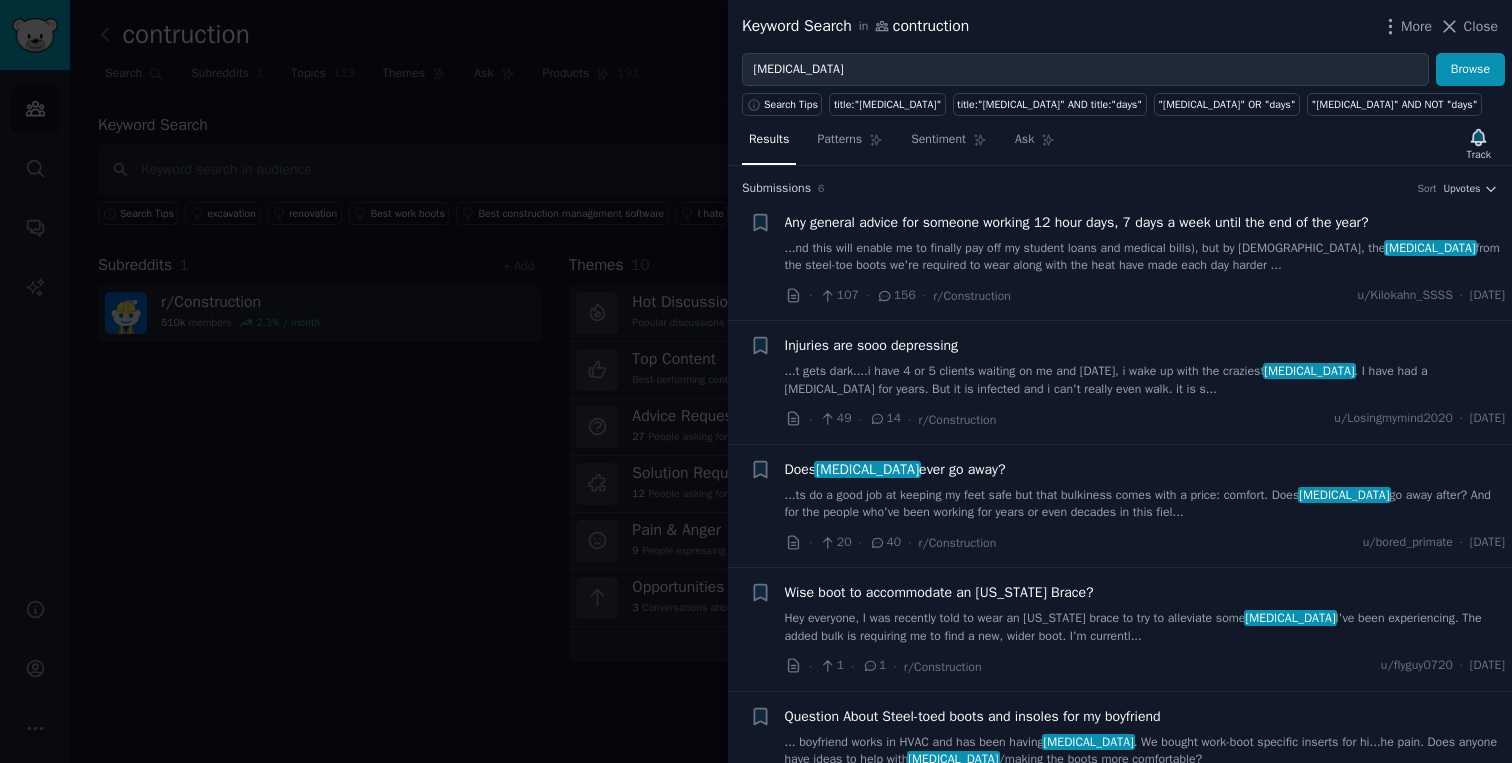 click on "...nd this will enable me to finally pay off my student loans and medical bills), but by god, the  [MEDICAL_DATA]  from the steel-toe boots we're required to wear along with the heat have made each day harder ..." at bounding box center [1145, 257] 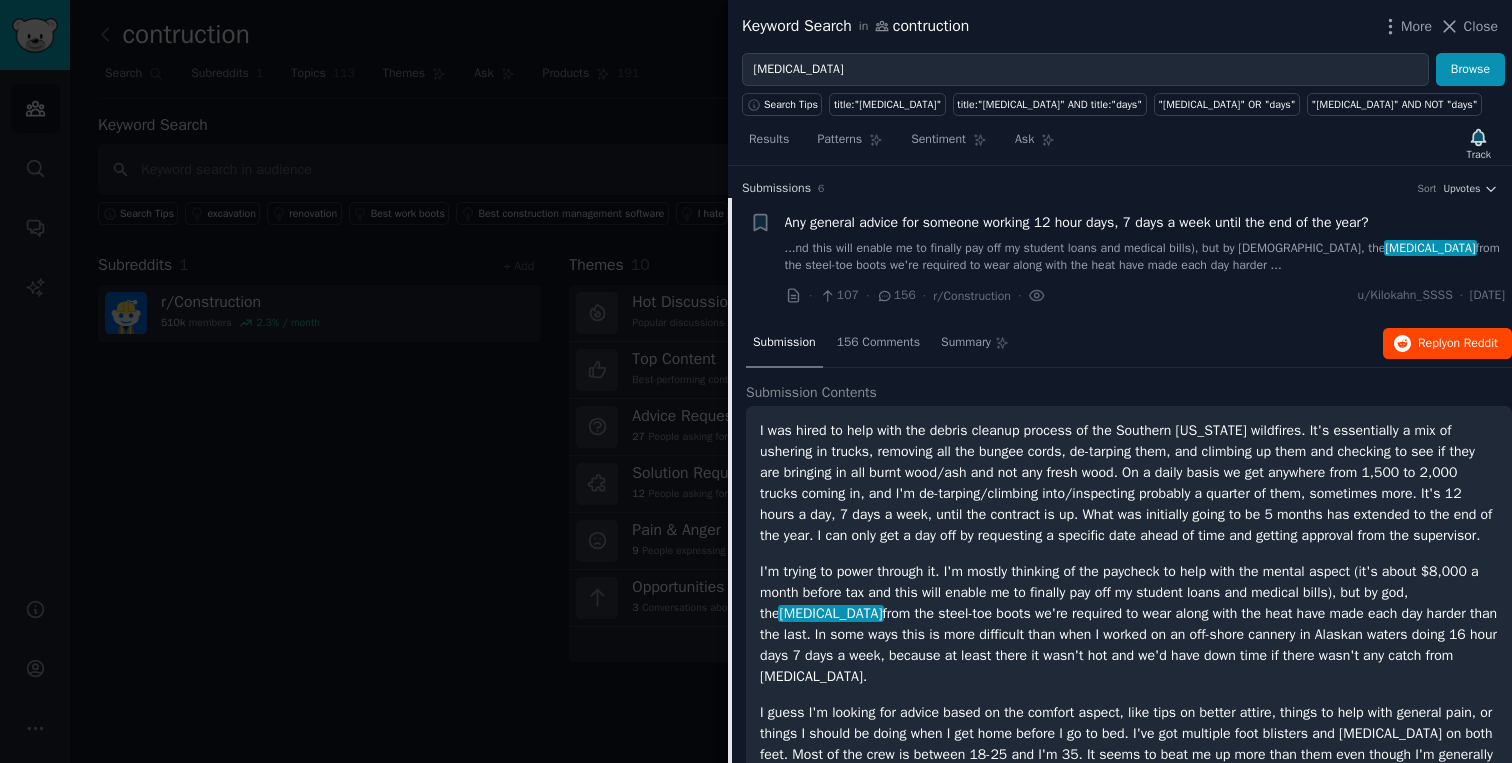 scroll, scrollTop: 31, scrollLeft: 0, axis: vertical 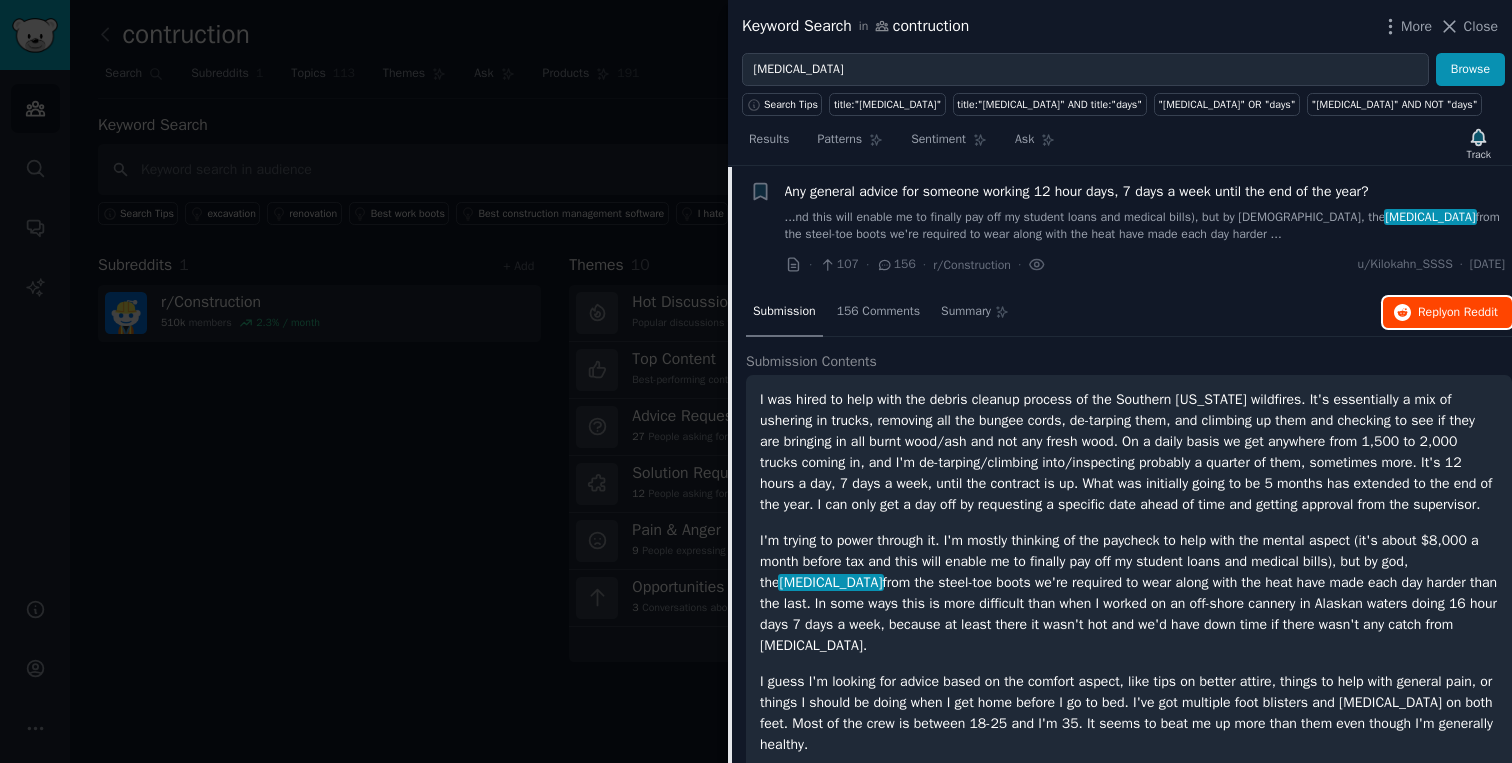 click on "Reply  on Reddit" at bounding box center [1447, 313] 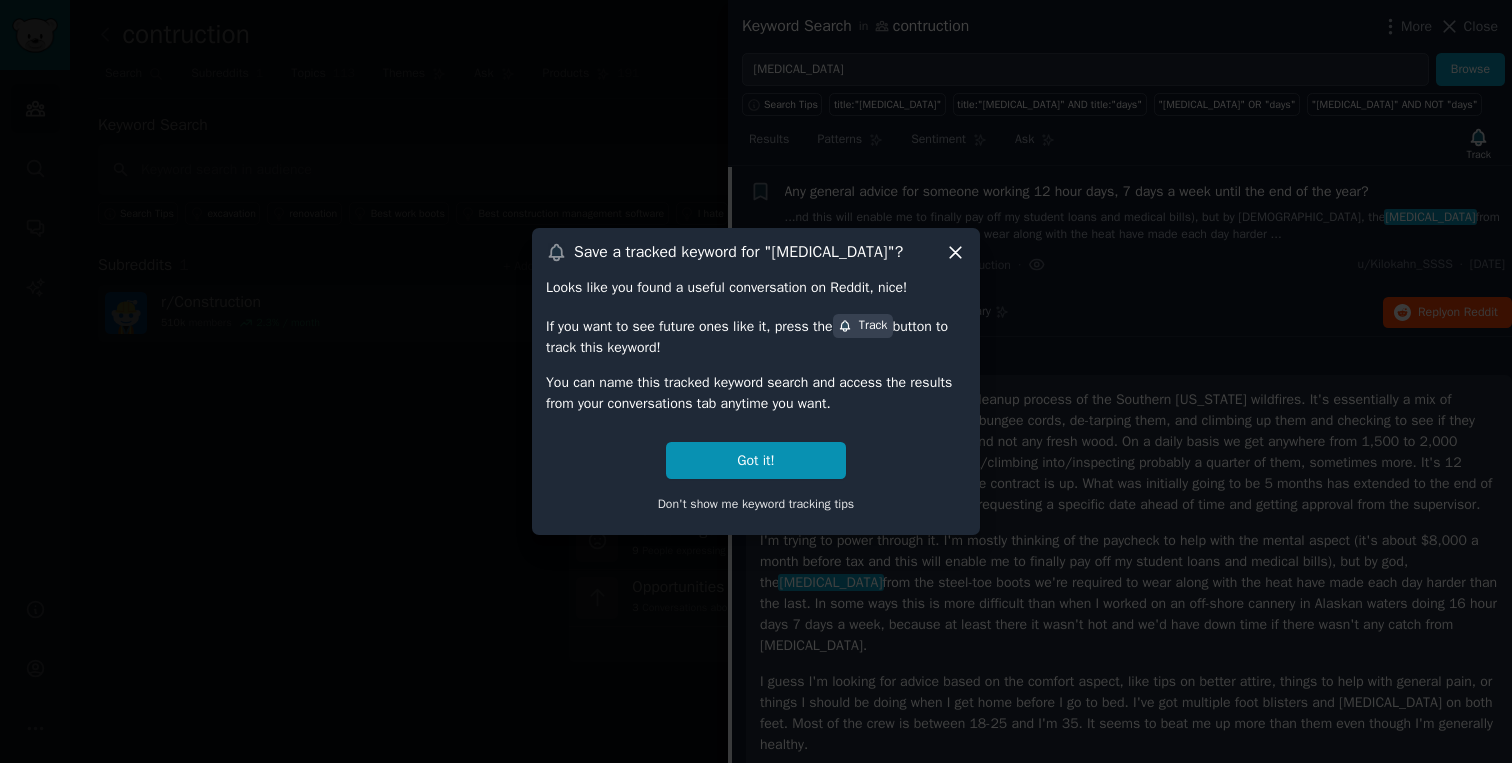 click 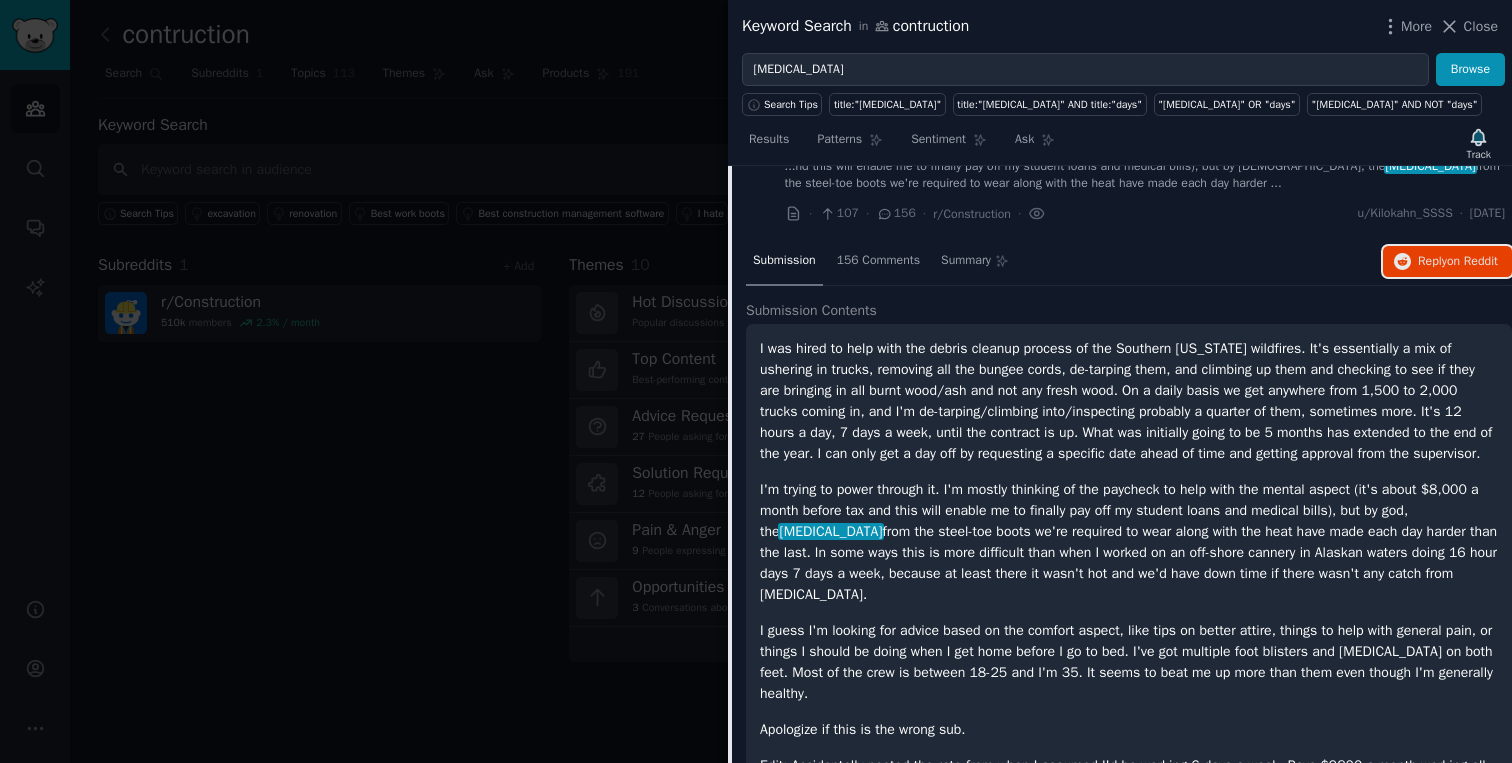 scroll, scrollTop: 0, scrollLeft: 0, axis: both 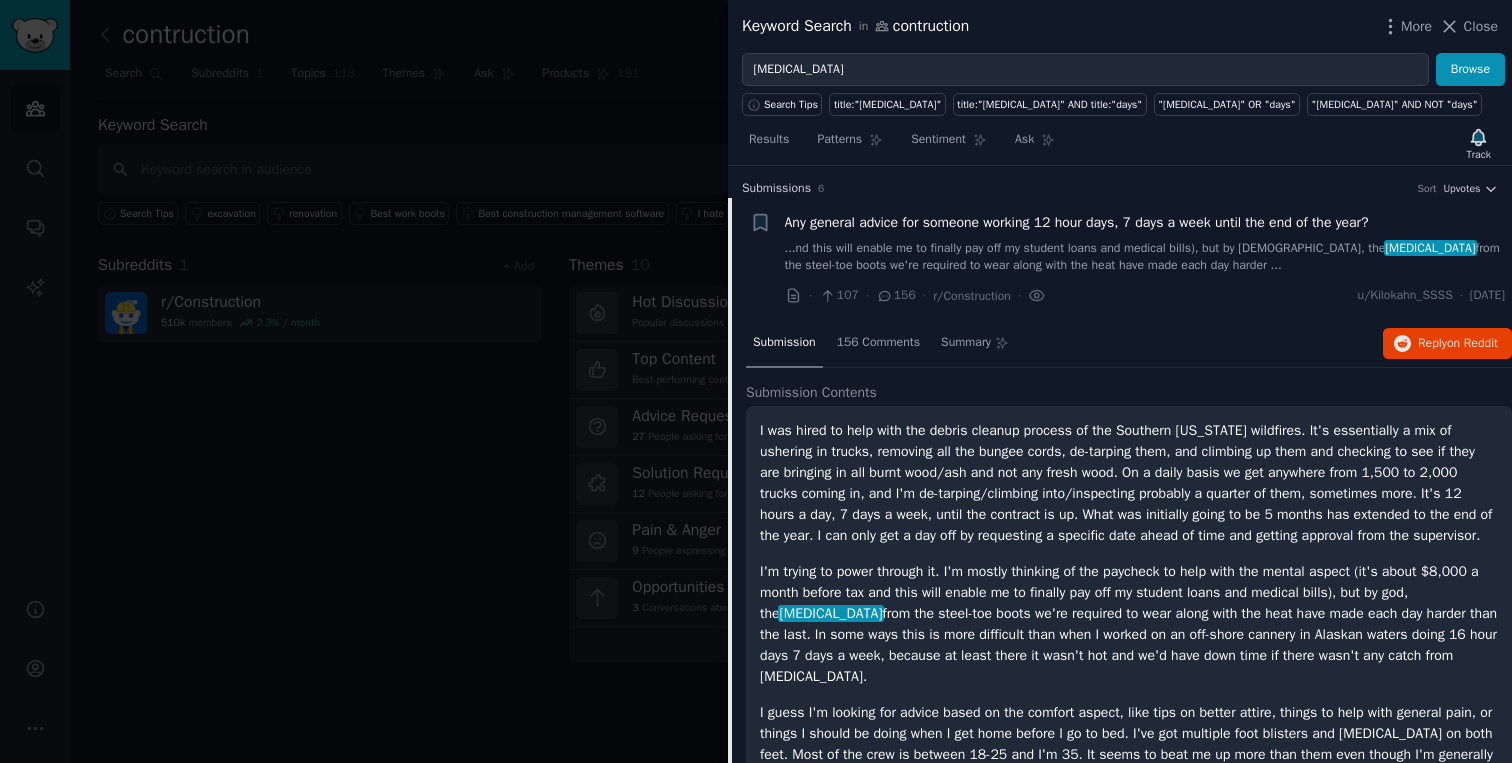 click on "Any general advice for someone working 12 hour days, 7 days a week until the end of the year?" at bounding box center [1077, 222] 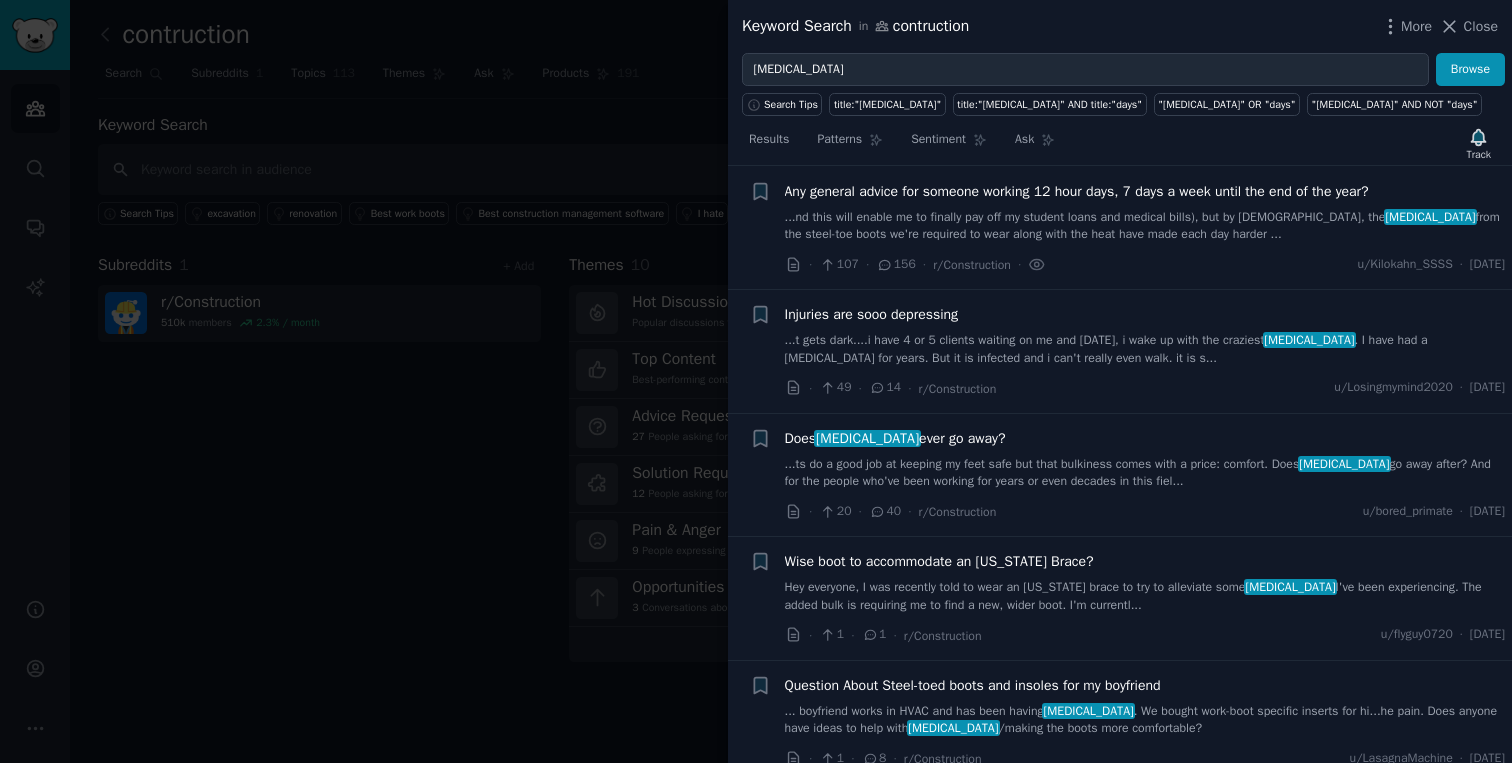 scroll, scrollTop: 57, scrollLeft: 0, axis: vertical 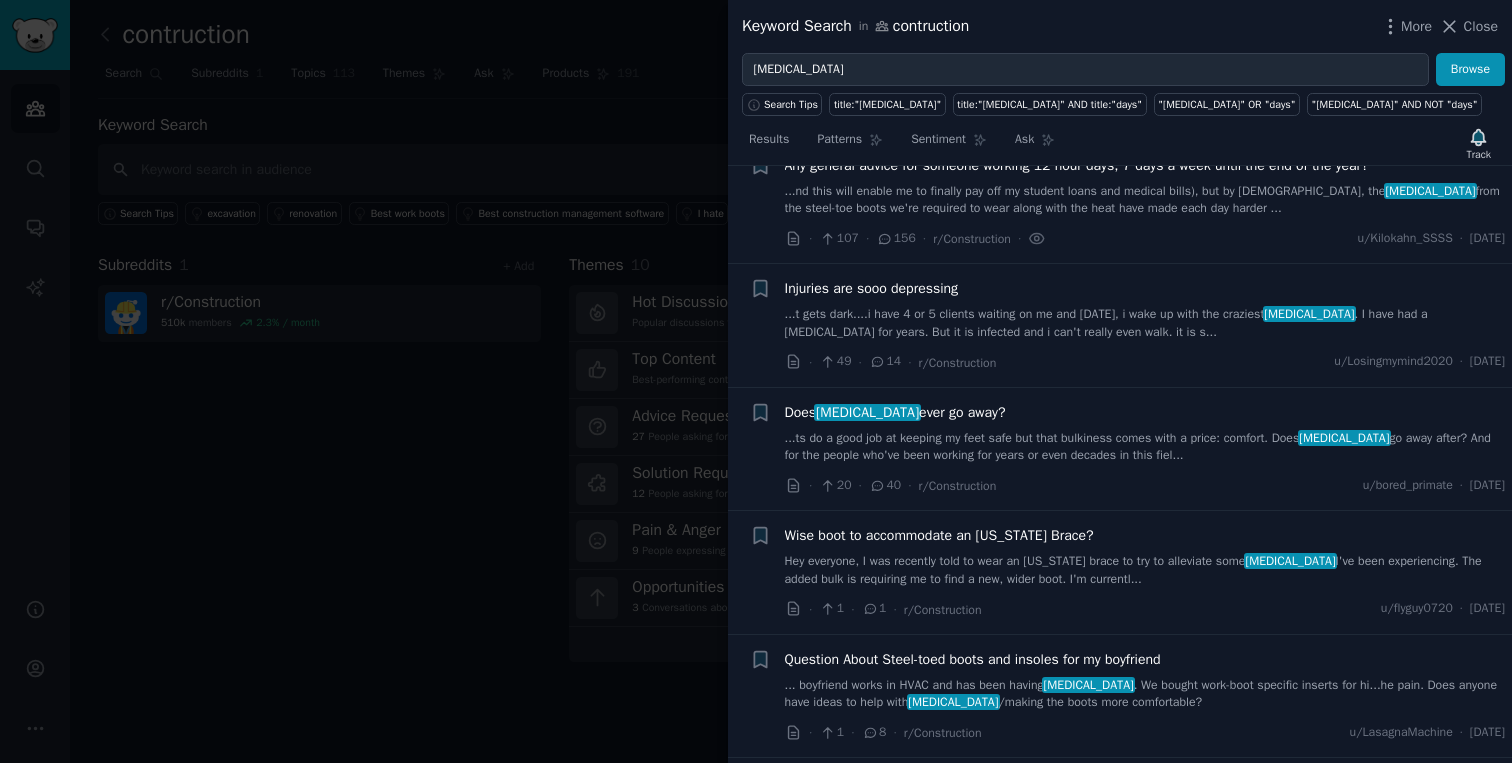 click on "...t gets dark....i have 4 or 5 clients waiting on me and [DATE], i wake up with the craziest  [MEDICAL_DATA] . I have had a [MEDICAL_DATA] for years. But it is infected and i can't really even walk. it is s..." at bounding box center [1145, 323] 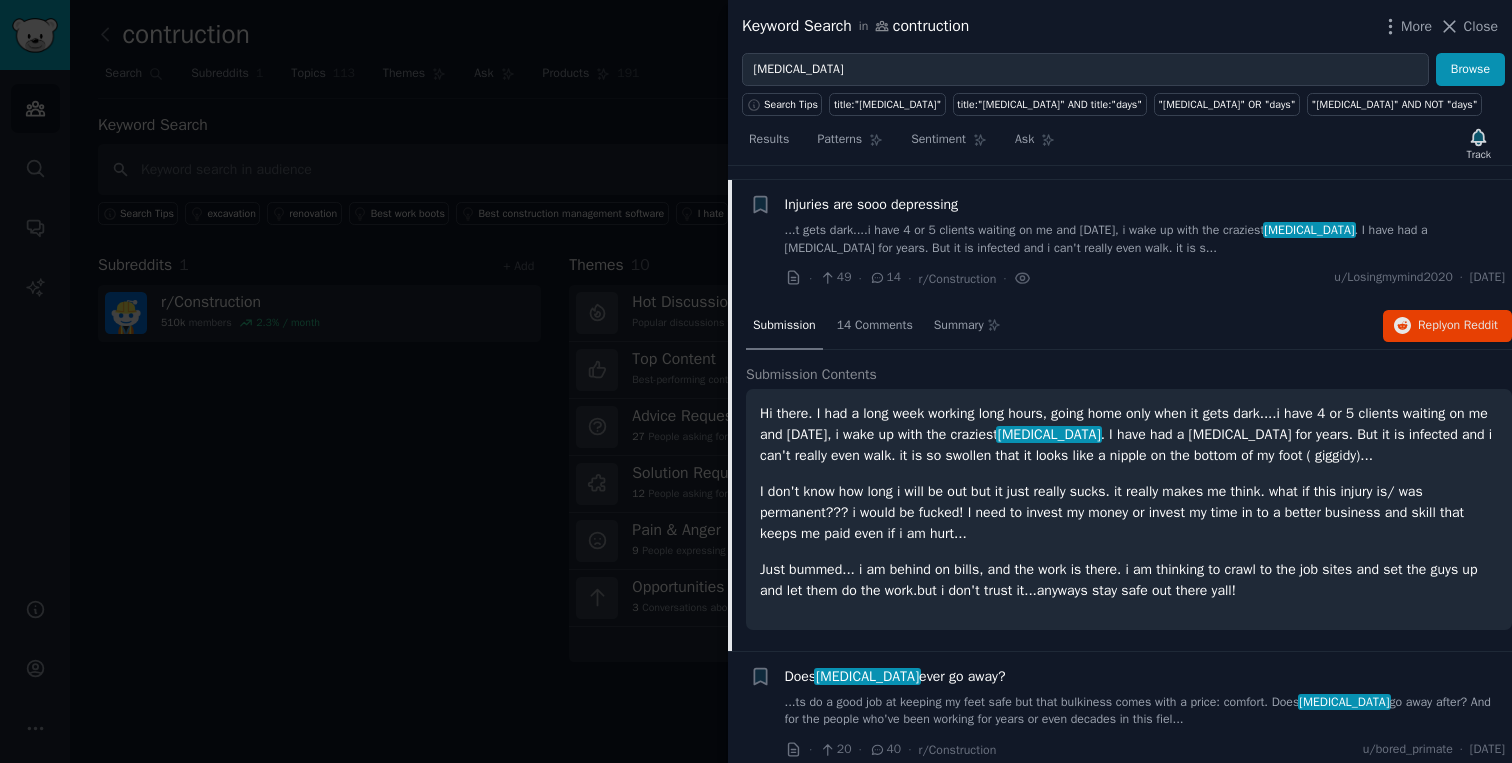 scroll, scrollTop: 155, scrollLeft: 0, axis: vertical 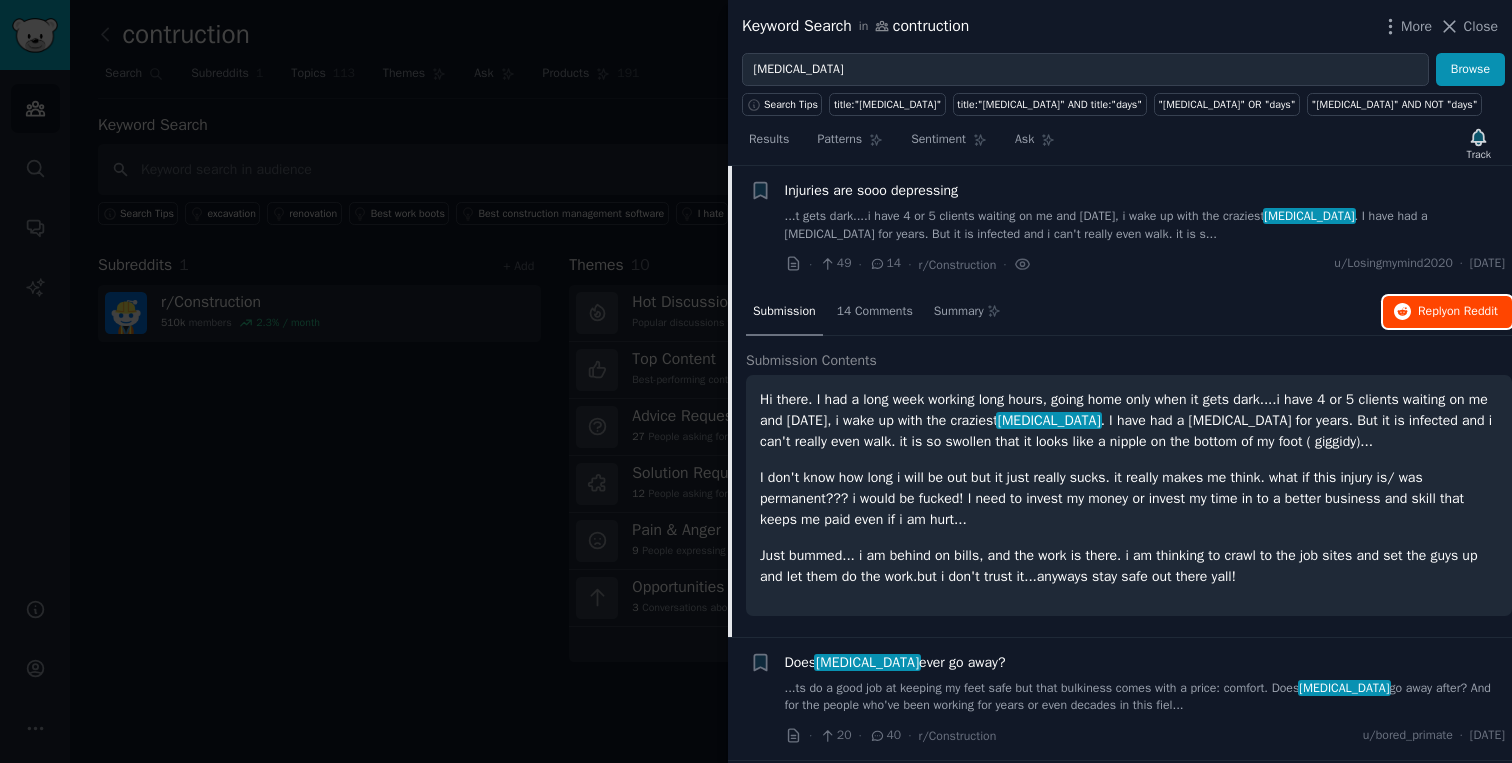 click on "Reply  on Reddit" at bounding box center (1458, 312) 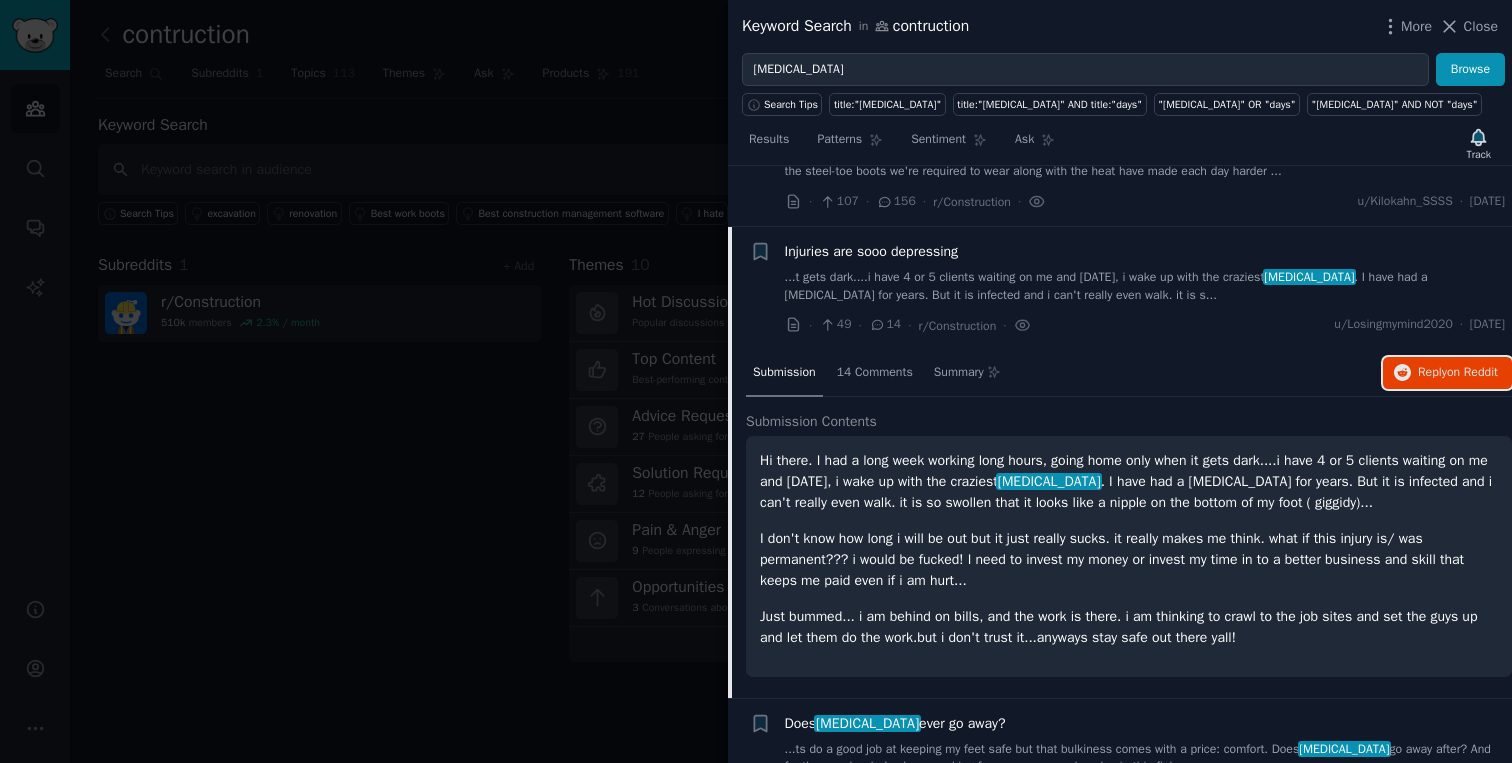 scroll, scrollTop: 75, scrollLeft: 0, axis: vertical 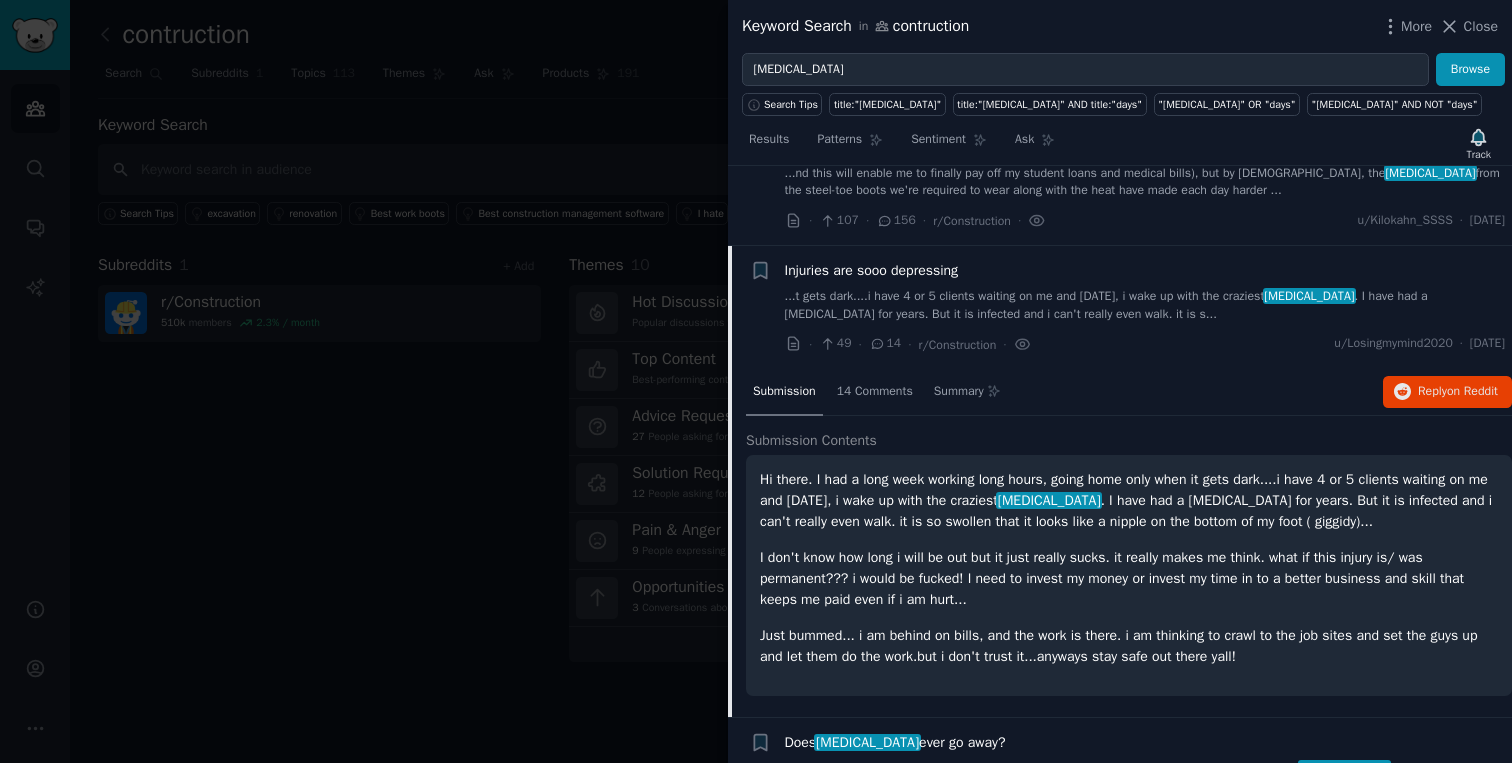 click on "...t gets dark....i have 4 or 5 clients waiting on me and [DATE], i wake up with the craziest  [MEDICAL_DATA] . I have had a [MEDICAL_DATA] for years. But it is infected and i can't really even walk. it is s..." at bounding box center [1145, 305] 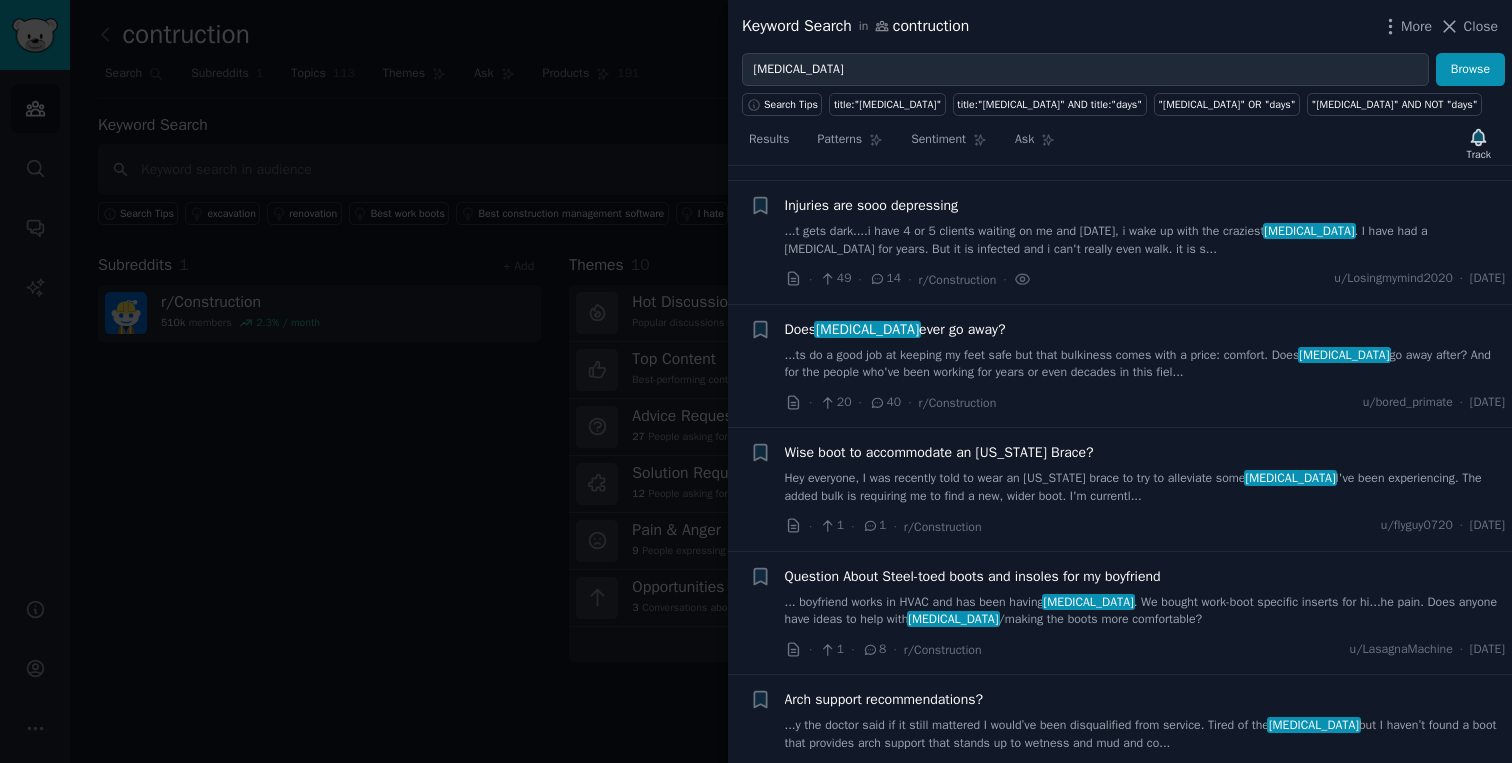 scroll, scrollTop: 168, scrollLeft: 0, axis: vertical 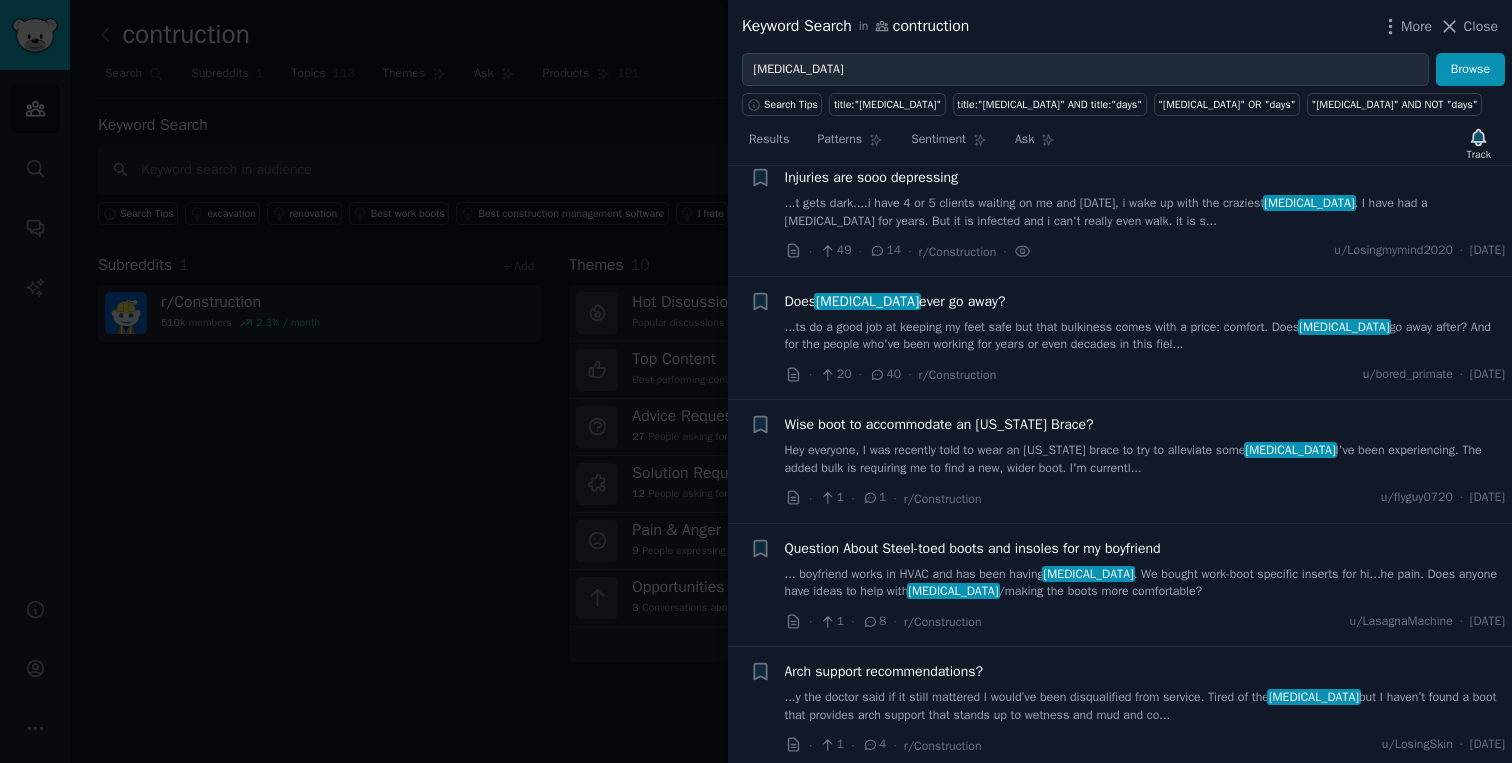 click on "Does  [MEDICAL_DATA]  ever go away? ...ts do a good job at keeping my feet safe but that bulkiness comes with a price: comfort.
Does  [MEDICAL_DATA]  go away after?
And for the people who've been working for years or even decades in this fiel..." at bounding box center (1145, 322) 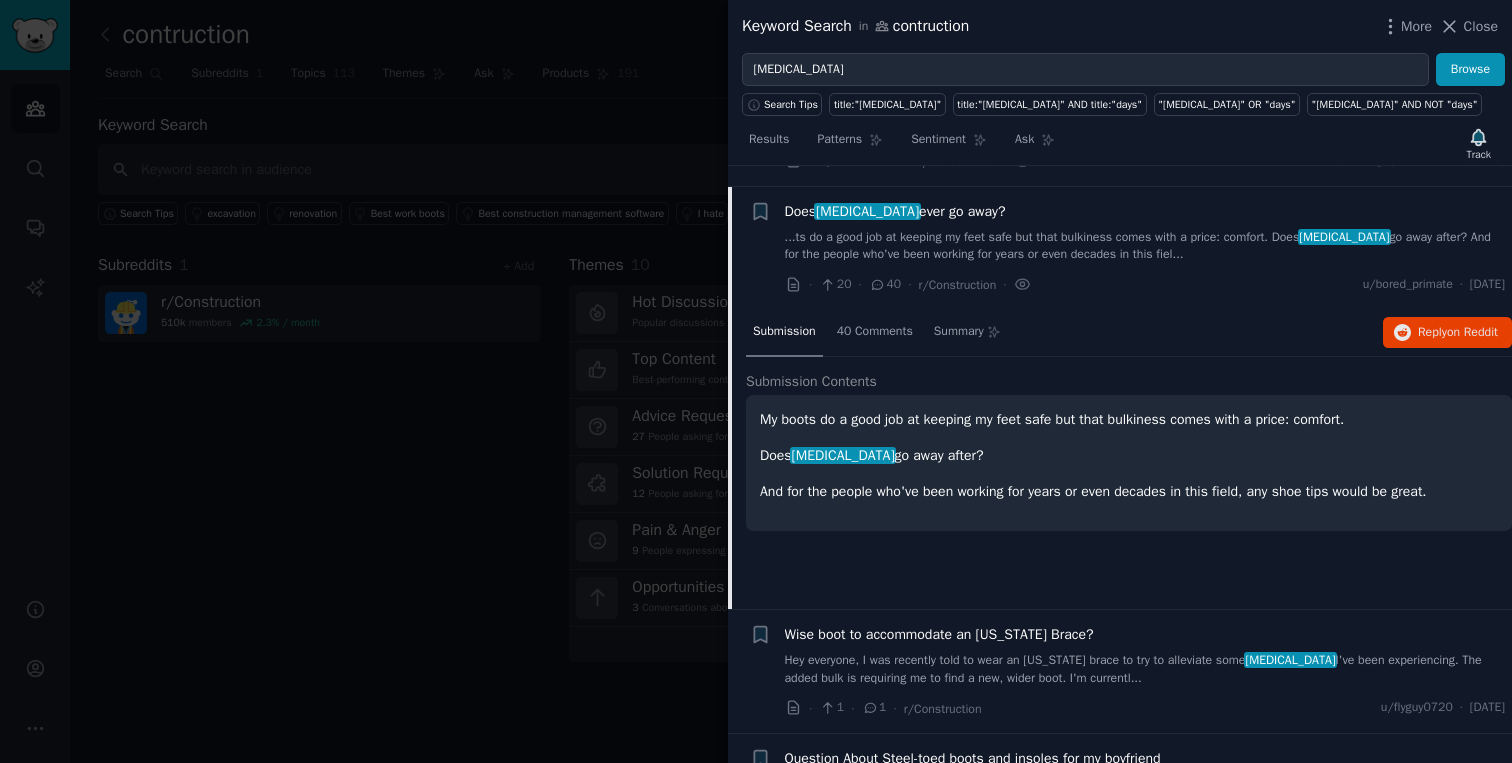 scroll, scrollTop: 278, scrollLeft: 0, axis: vertical 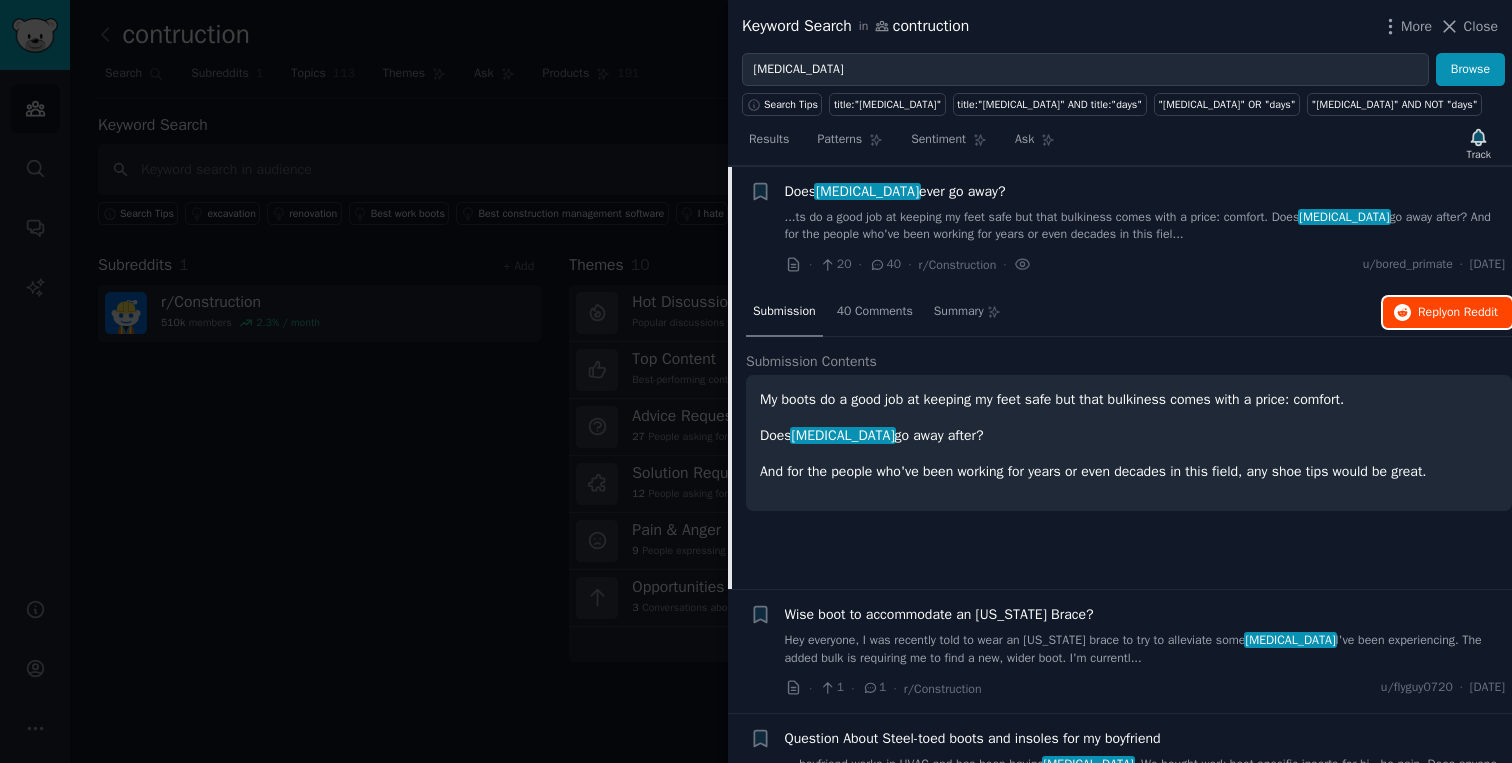 click on "Reply  on Reddit" at bounding box center [1458, 313] 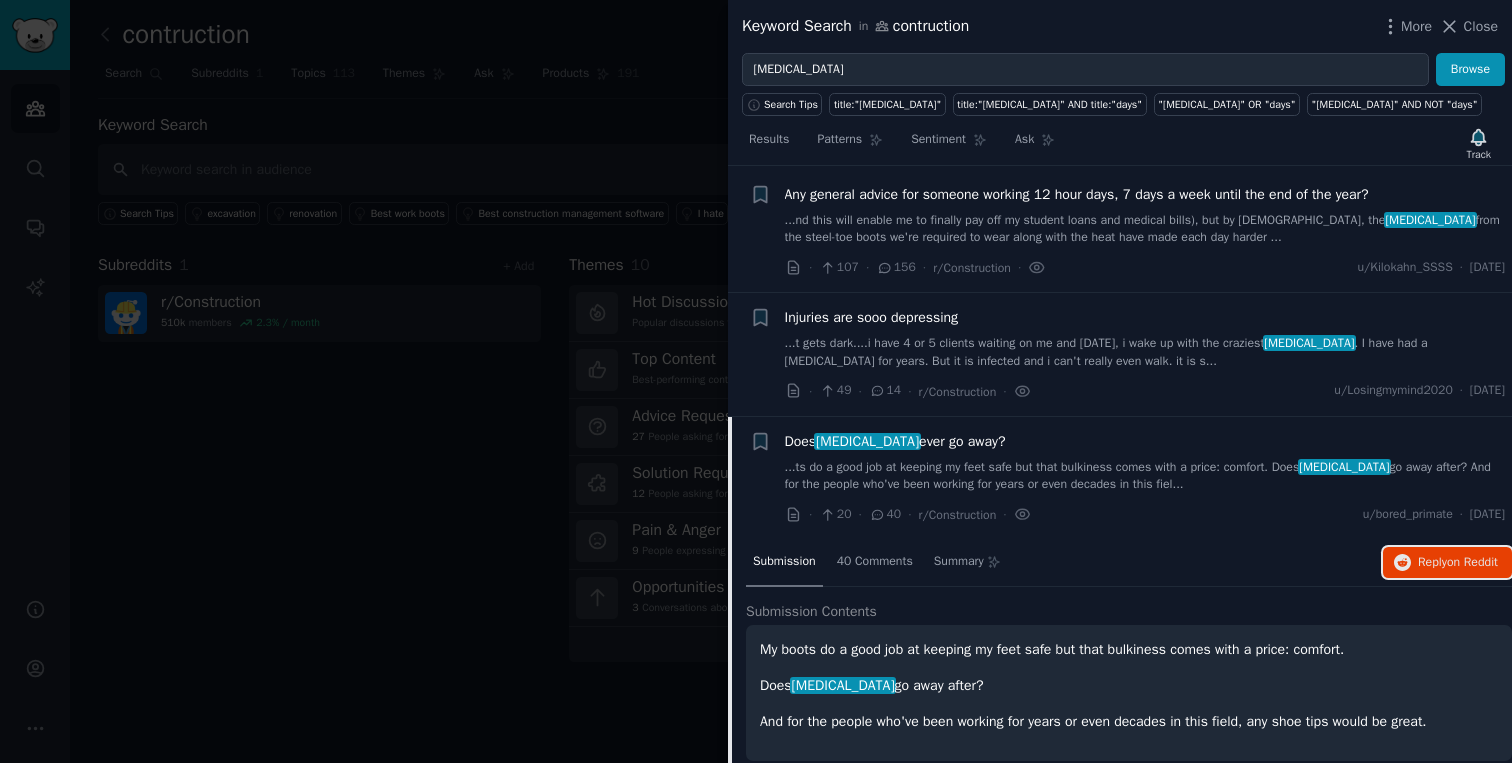 scroll, scrollTop: 35, scrollLeft: 0, axis: vertical 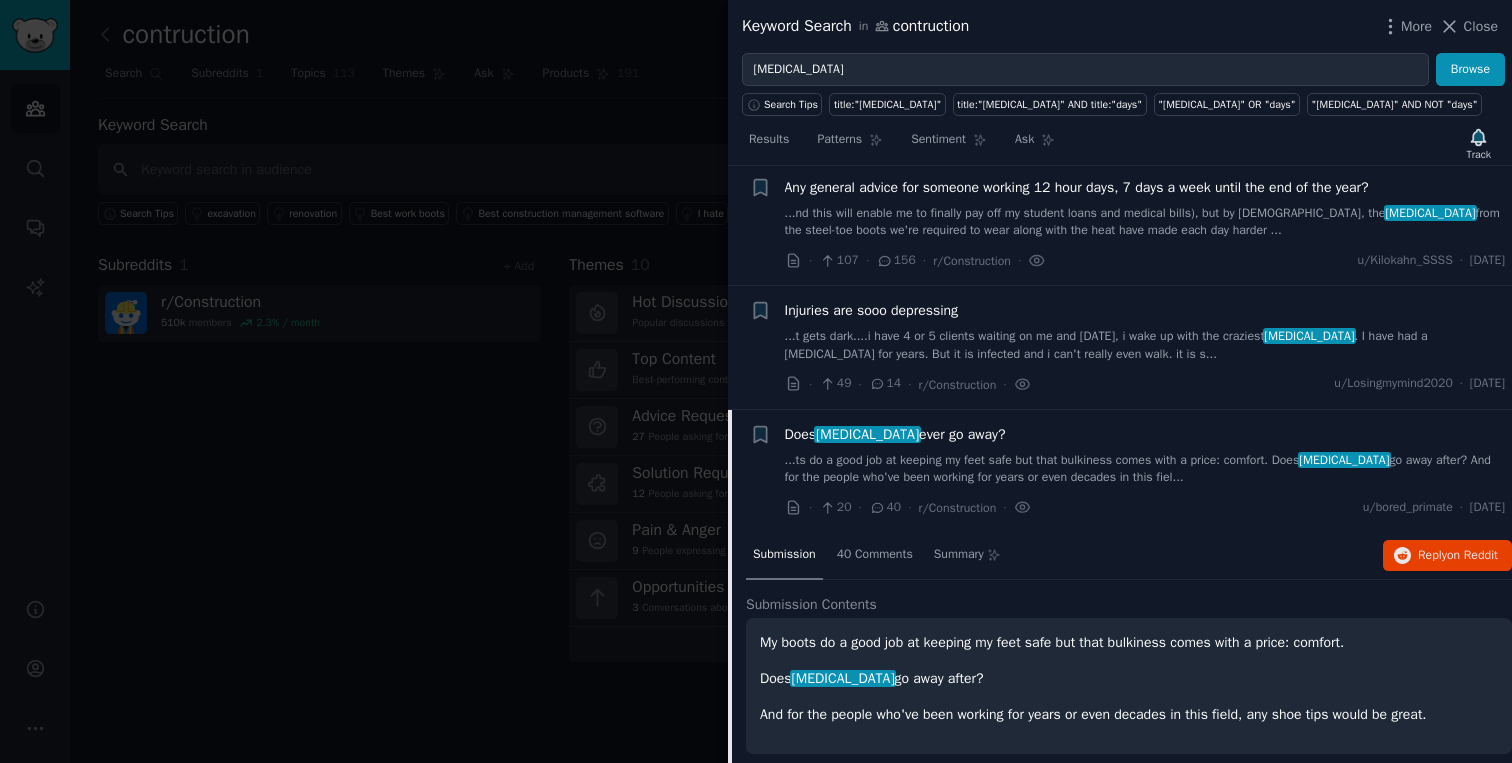 click on "Does  [MEDICAL_DATA]  ever go away? ...ts do a good job at keeping my feet safe but that bulkiness comes with a price: comfort.
Does  [MEDICAL_DATA]  go away after?
And for the people who've been working for years or even decades in this fiel..." at bounding box center [1145, 455] 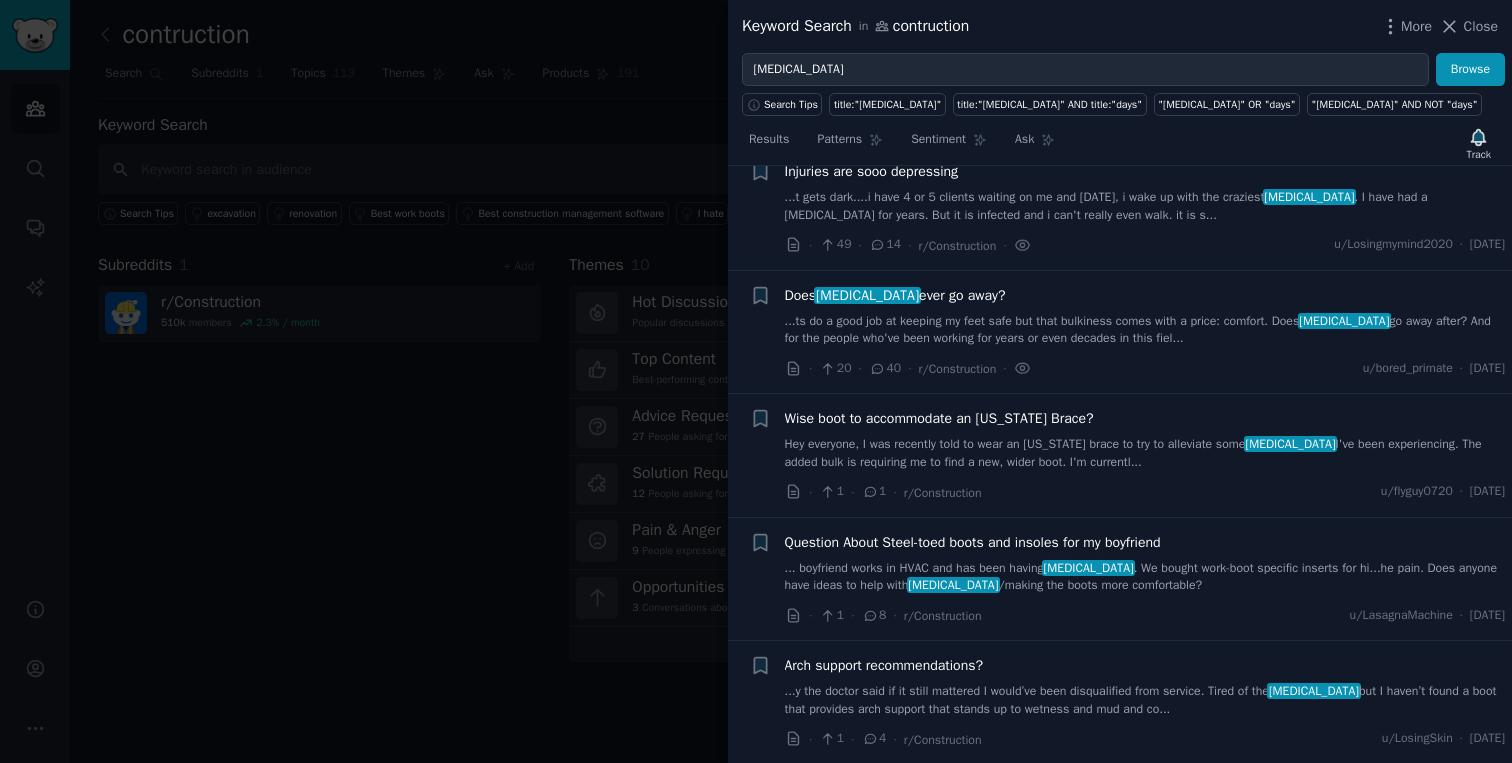 scroll, scrollTop: 0, scrollLeft: 0, axis: both 